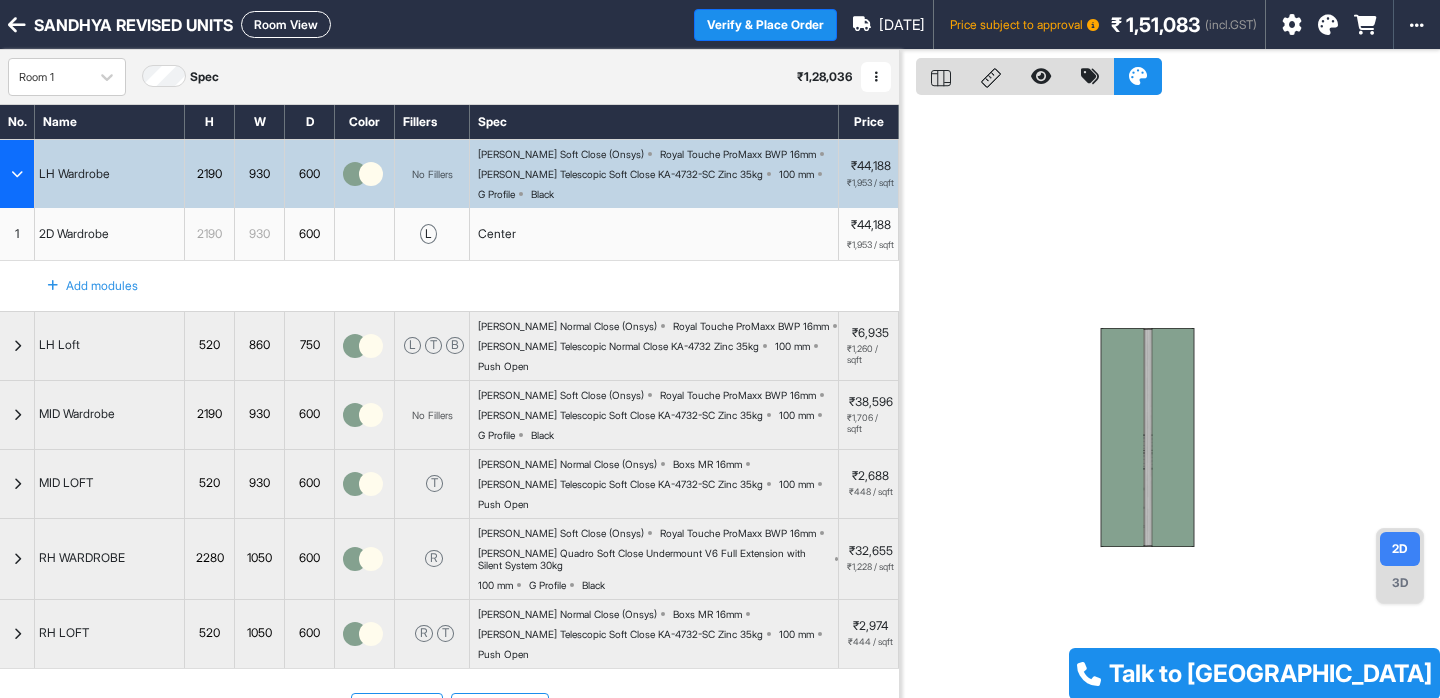 scroll, scrollTop: 0, scrollLeft: 0, axis: both 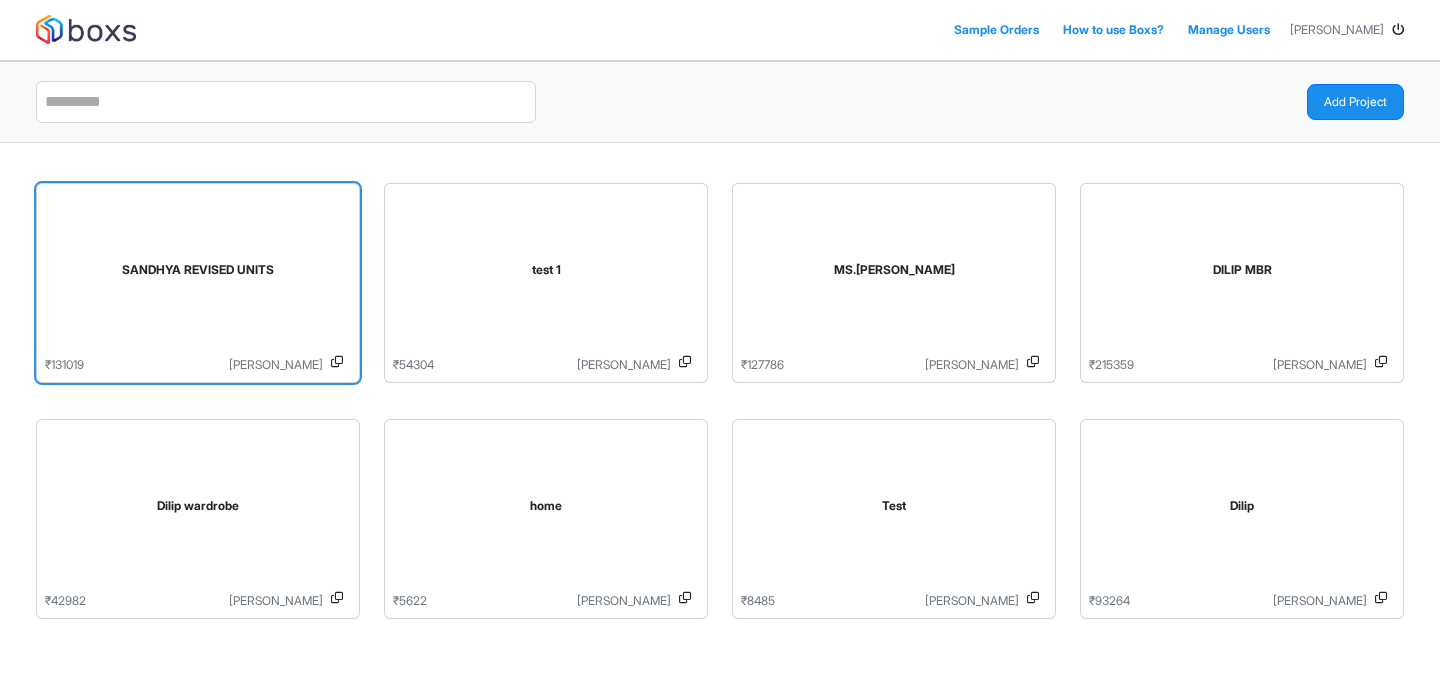 click on "SANDHYA REVISED UNITS" at bounding box center (198, 274) 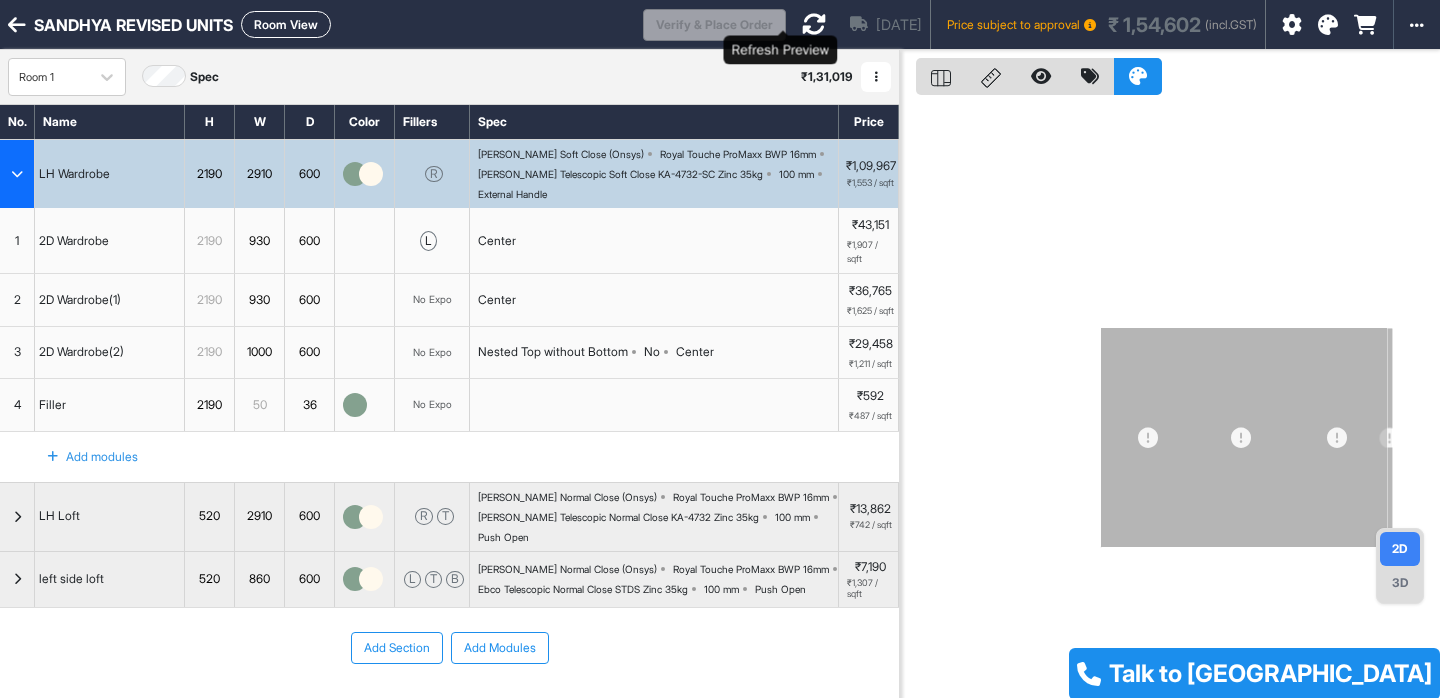 click at bounding box center [814, 24] 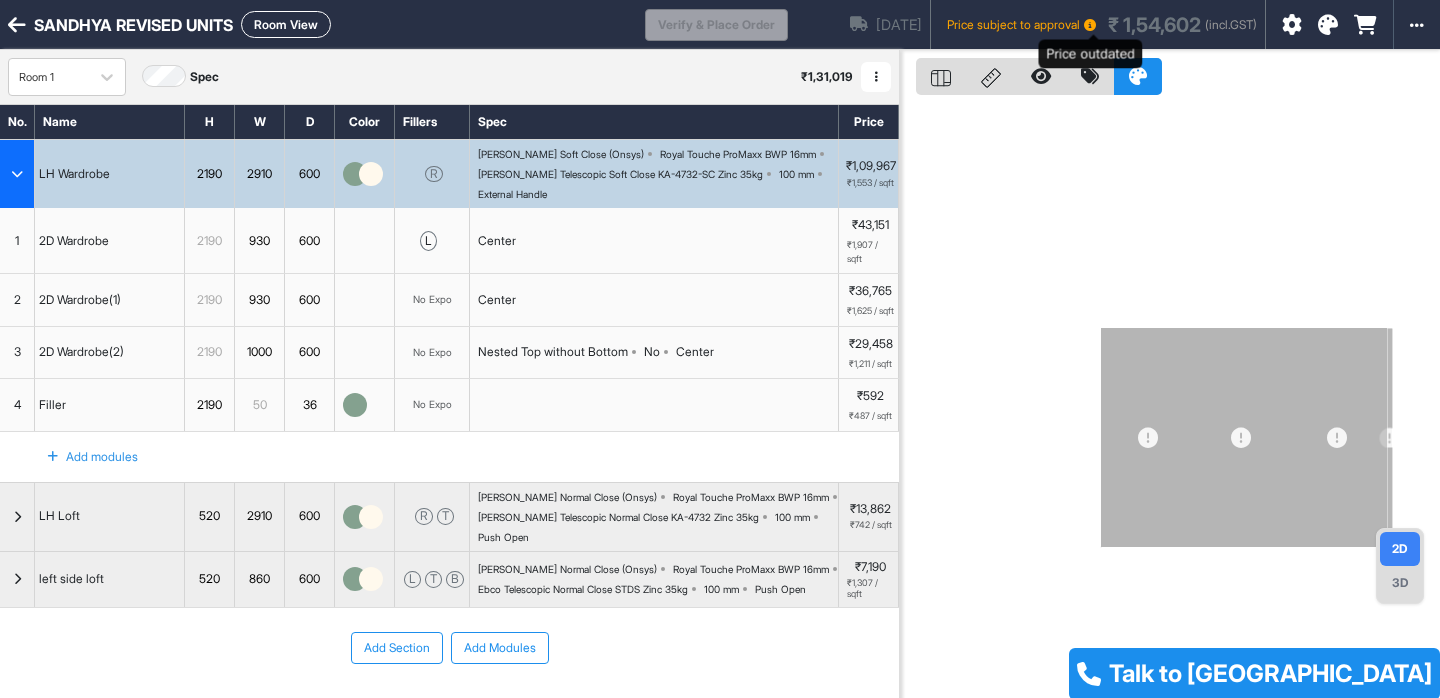 click on "Price subject to approval" at bounding box center (1021, 25) 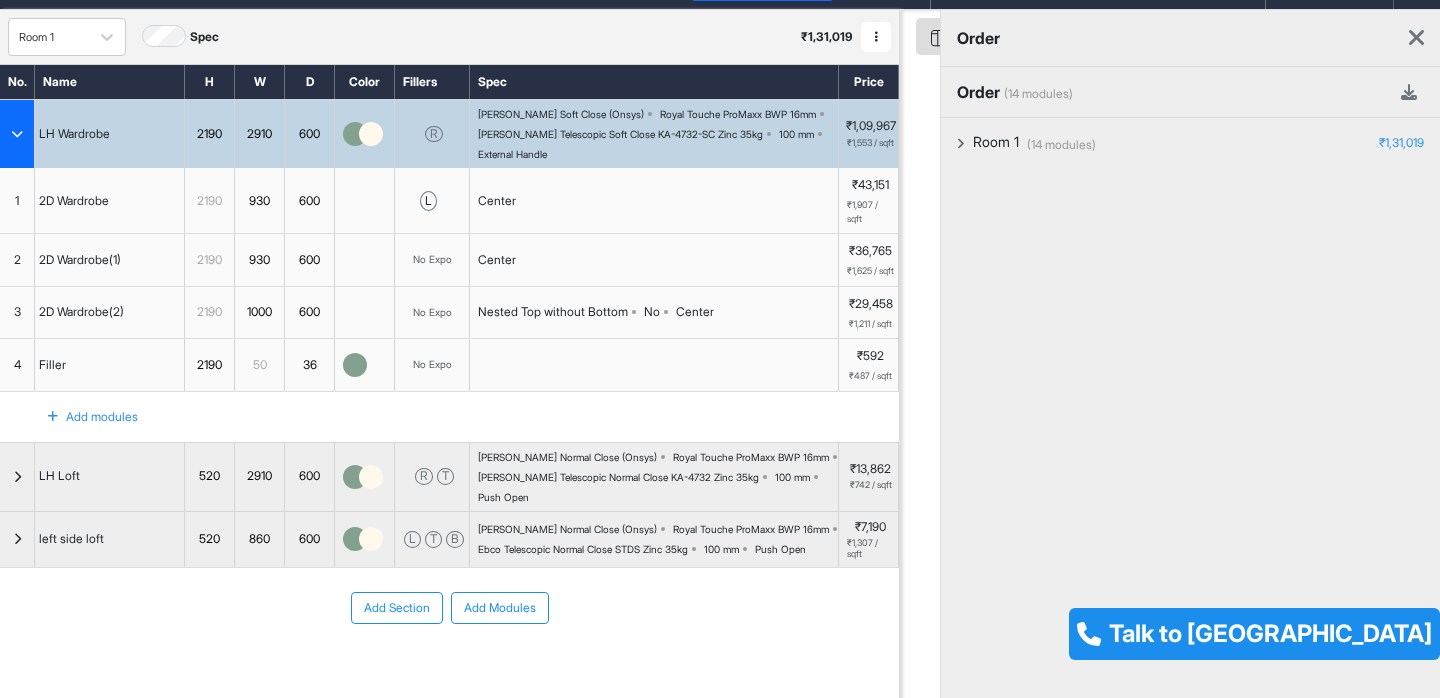 scroll, scrollTop: 47, scrollLeft: 0, axis: vertical 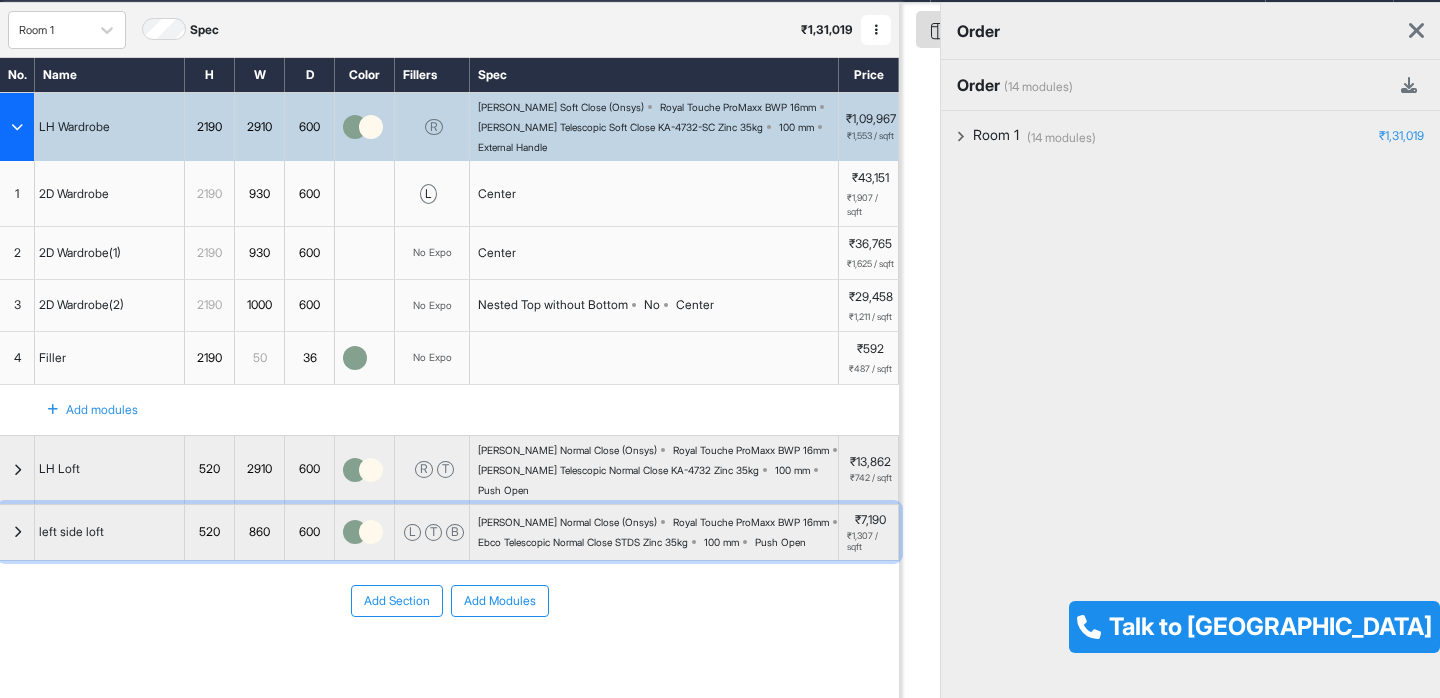 drag, startPoint x: 609, startPoint y: 568, endPoint x: 1069, endPoint y: 335, distance: 515.6443 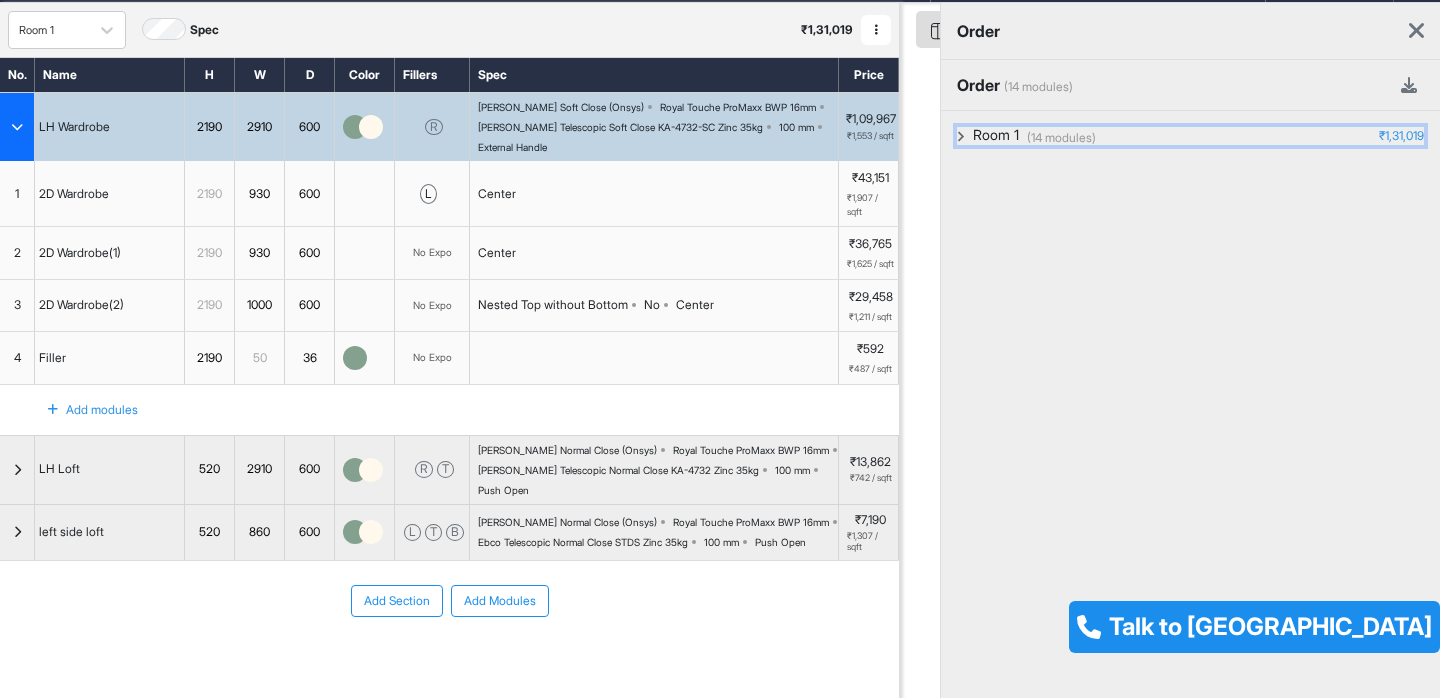 click on "Room 1" at bounding box center [996, 136] 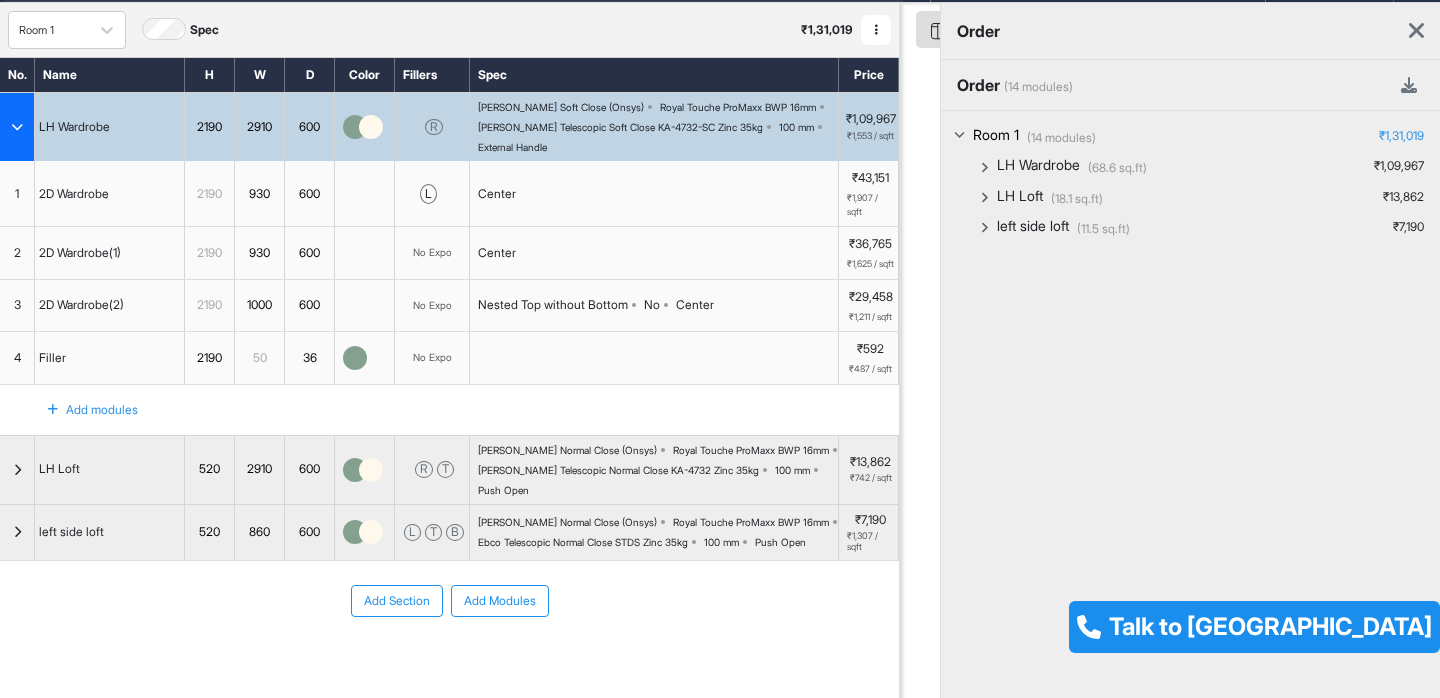 click on "Room 1" at bounding box center (996, 136) 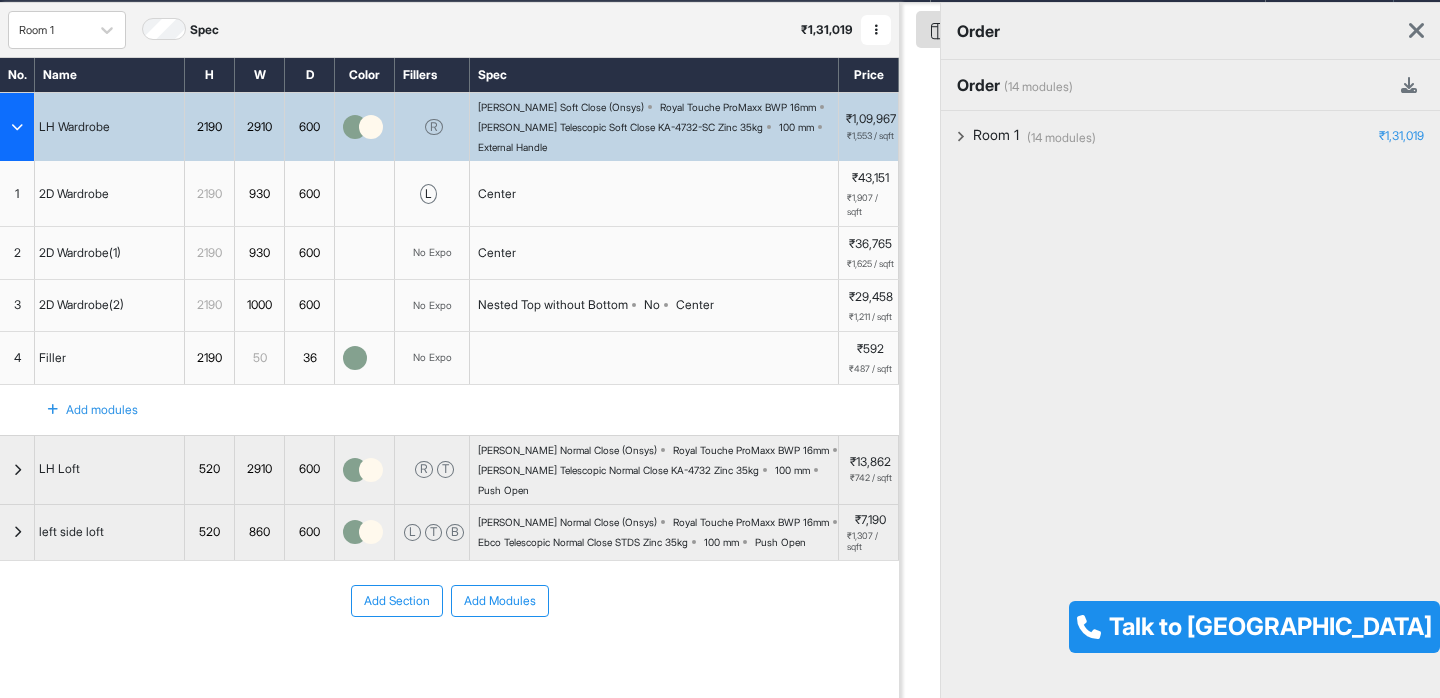 click at bounding box center [1416, 31] 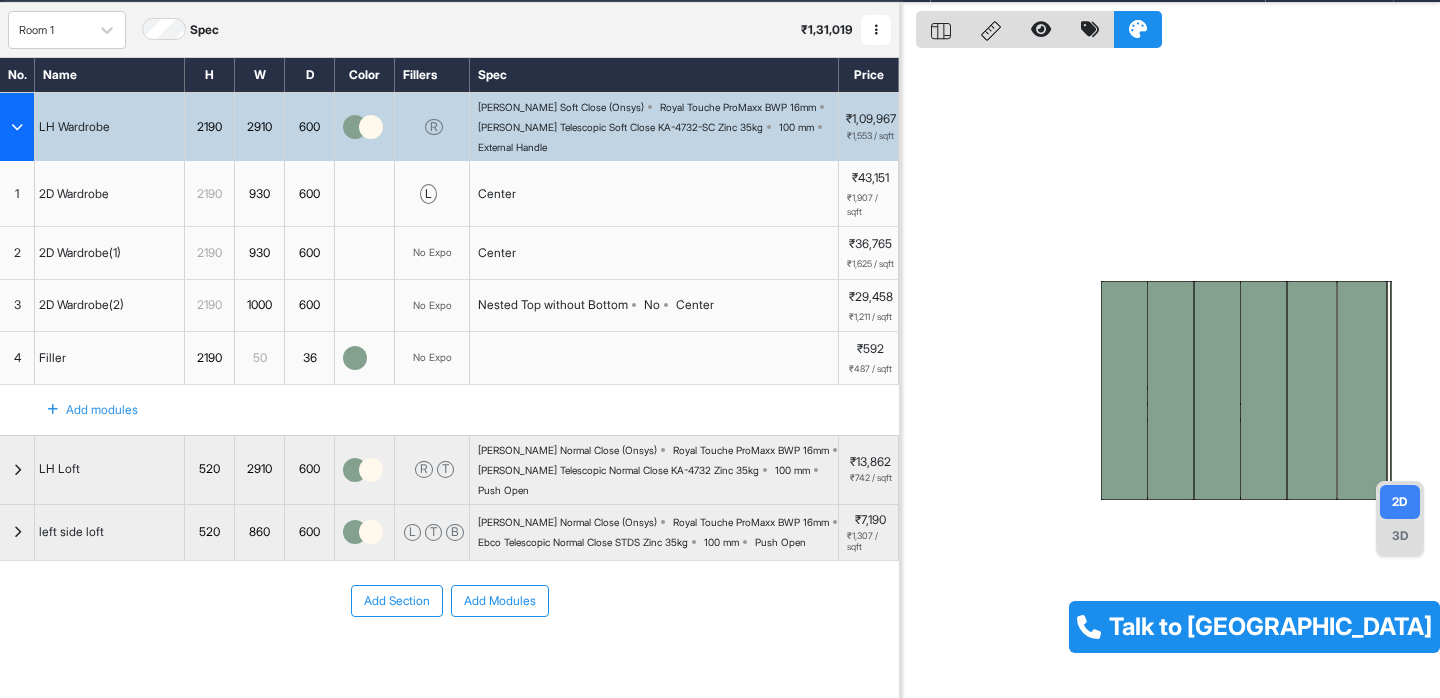 scroll, scrollTop: 0, scrollLeft: 0, axis: both 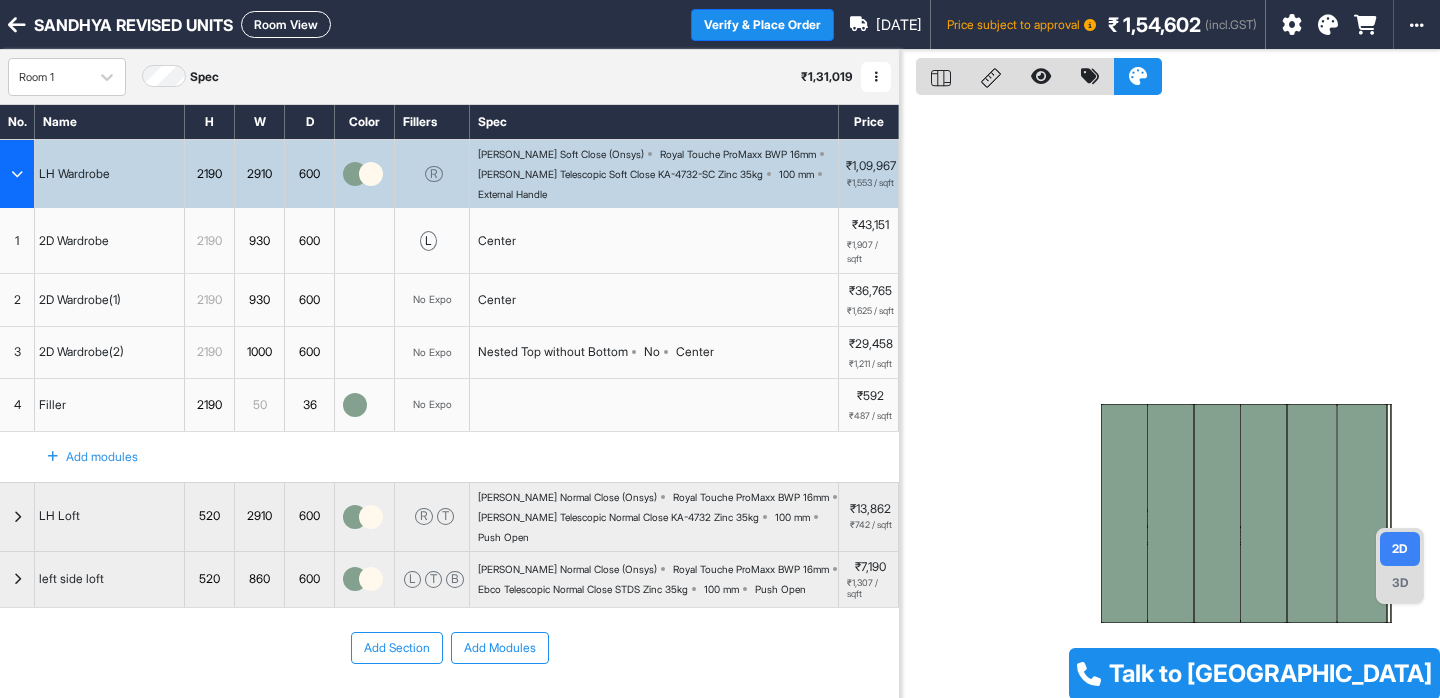 click at bounding box center (17, 174) 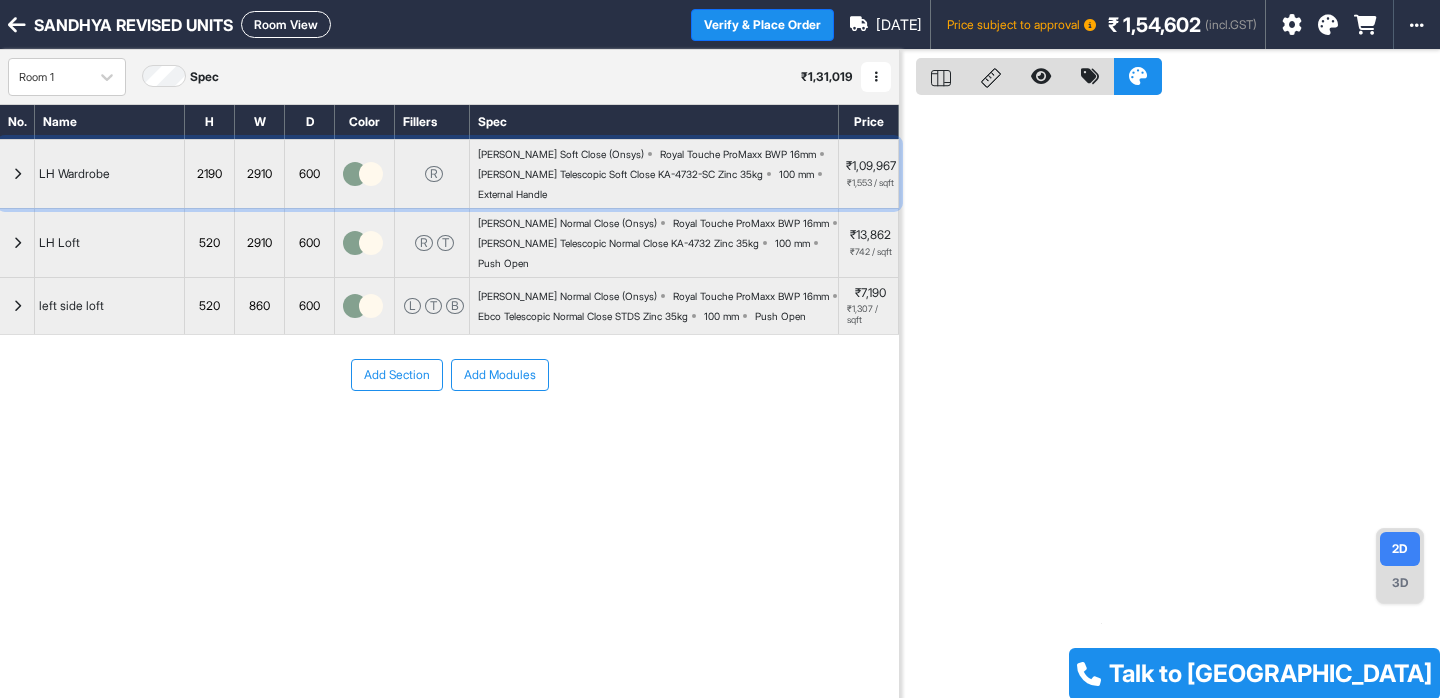 click on "₹1,09,967" at bounding box center (871, 166) 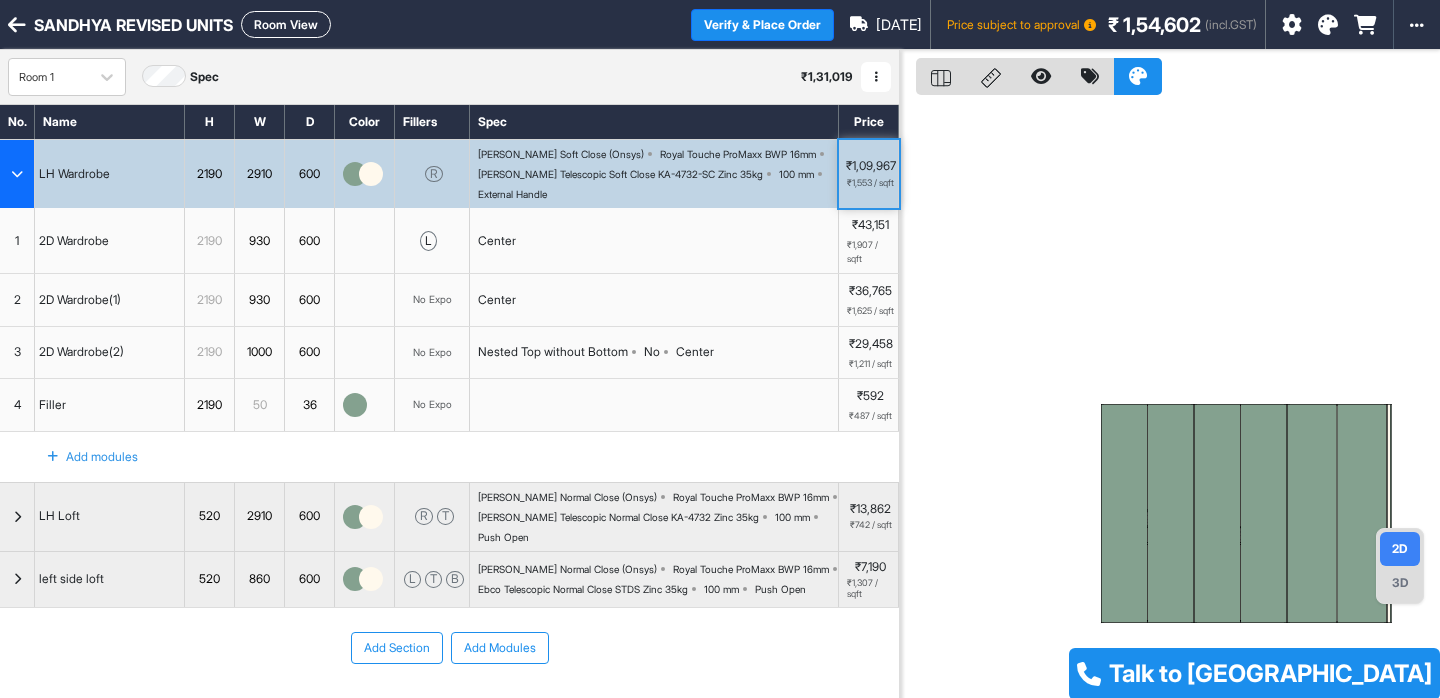 click on "₹1,09,967" at bounding box center (871, 166) 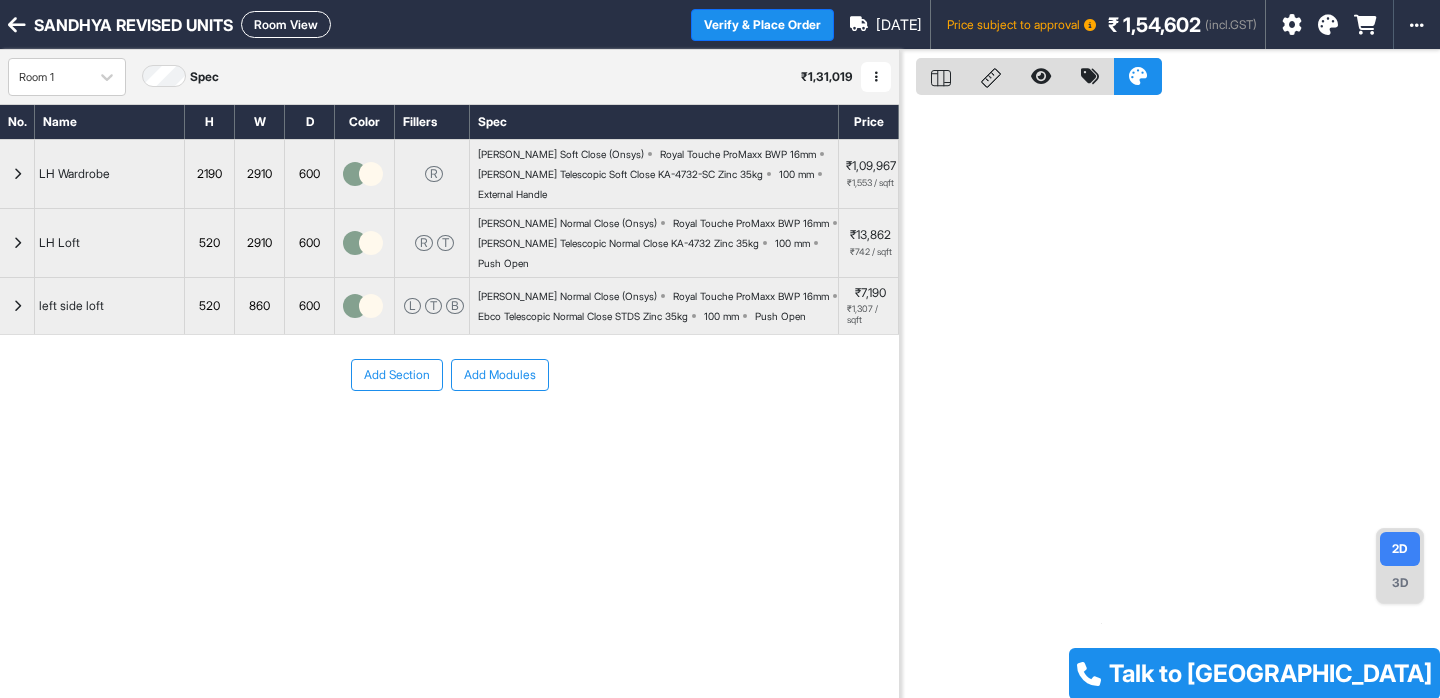 click on "Room View" at bounding box center [286, 24] 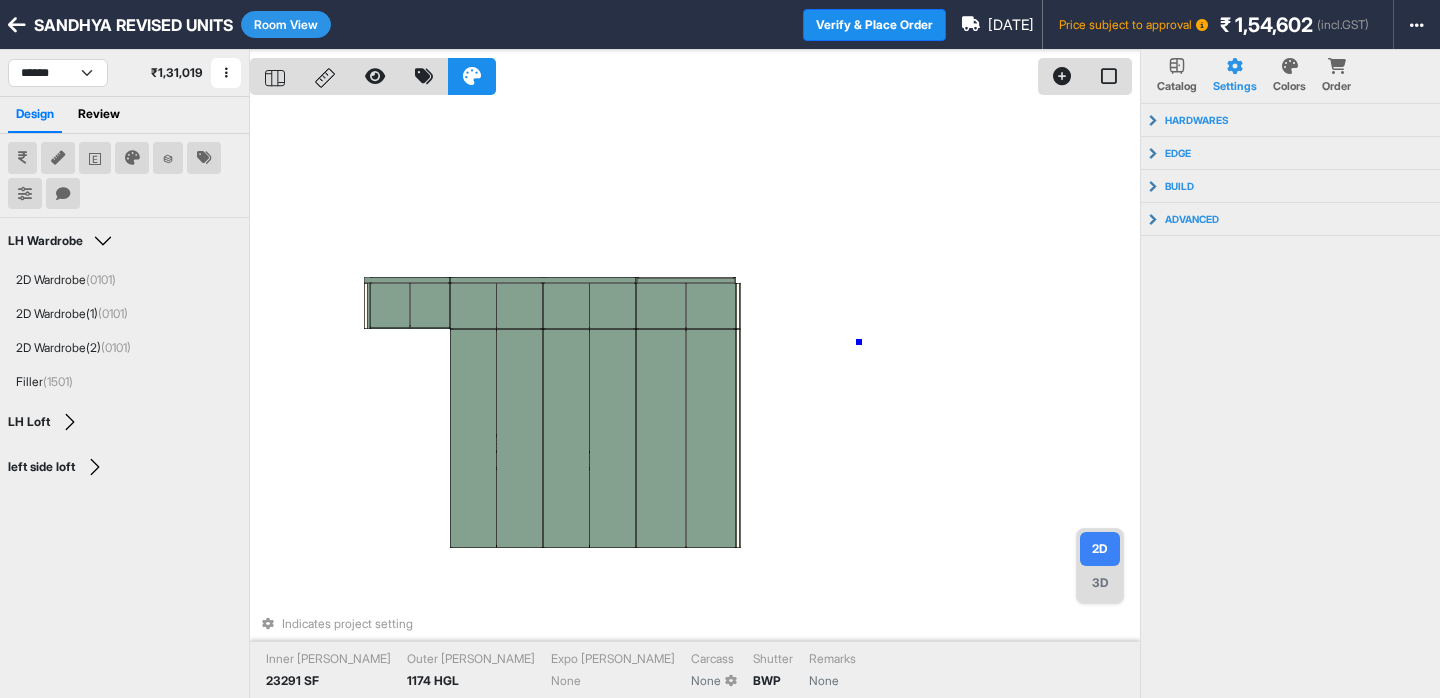 click on "Indicates project setting Inner [PERSON_NAME] 23291 SF Outer [PERSON_NAME] 1174 HGL Expo [PERSON_NAME] None Carcass None Shutter BWP Remarks None" at bounding box center [695, 399] 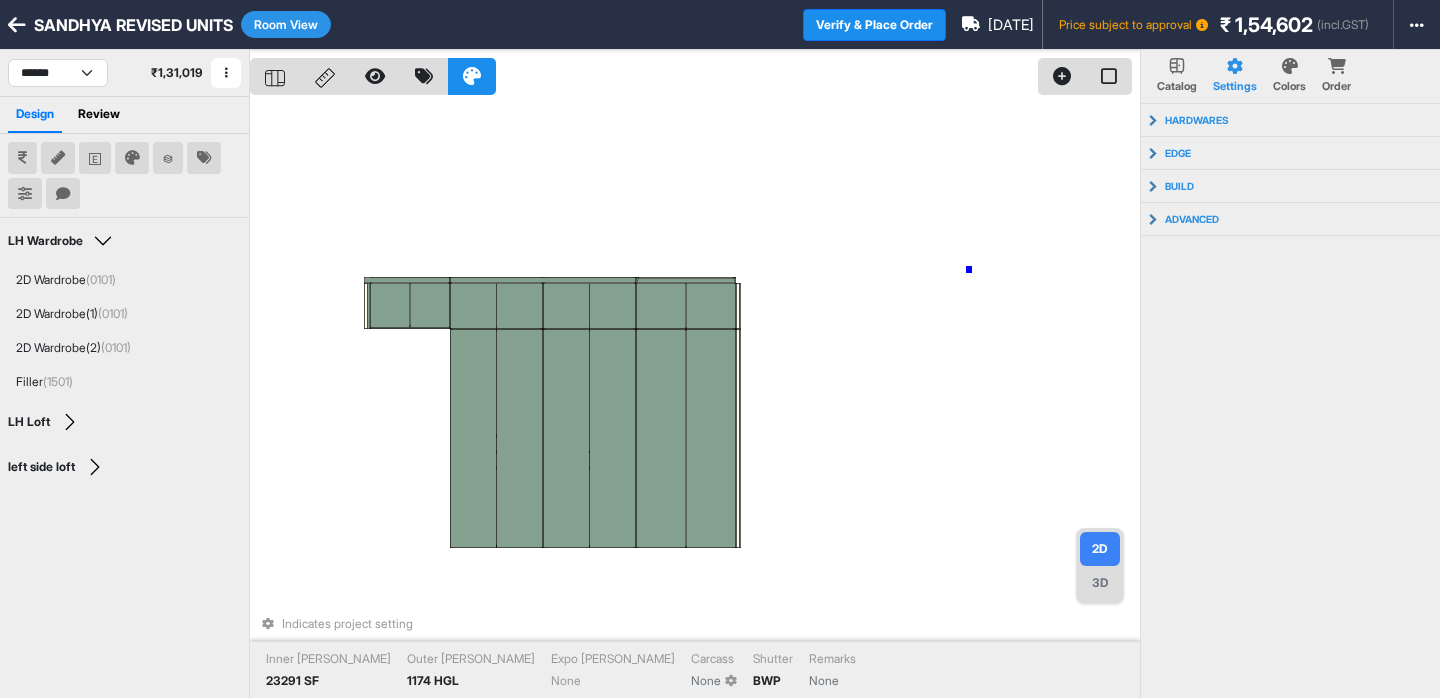 click on "Indicates project setting Inner [PERSON_NAME] 23291 SF Outer [PERSON_NAME] 1174 HGL Expo [PERSON_NAME] None Carcass None Shutter BWP Remarks None" at bounding box center [695, 399] 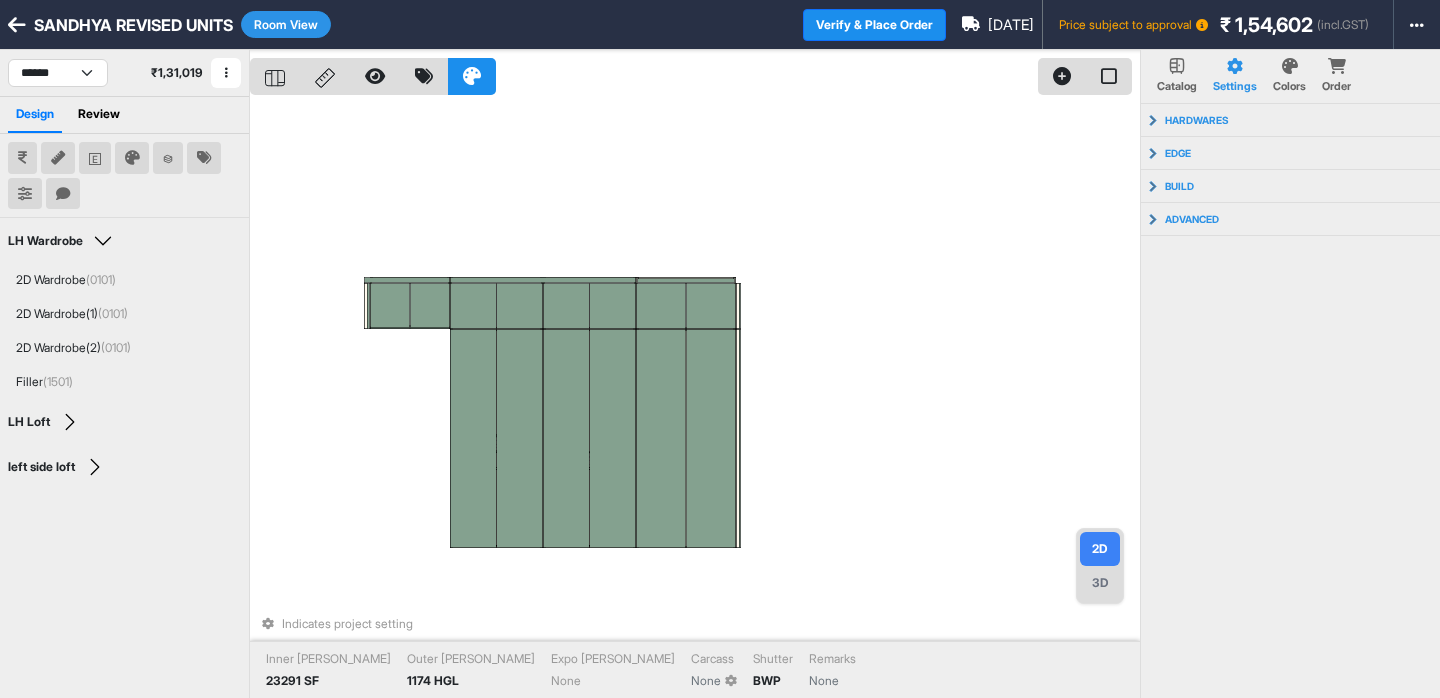 click on "Order" at bounding box center (1336, 76) 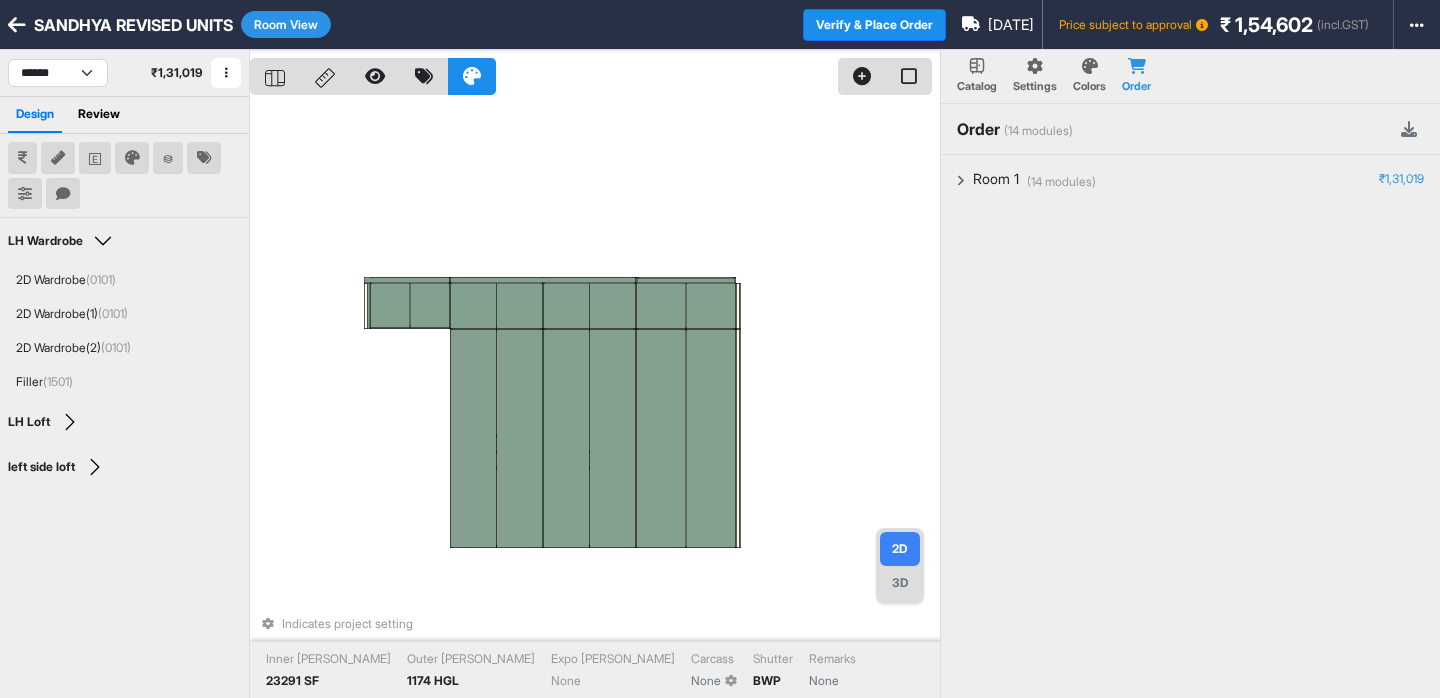 click on "2D 3D" at bounding box center [900, 566] 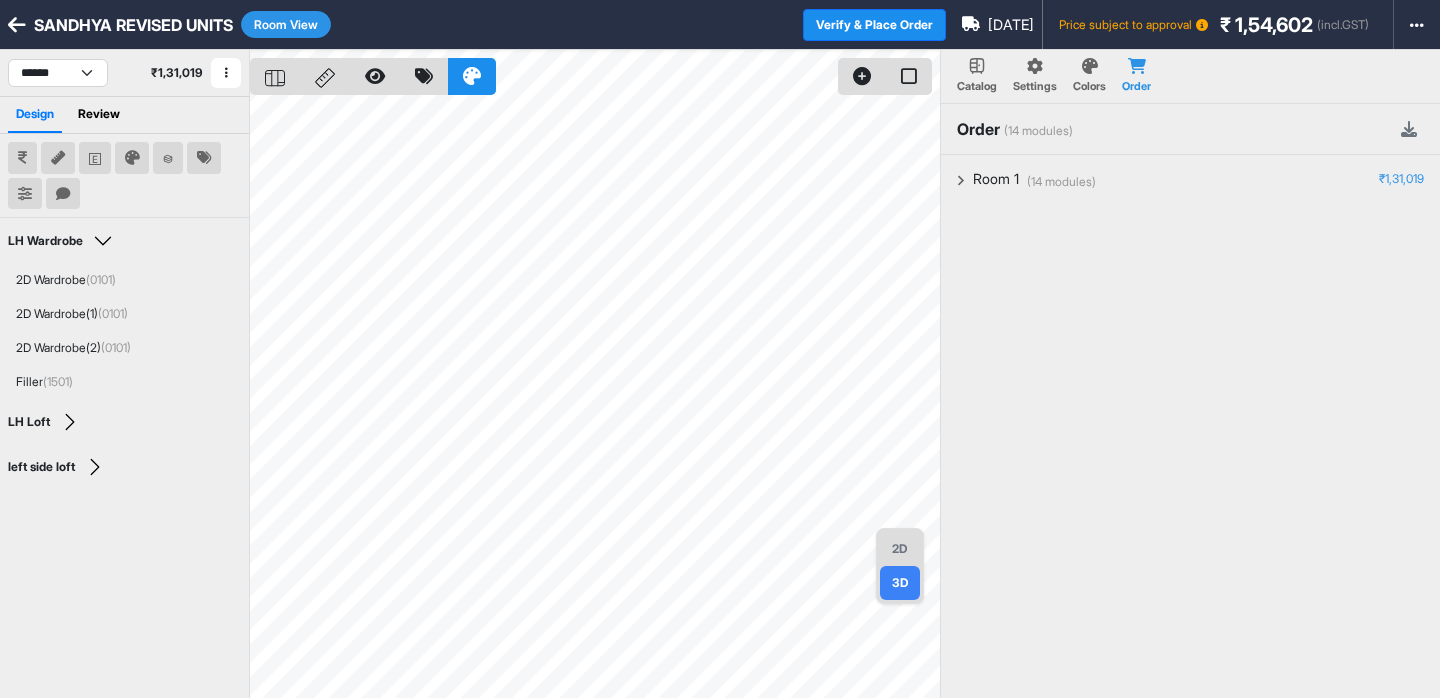 click on "****** ₹ 1,31,019 Add  Room Edit  Room  Name Delete  Room Duplicate Room Design Review LH Wardrobe   Edit  Group  Name 2D Wardrobe  (0101) 2D Wardrobe(1)  (0101) 2D Wardrobe(2)  (0101) Filler  (1501) LH Loft   Edit  Group  Name Top Filler  (1016) 2D Loft  (0801) 2D Loft(1)  (0801) 2D Loft(2)  (0801) Filler  (1501) Top Filler  (1016) left side loft   Edit  Group  Name 2D Loft  (0801) Filler  (1501) Top Filler  (1016) Bottom Panel (18mm)  (1304)     2D 3D Catalog Settings Colors Order Order (14 modules) PO View Detailed View (14 modules) Room 1 ₹1,31,019 (68.6 sq.ft) LH Wardrobe ₹1,09,967 2D Wardrobe ₹43,151 2D Wardrobe(1) ₹36,765 2D Wardrobe(2) ₹29,458 Filler ₹592 (18.1 sq.ft) LH Loft ₹13,862 Top Filler ₹324 2D Loft ₹4,176 2D Loft(1) ₹4,176 2D Loft(2) ₹4,458 Filler ₹124 Top Filler ₹603 (11.5 sq.ft) left side loft ₹7,190 2D Loft ₹3,561 Filler ₹149 Top Filler ₹279 Bottom Panel (18mm) ₹3,201" at bounding box center (720, 399) 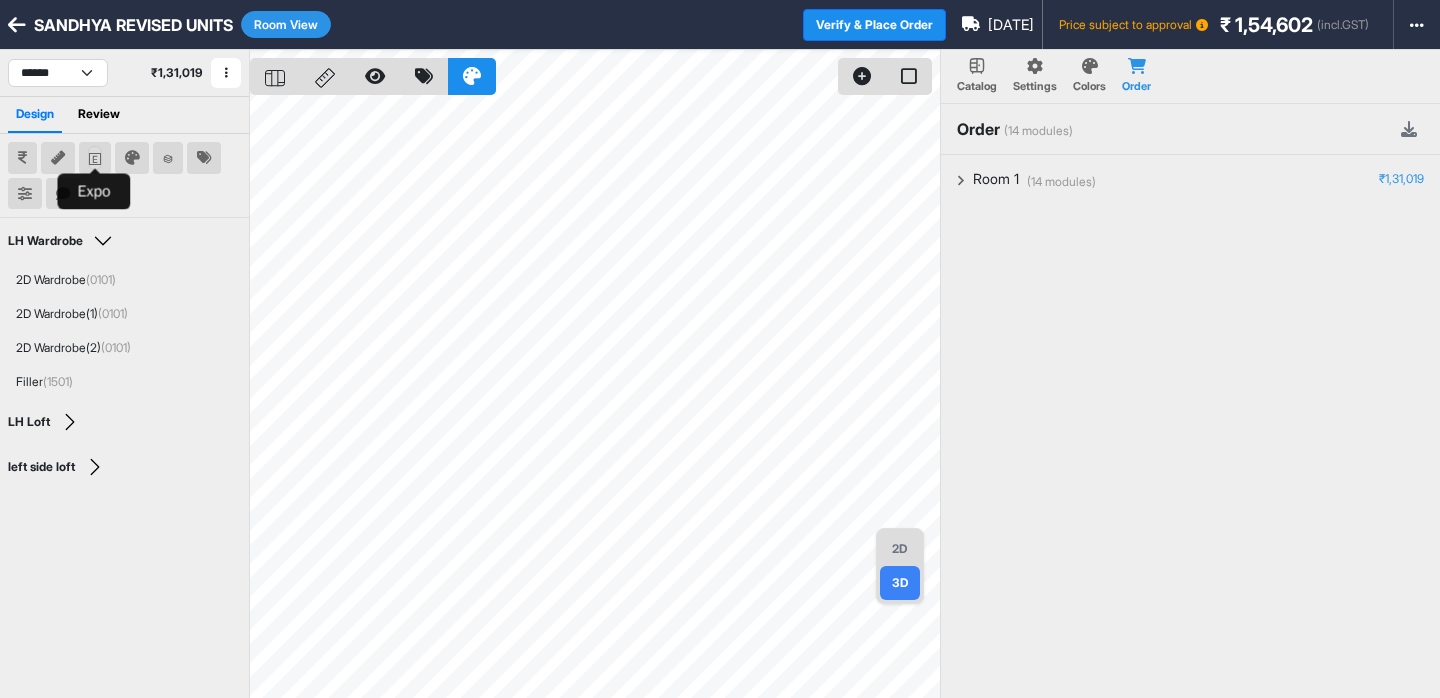 click 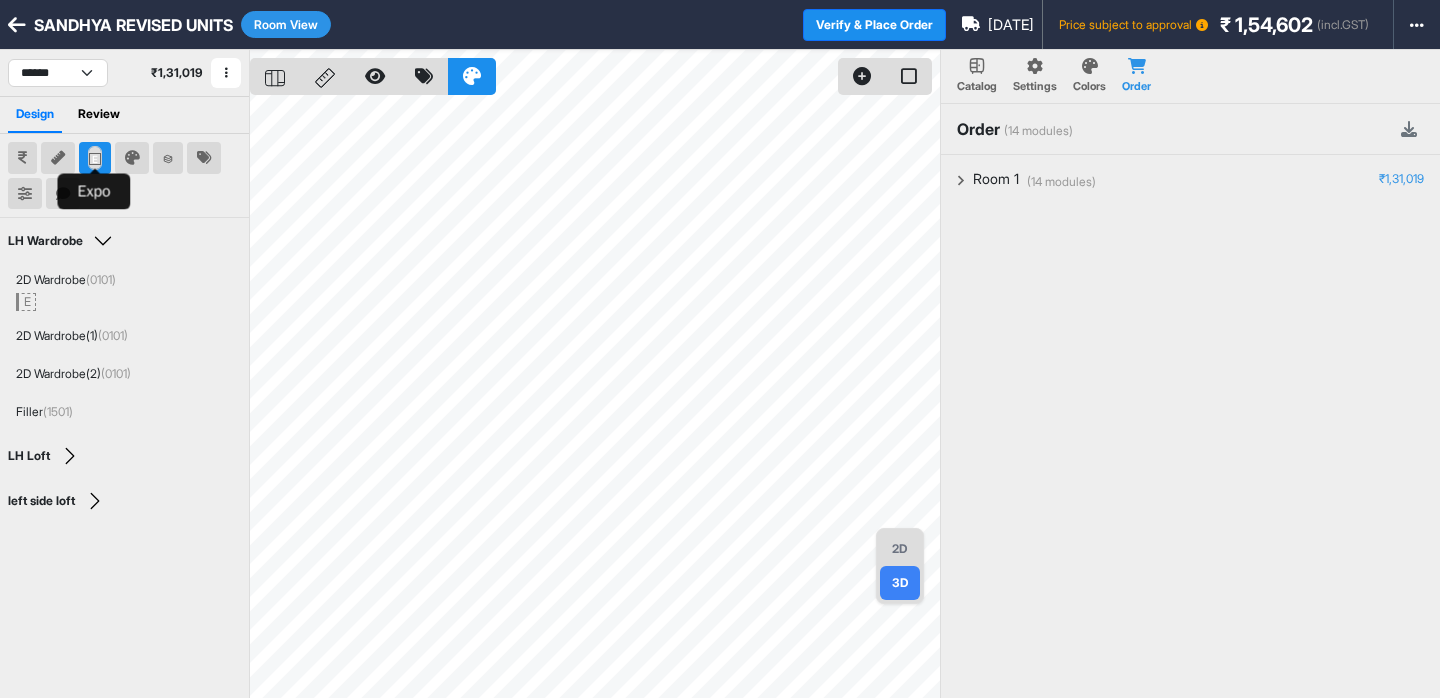 click 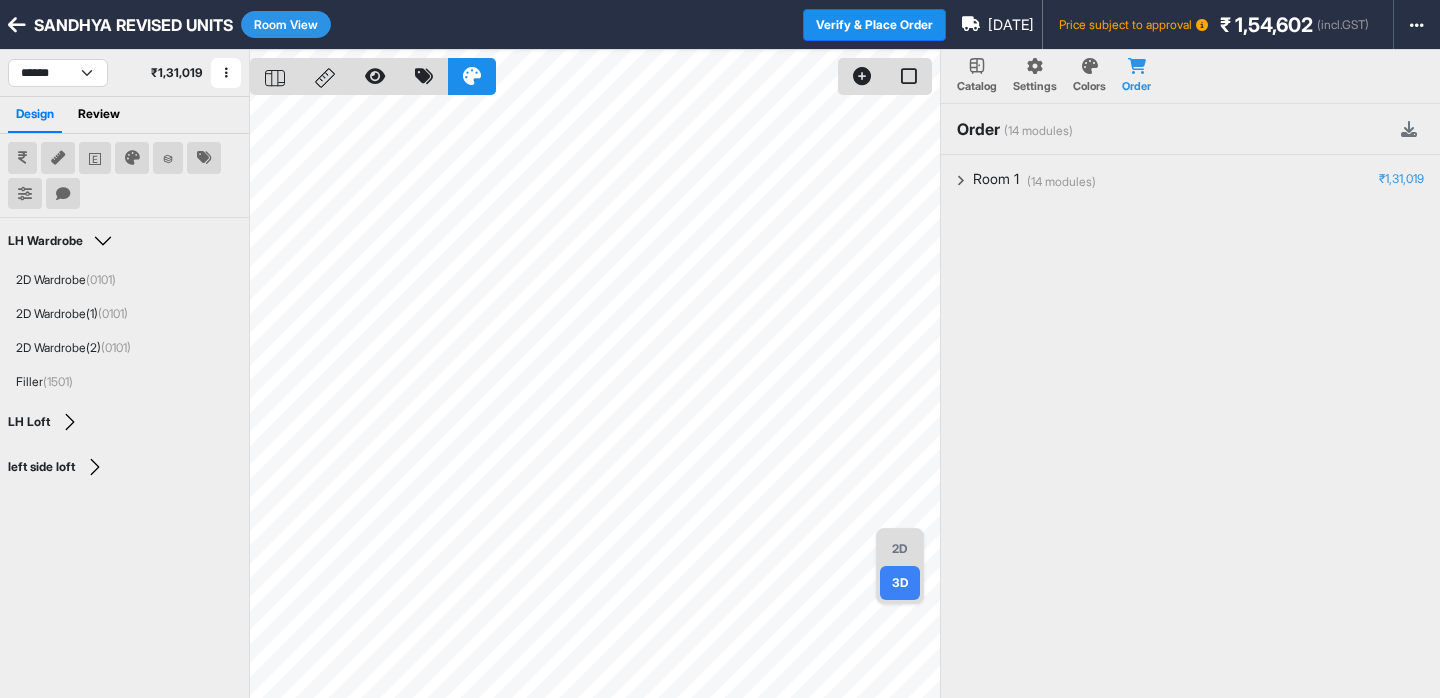 click at bounding box center [17, 25] 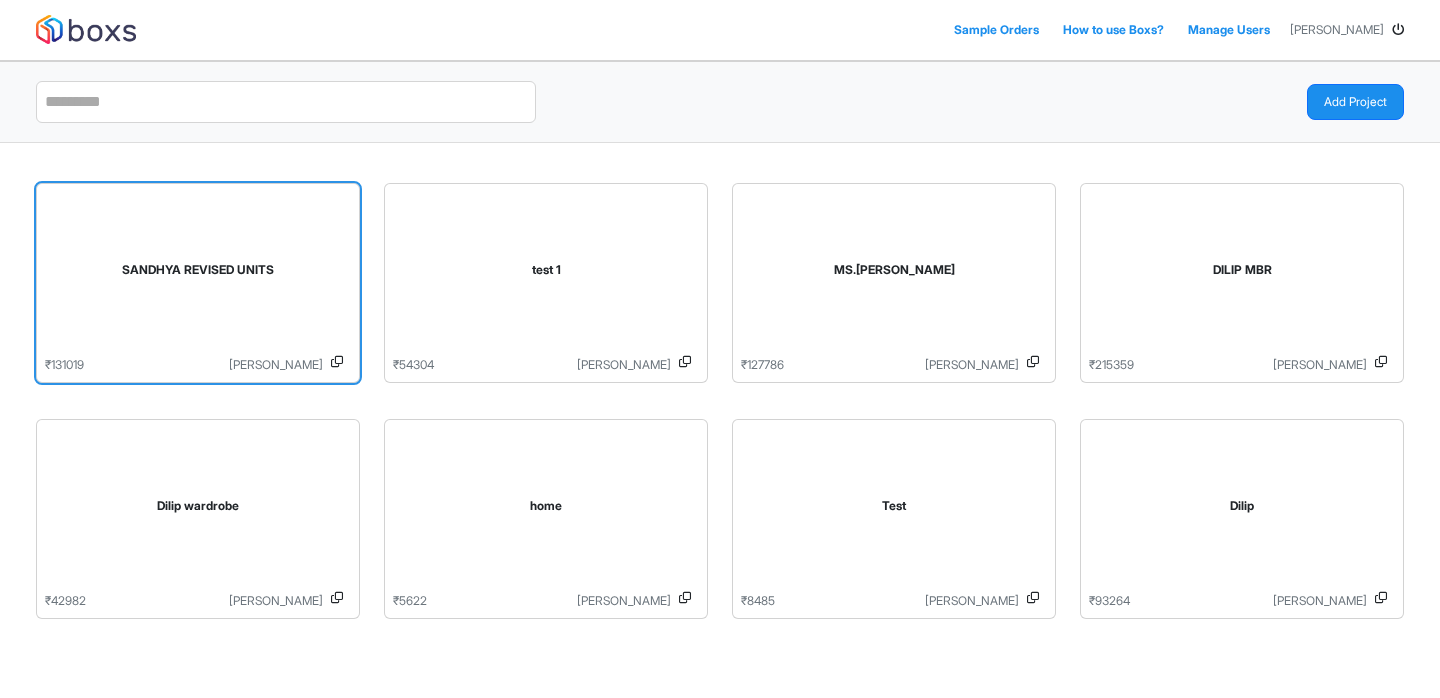 click on "SANDHYA REVISED UNITS" at bounding box center (198, 274) 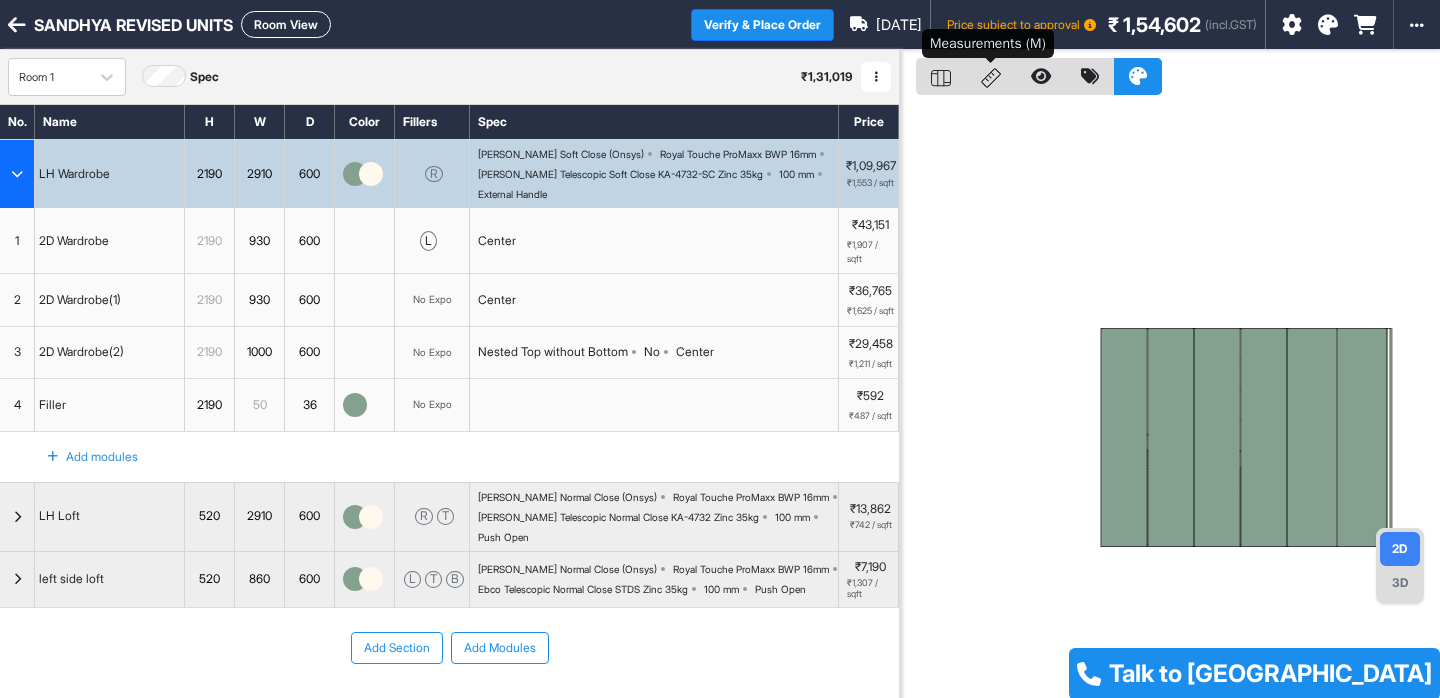 click 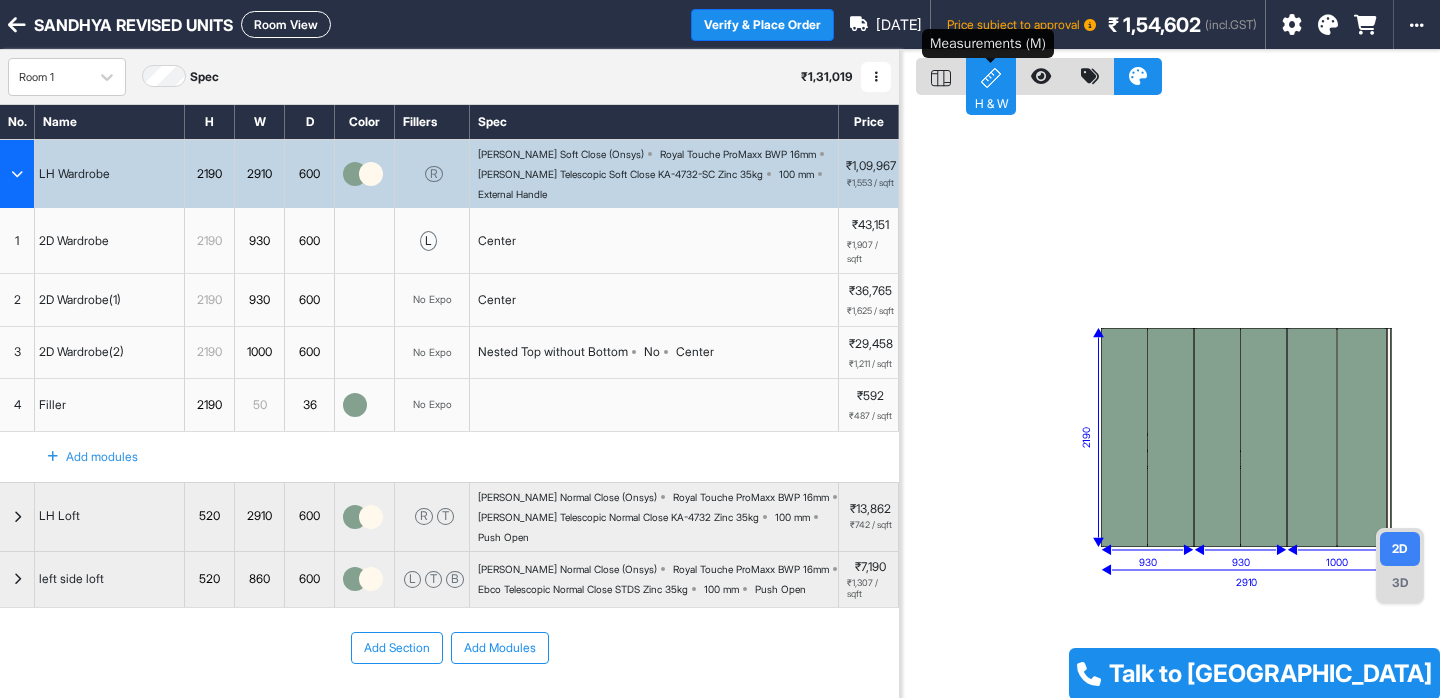 click 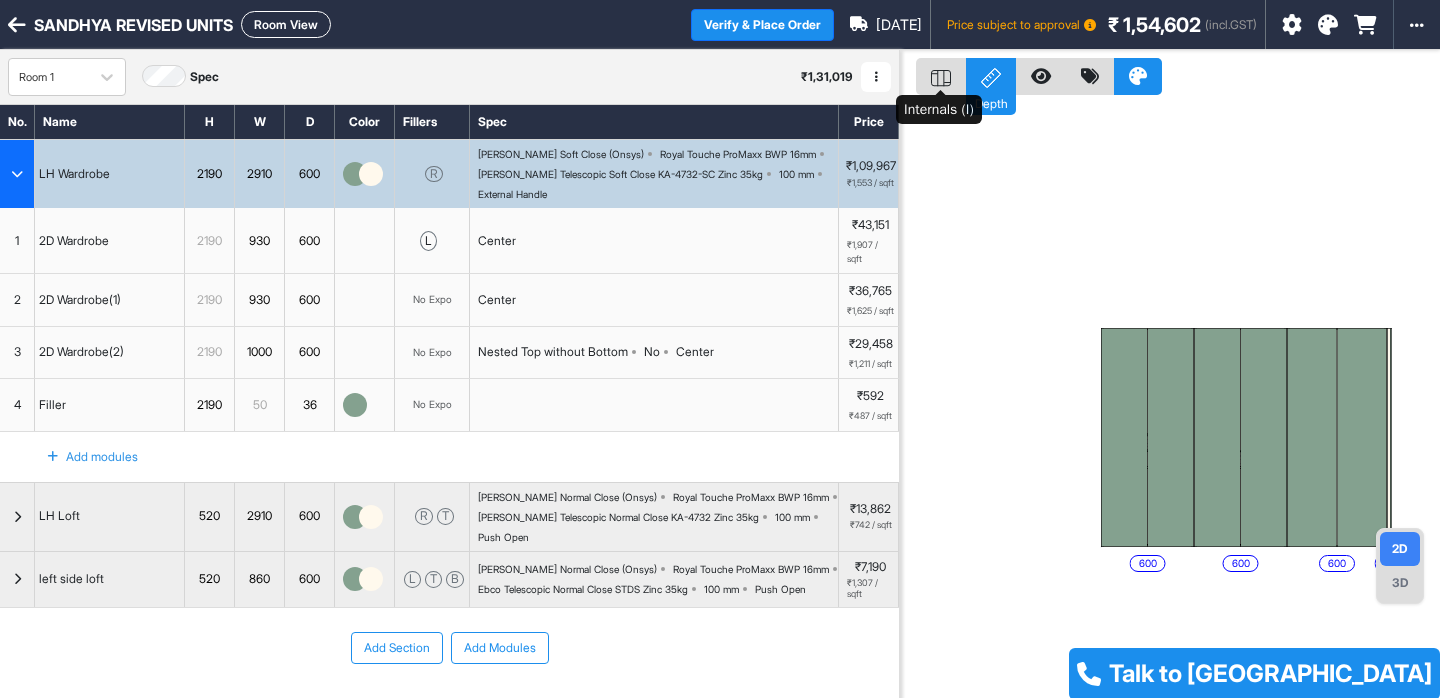 click 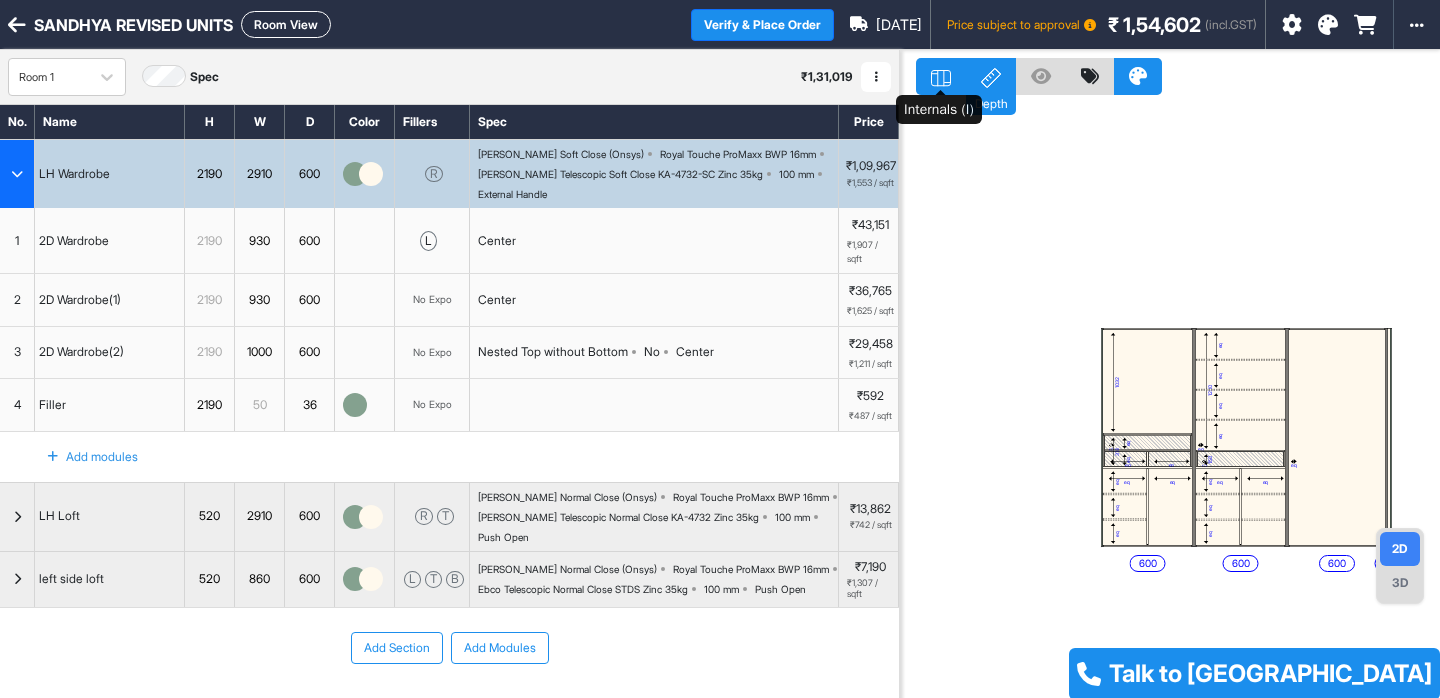 click 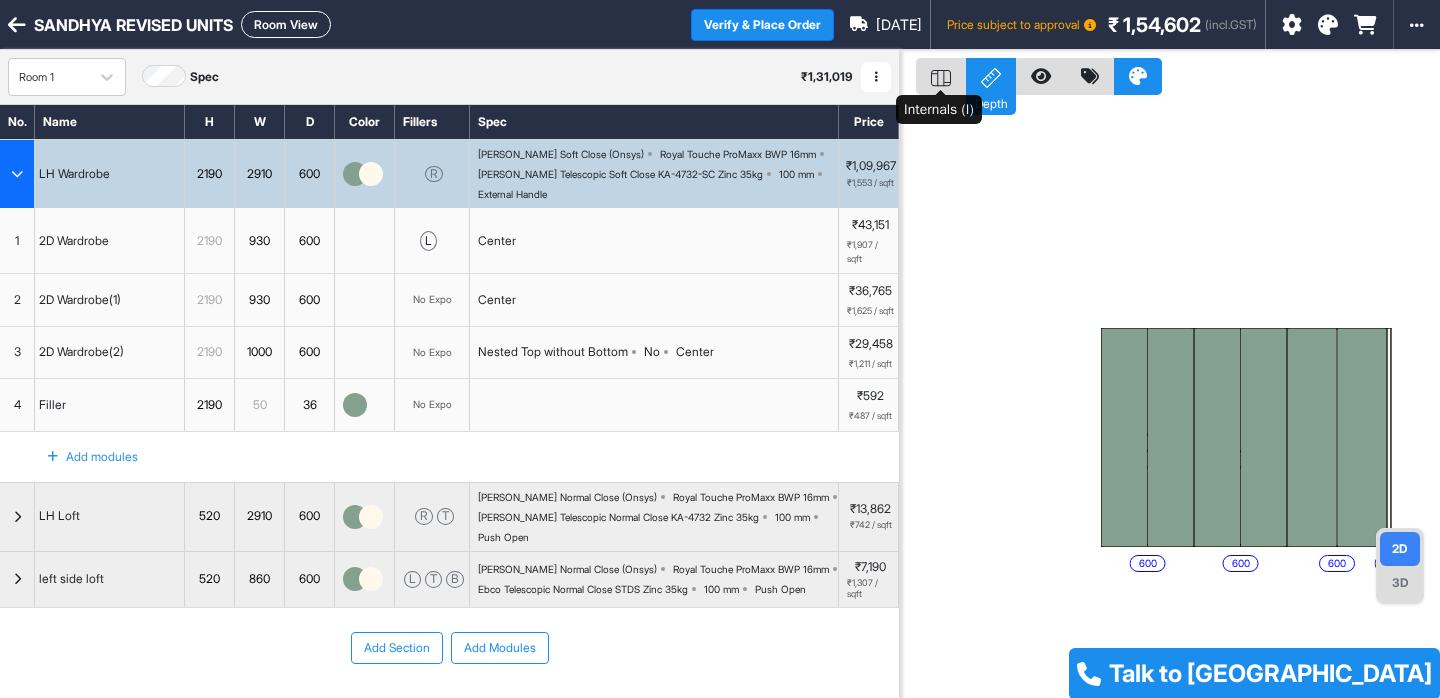 click 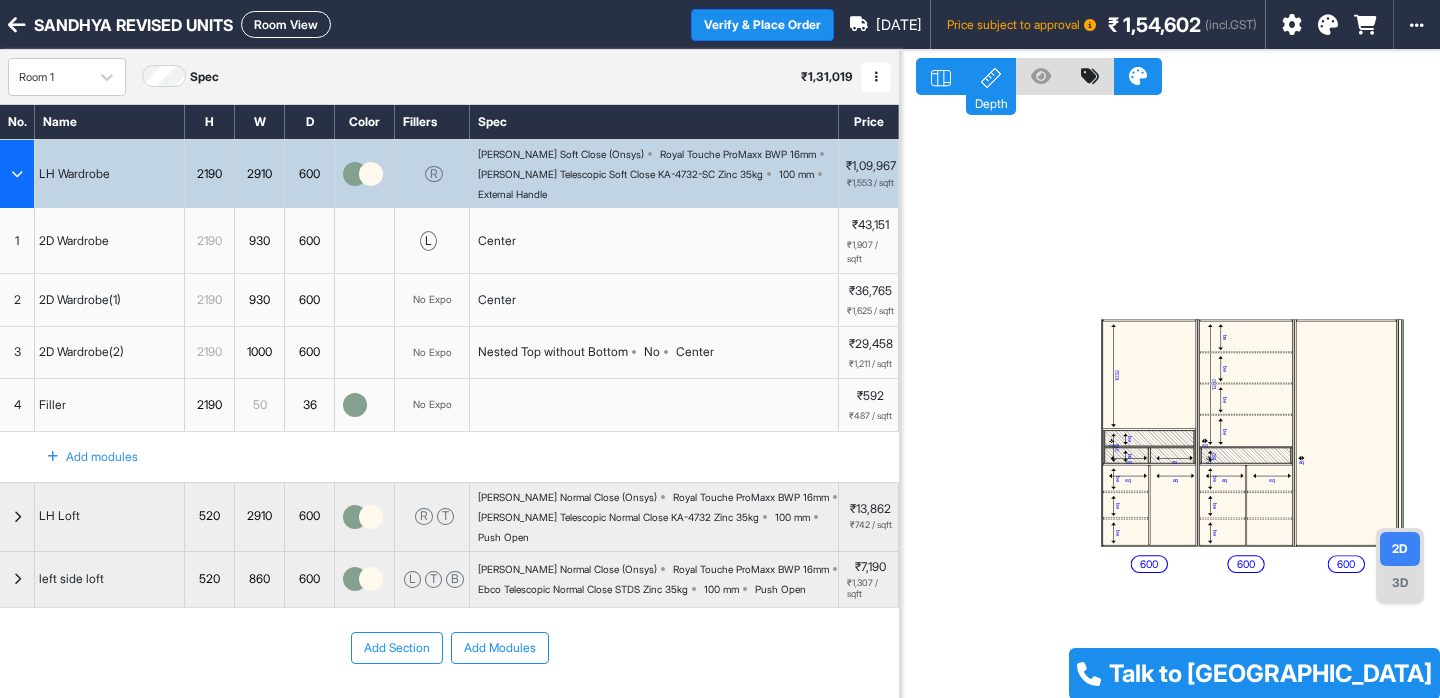 drag, startPoint x: 1199, startPoint y: 665, endPoint x: 1064, endPoint y: 616, distance: 143.61755 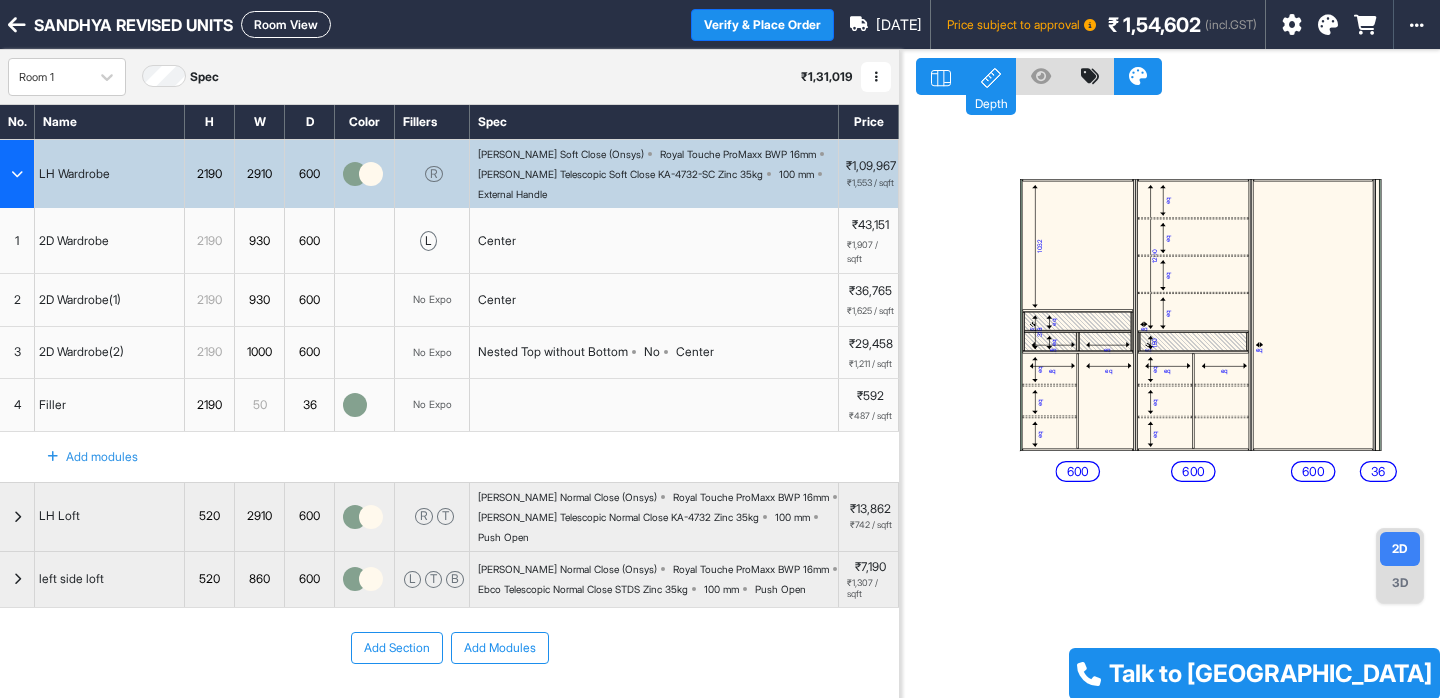 click at bounding box center [17, 174] 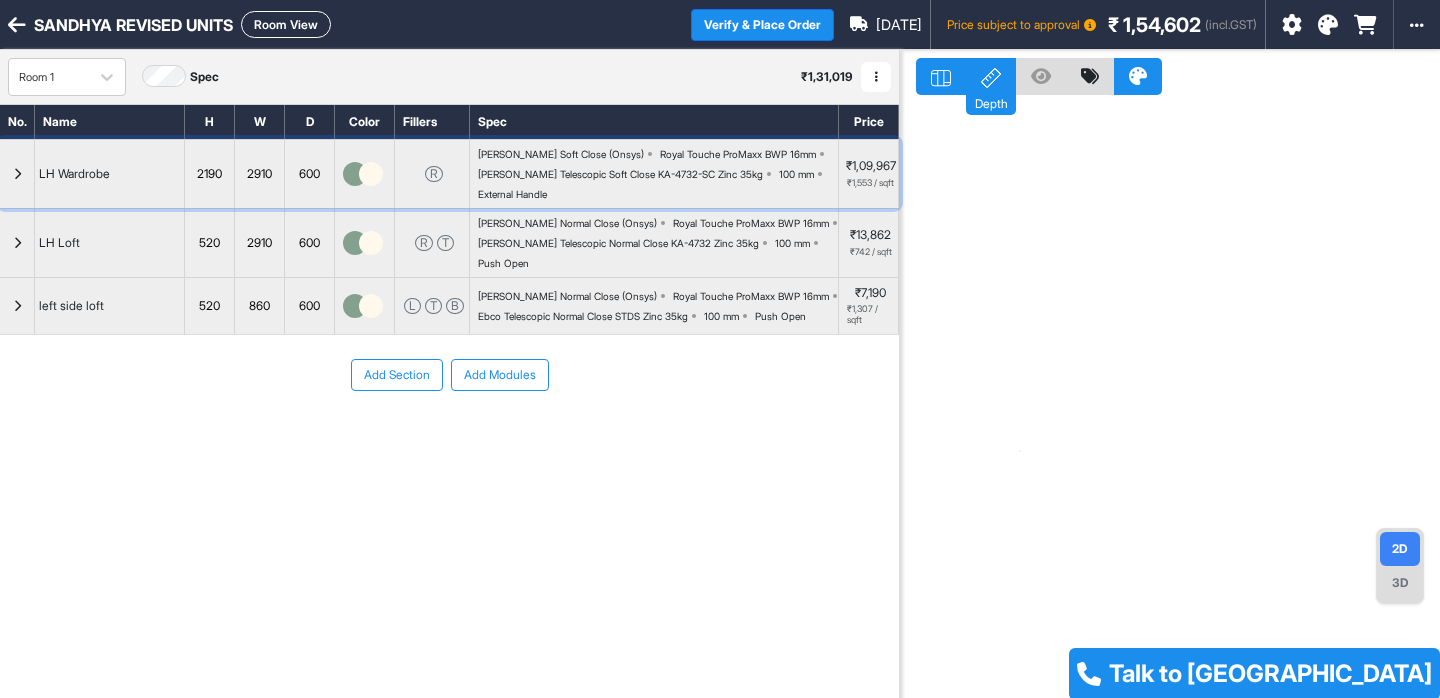click on "LH Wardrobe" at bounding box center (74, 174) 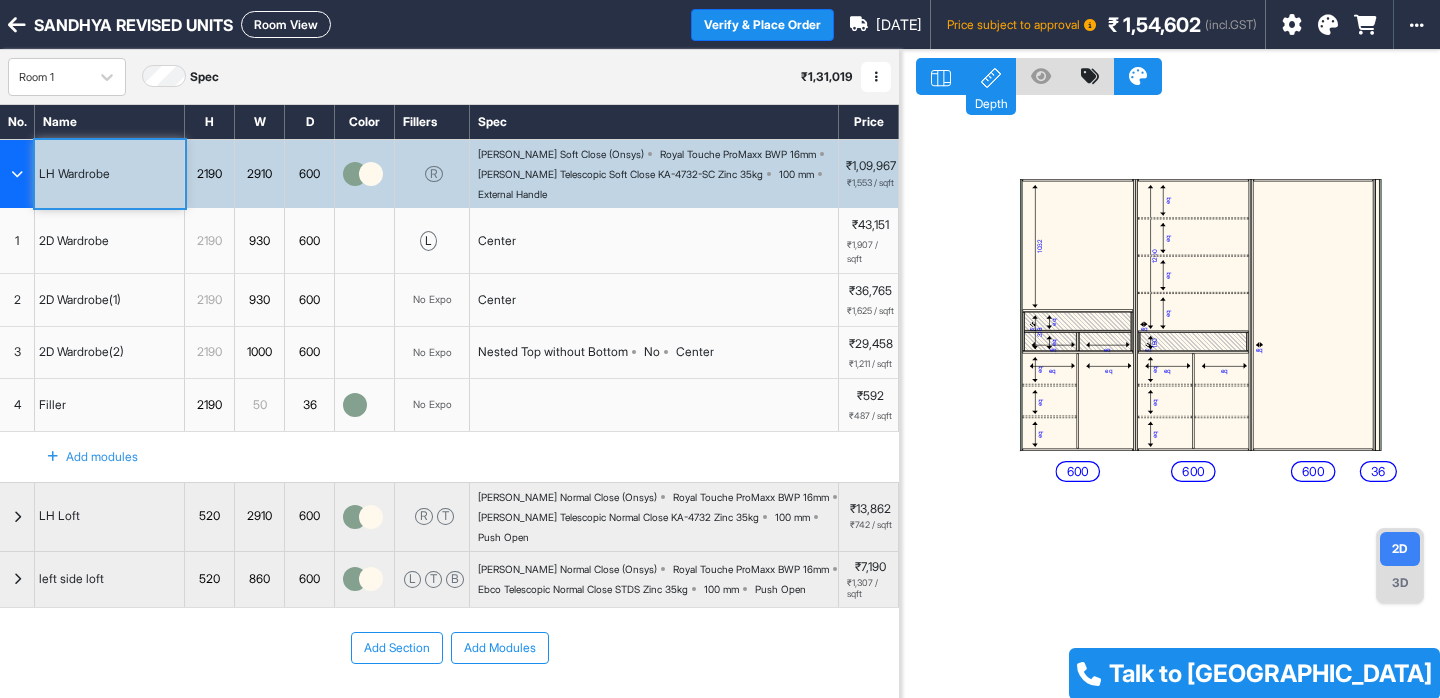 click at bounding box center (17, 174) 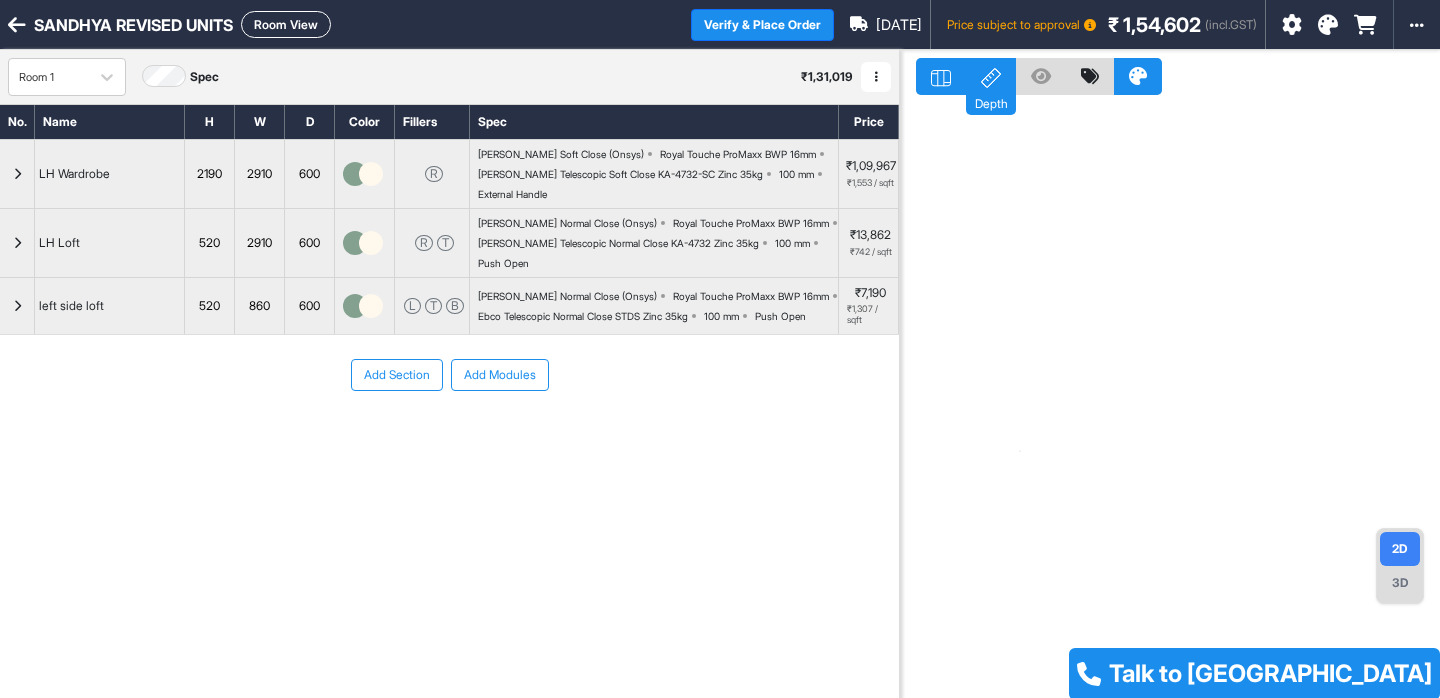 click on "Room View" at bounding box center [286, 24] 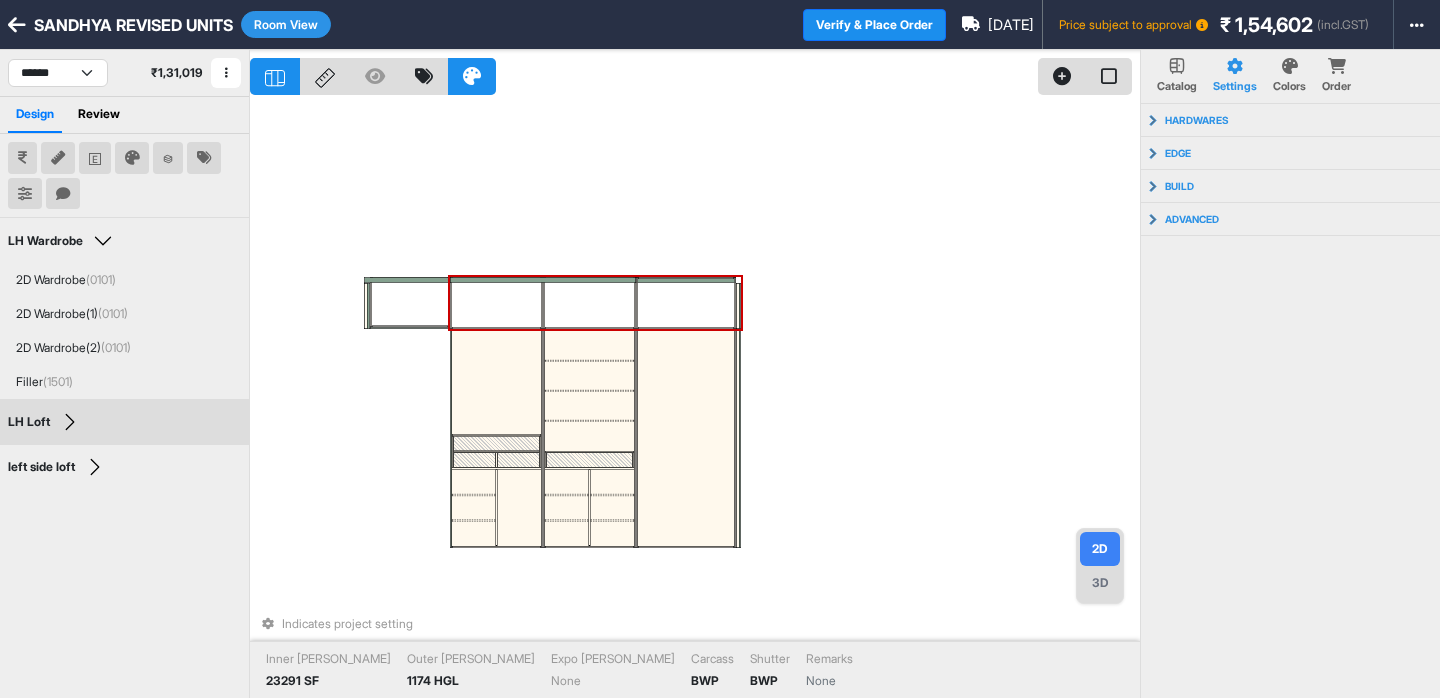 click at bounding box center [686, 303] 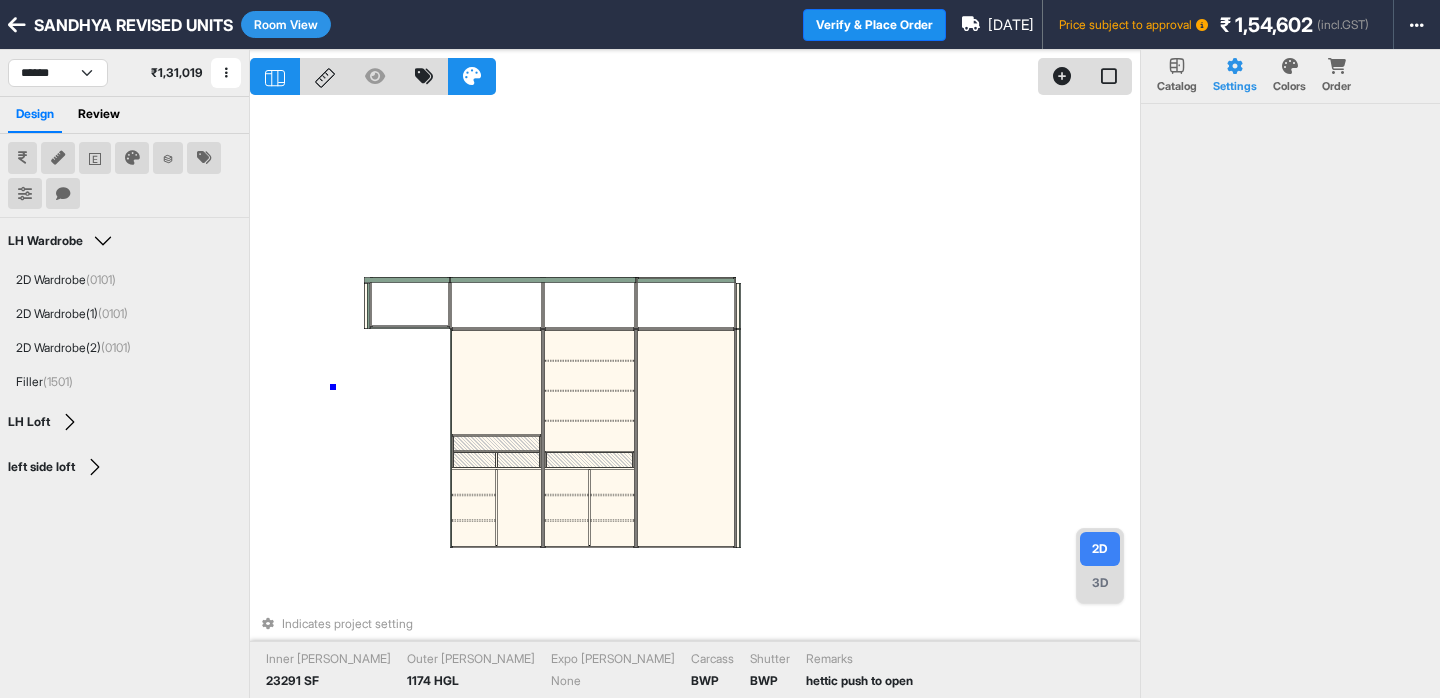 click on "Indicates project setting Inner [PERSON_NAME] 23291 SF Outer [PERSON_NAME] 1174 HGL Expo [PERSON_NAME] None Carcass BWP Shutter BWP Remarks hettic push to open" at bounding box center [695, 399] 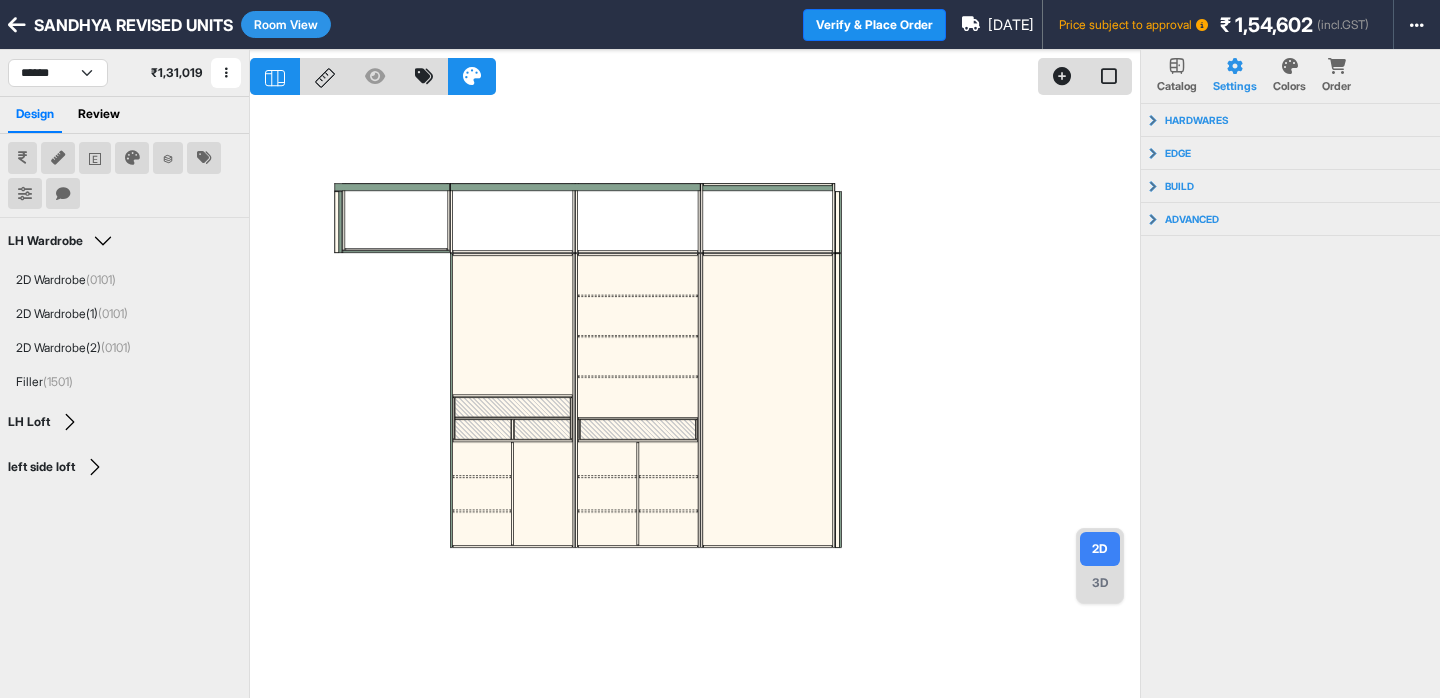 click at bounding box center [17, 25] 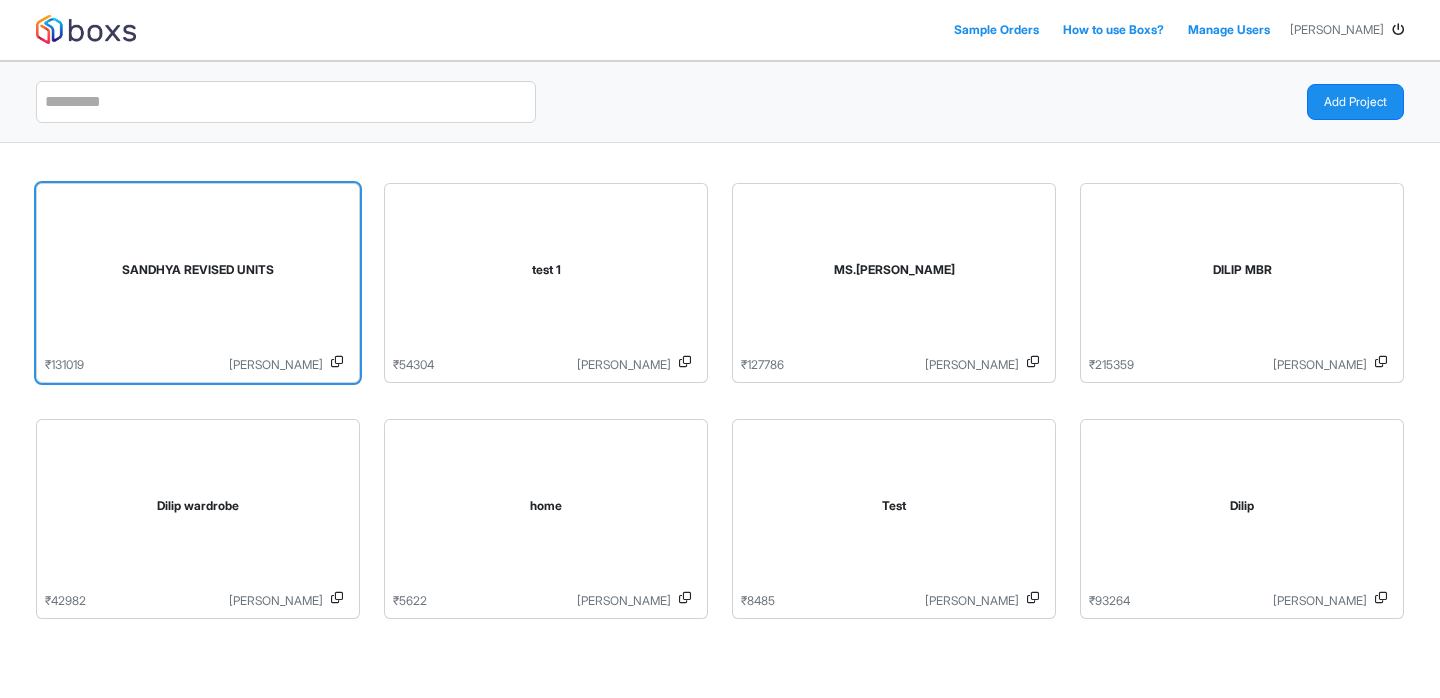click on "SANDHYA REVISED UNITS" at bounding box center [198, 274] 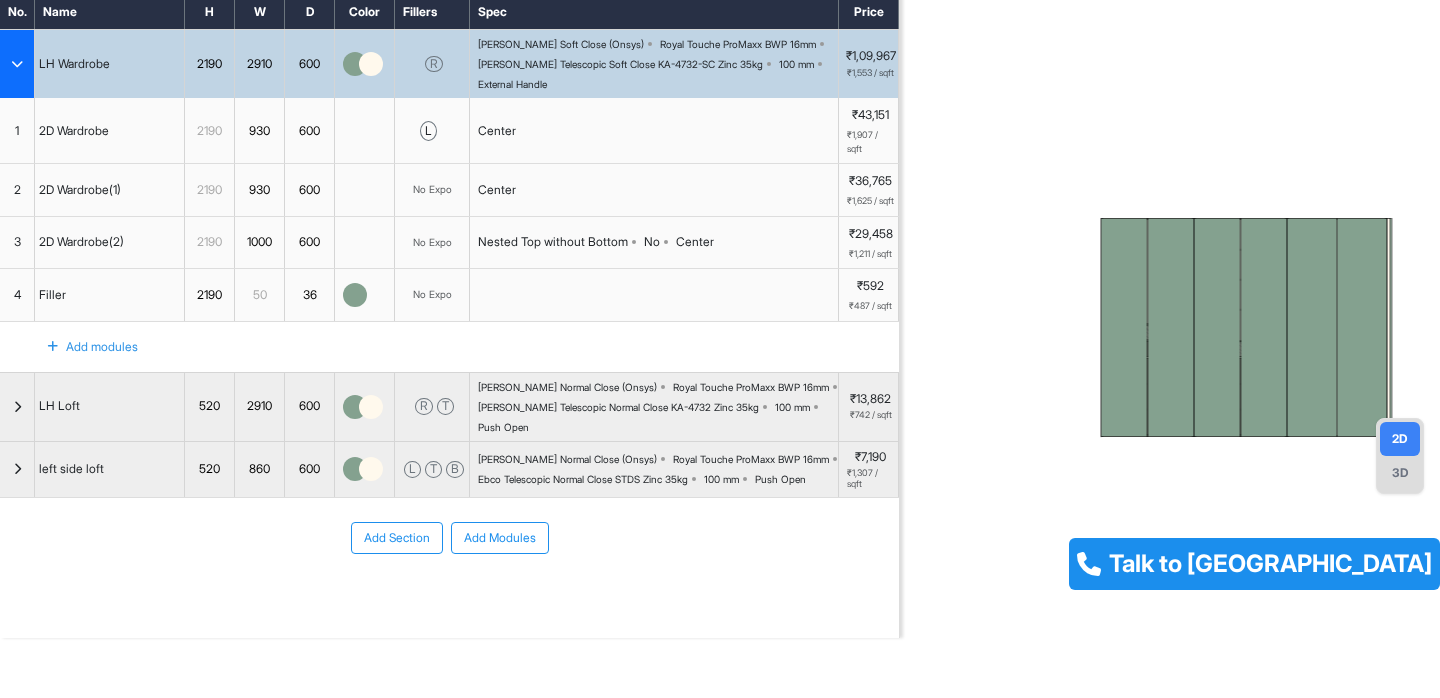 scroll, scrollTop: 137, scrollLeft: 0, axis: vertical 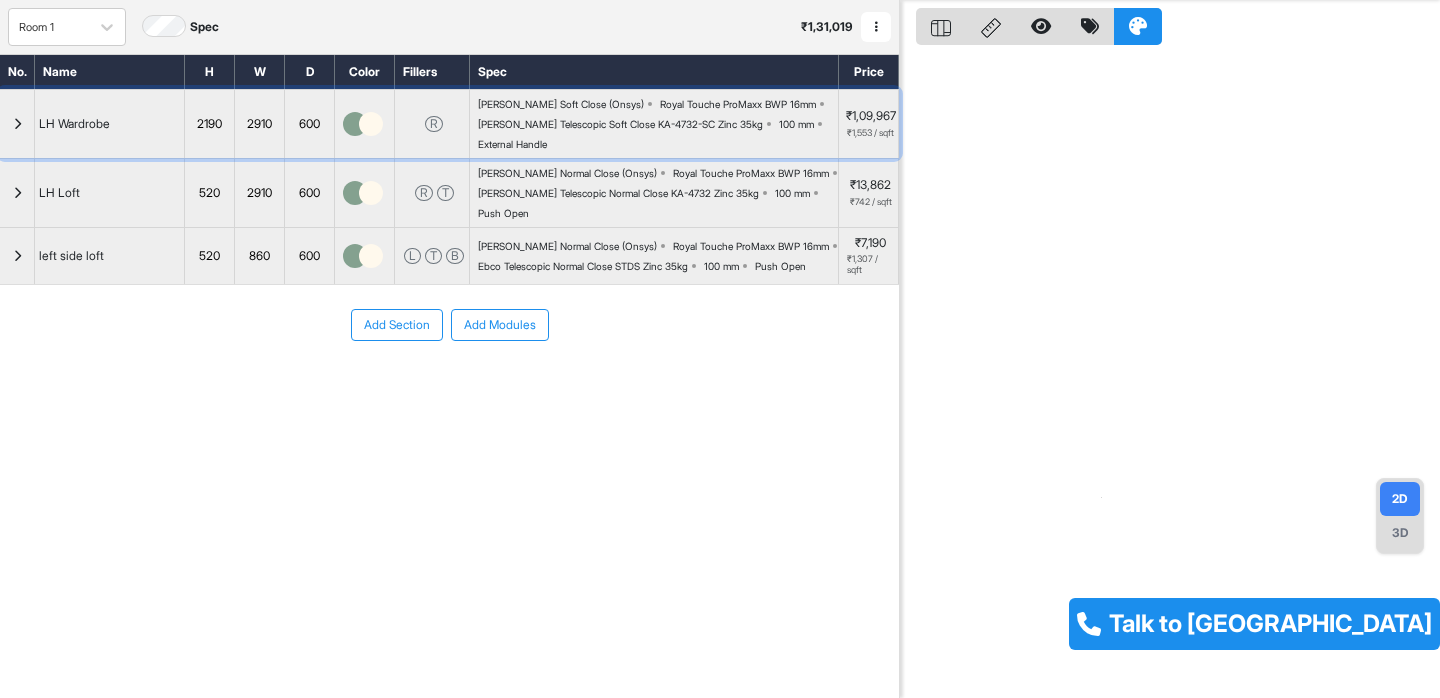 click at bounding box center [17, 124] 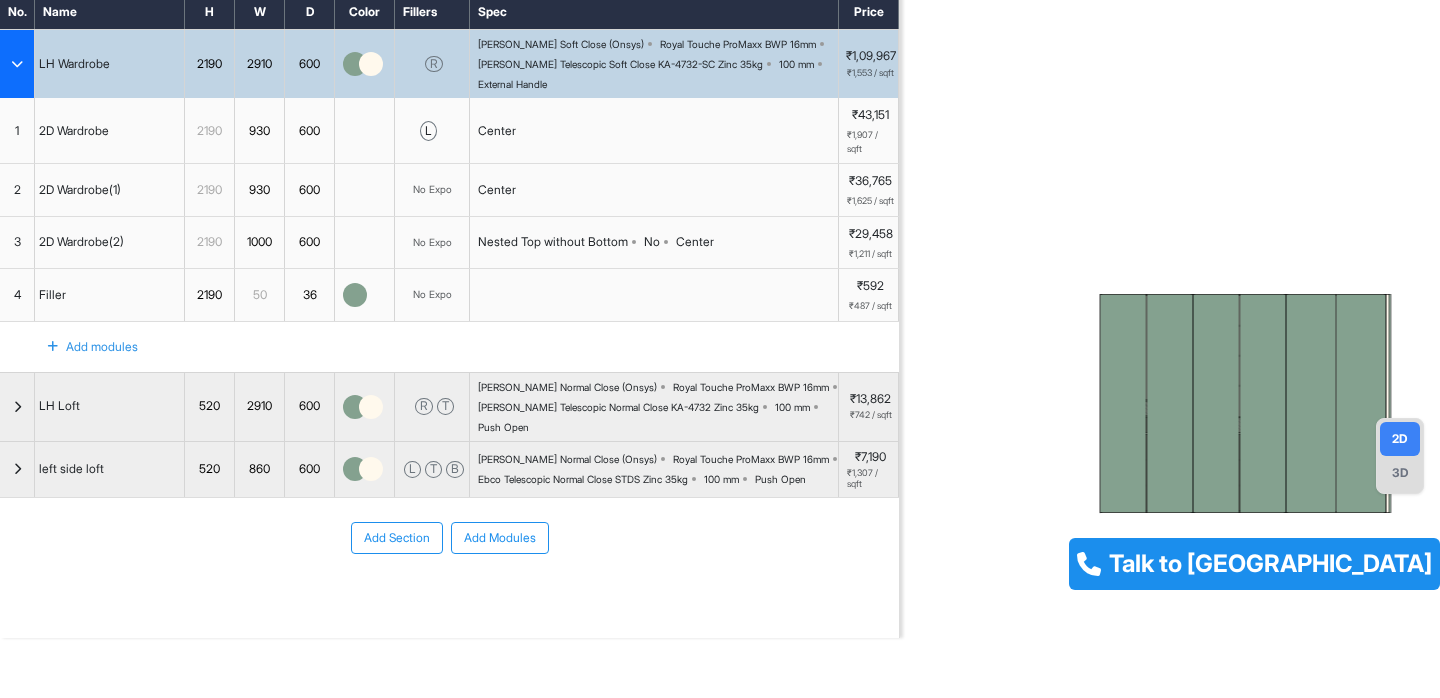 scroll, scrollTop: 0, scrollLeft: 0, axis: both 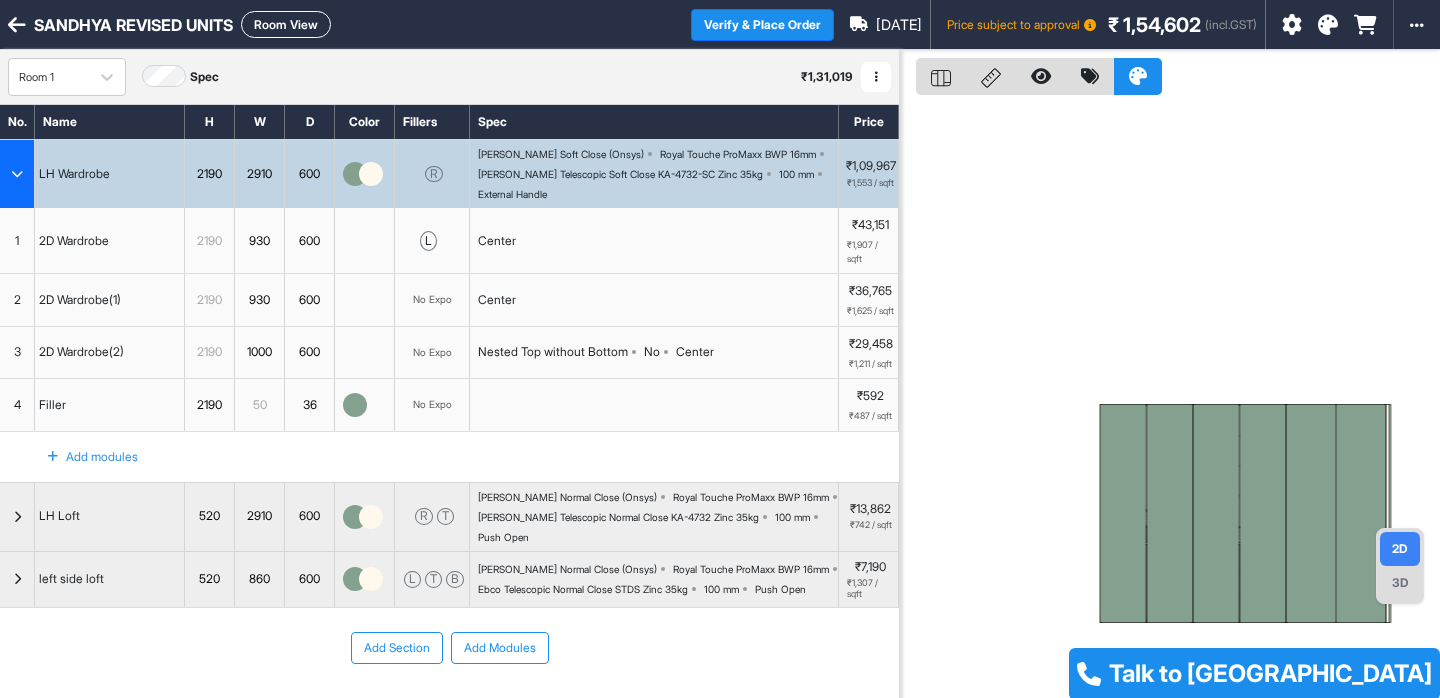 click on "Room View" at bounding box center [286, 24] 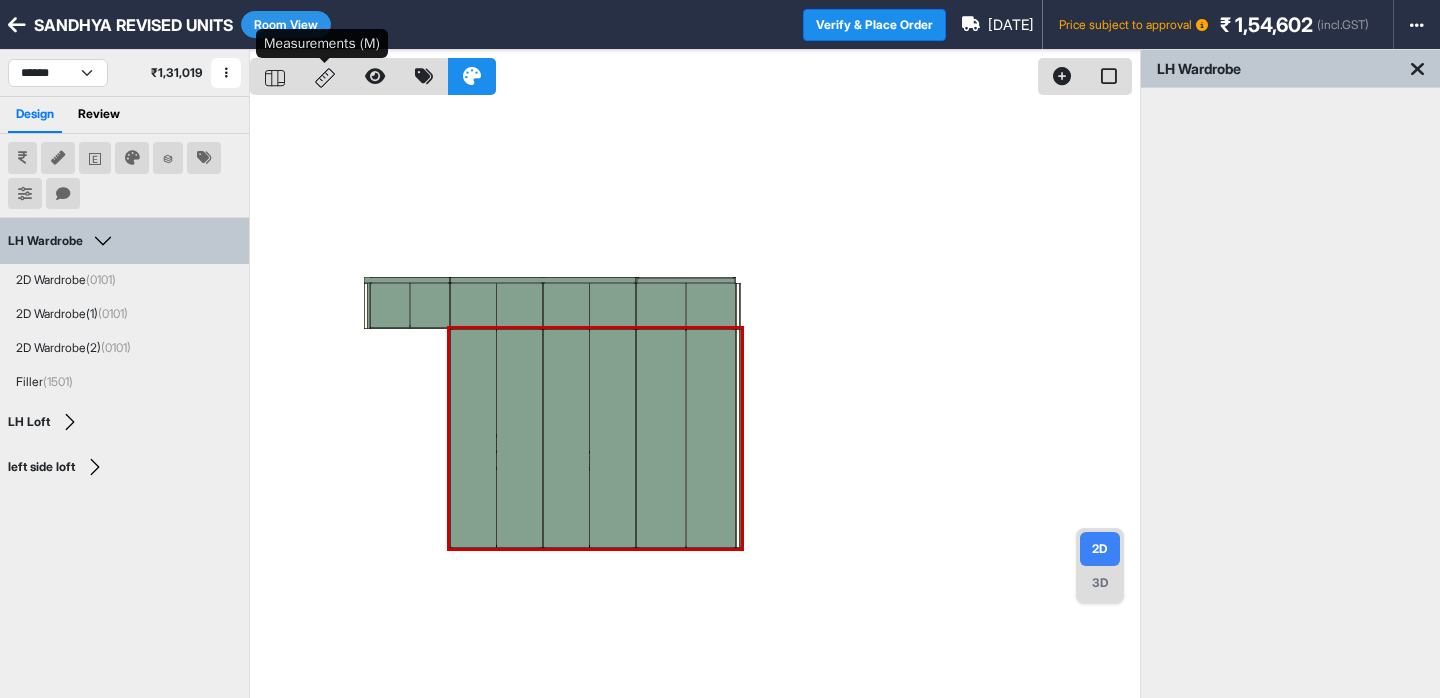 click 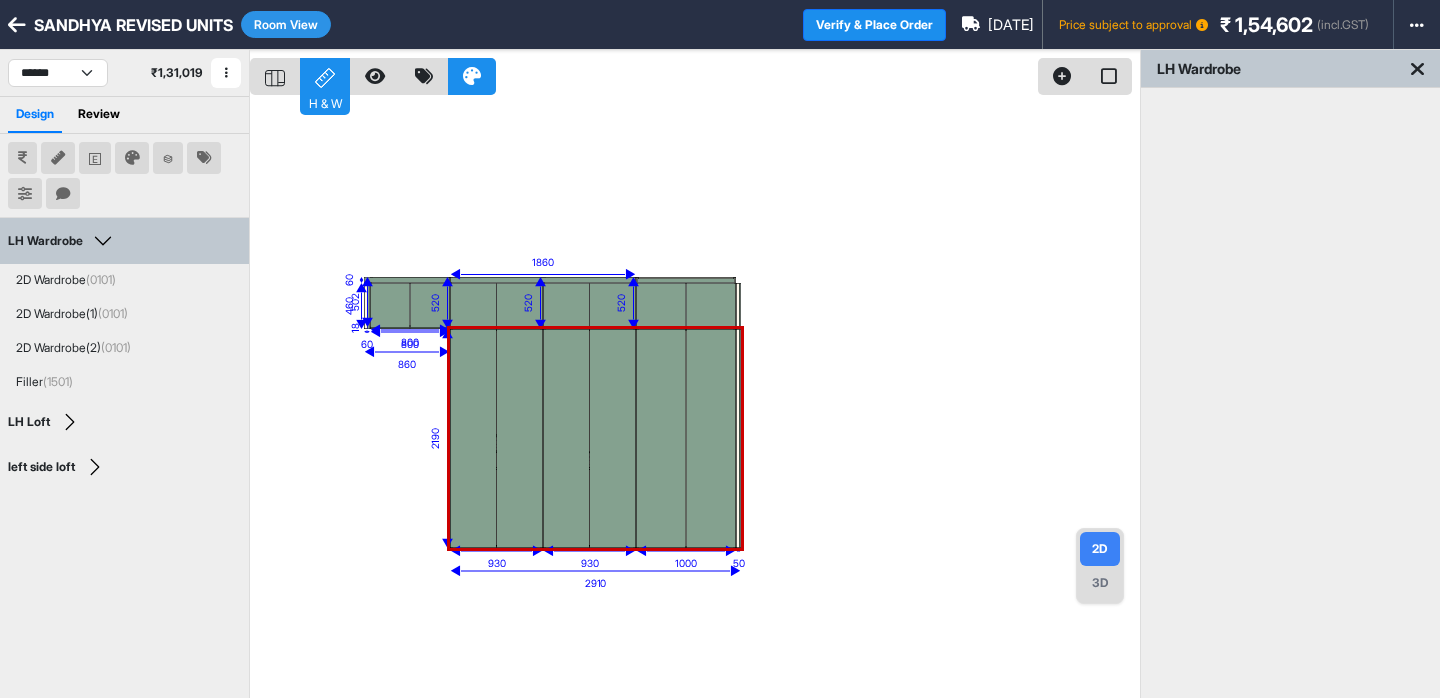 click at bounding box center (275, 76) 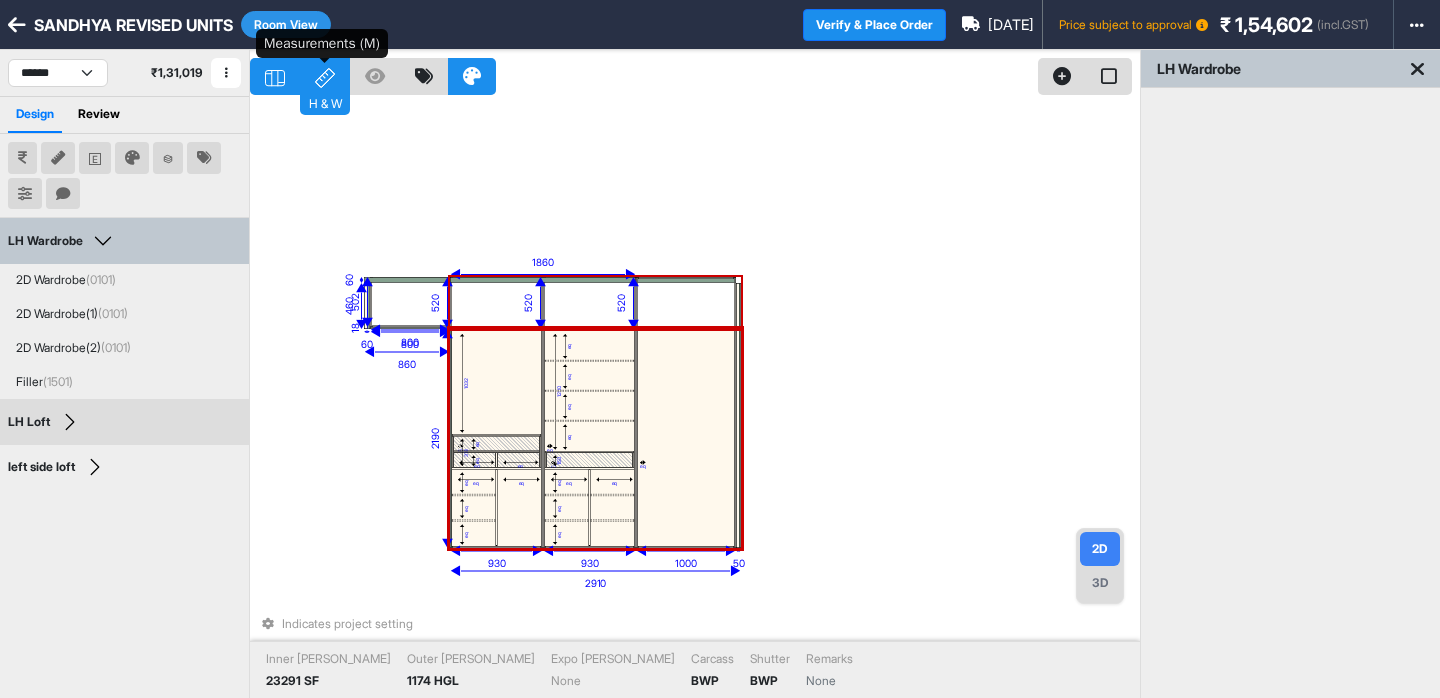 click 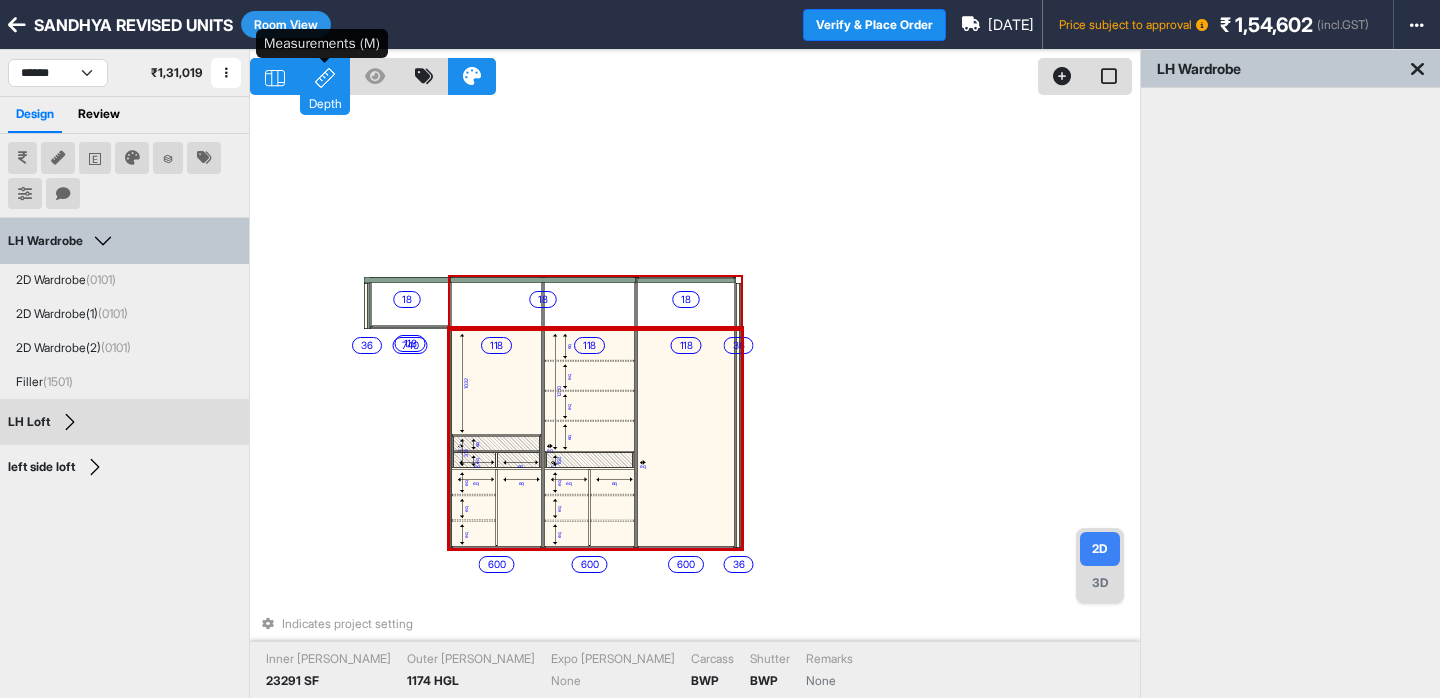click 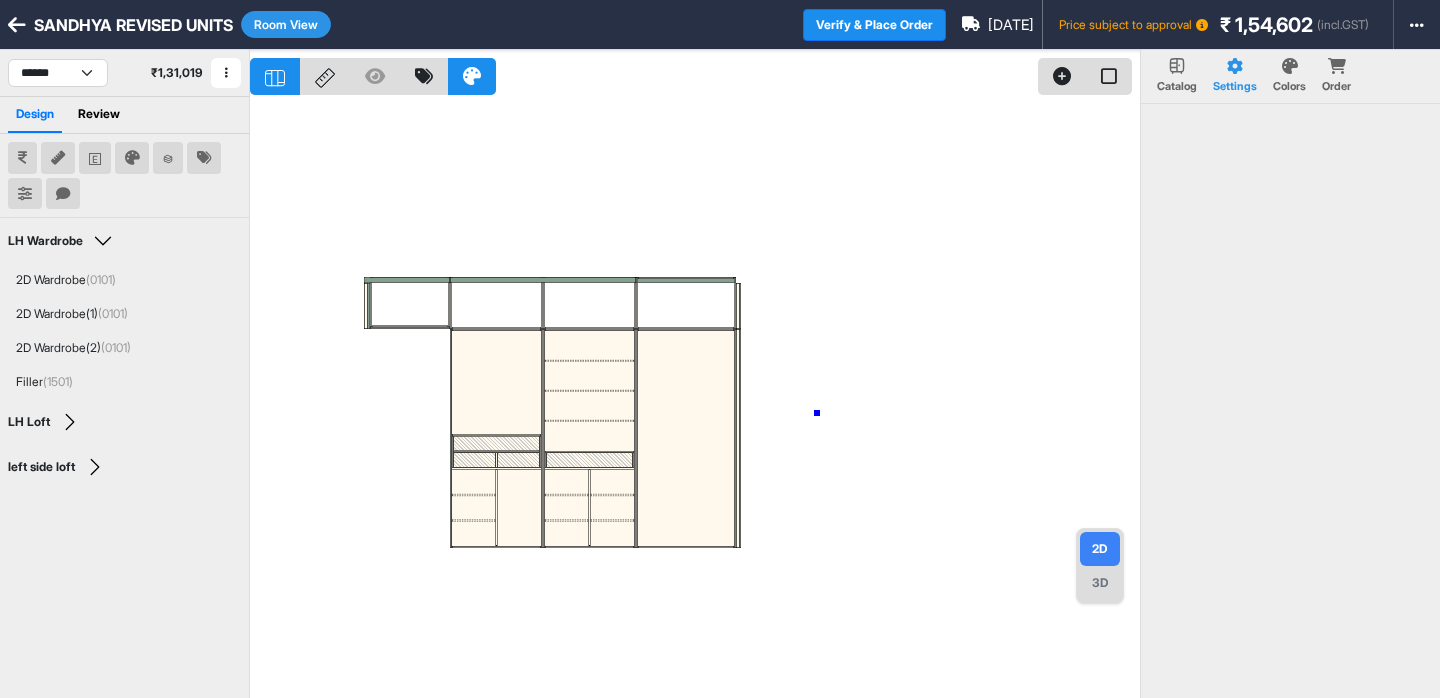 click at bounding box center (695, 399) 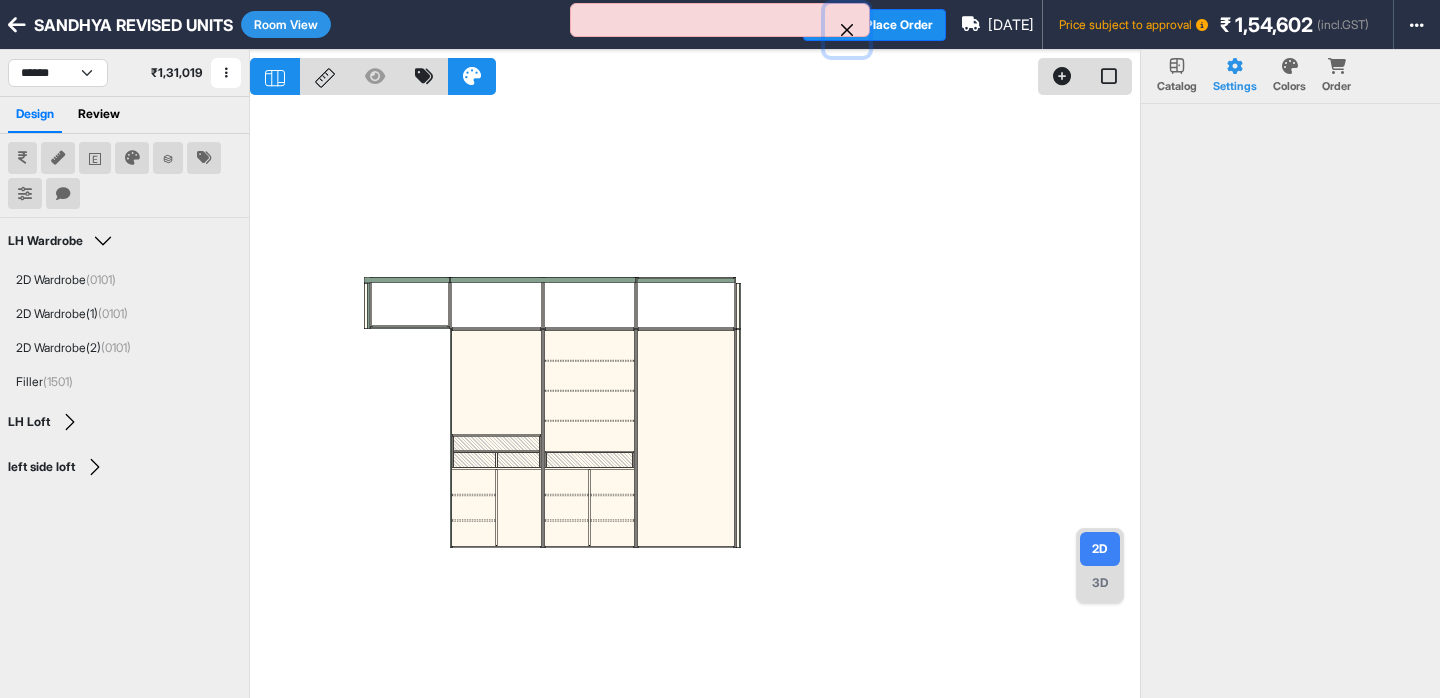 click at bounding box center [847, 30] 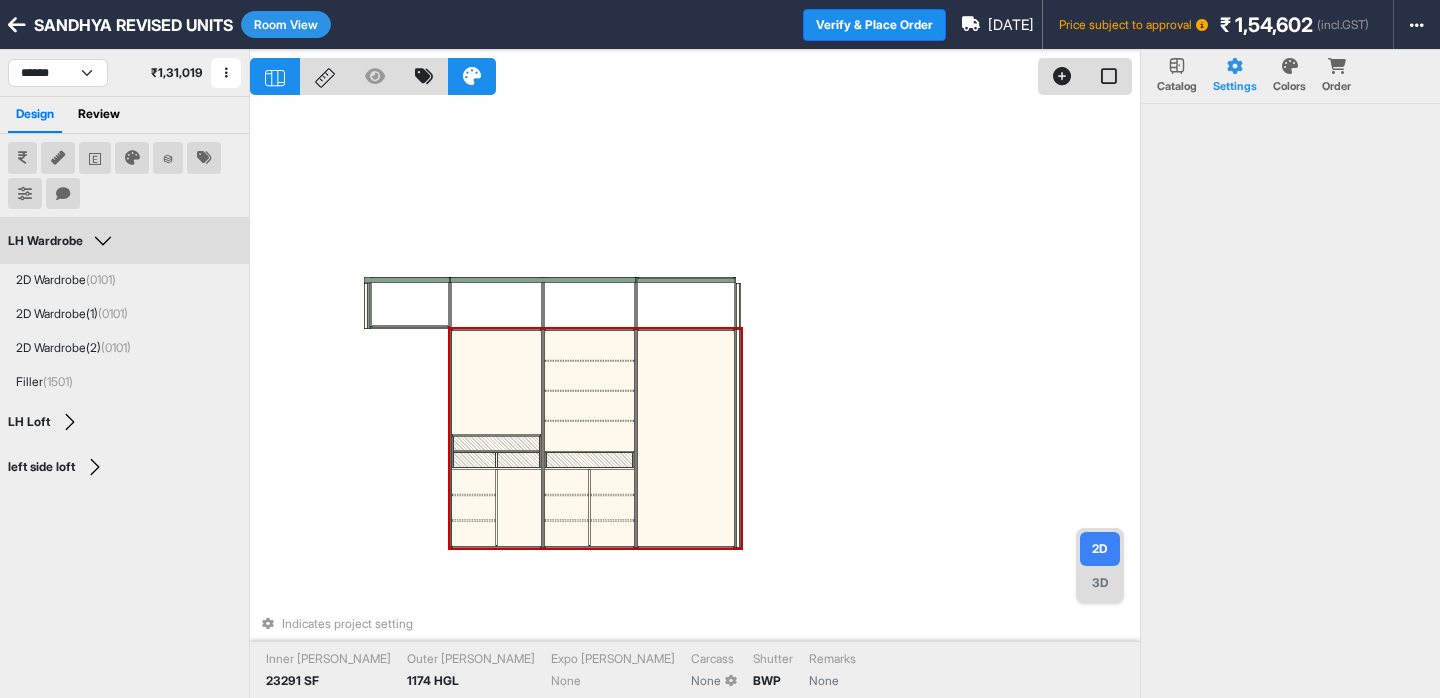 click at bounding box center [738, 438] 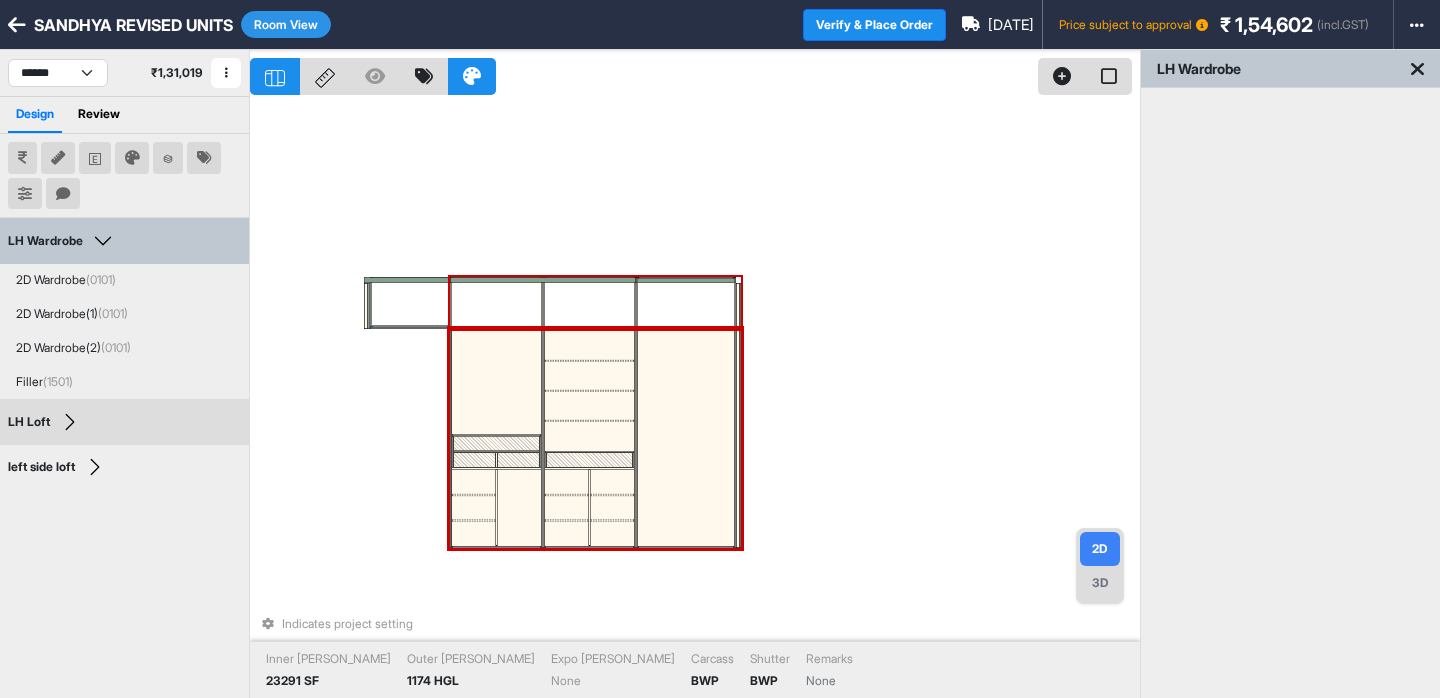 click at bounding box center (686, 303) 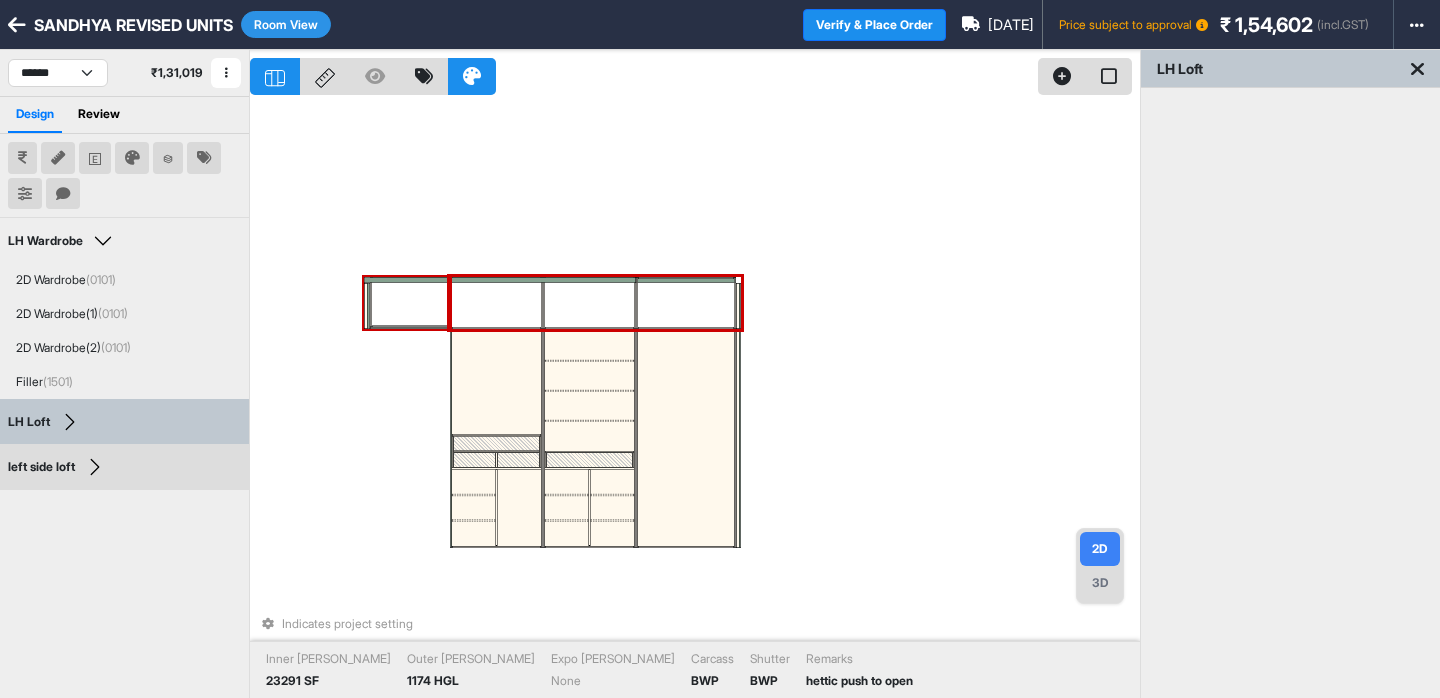 click at bounding box center (410, 302) 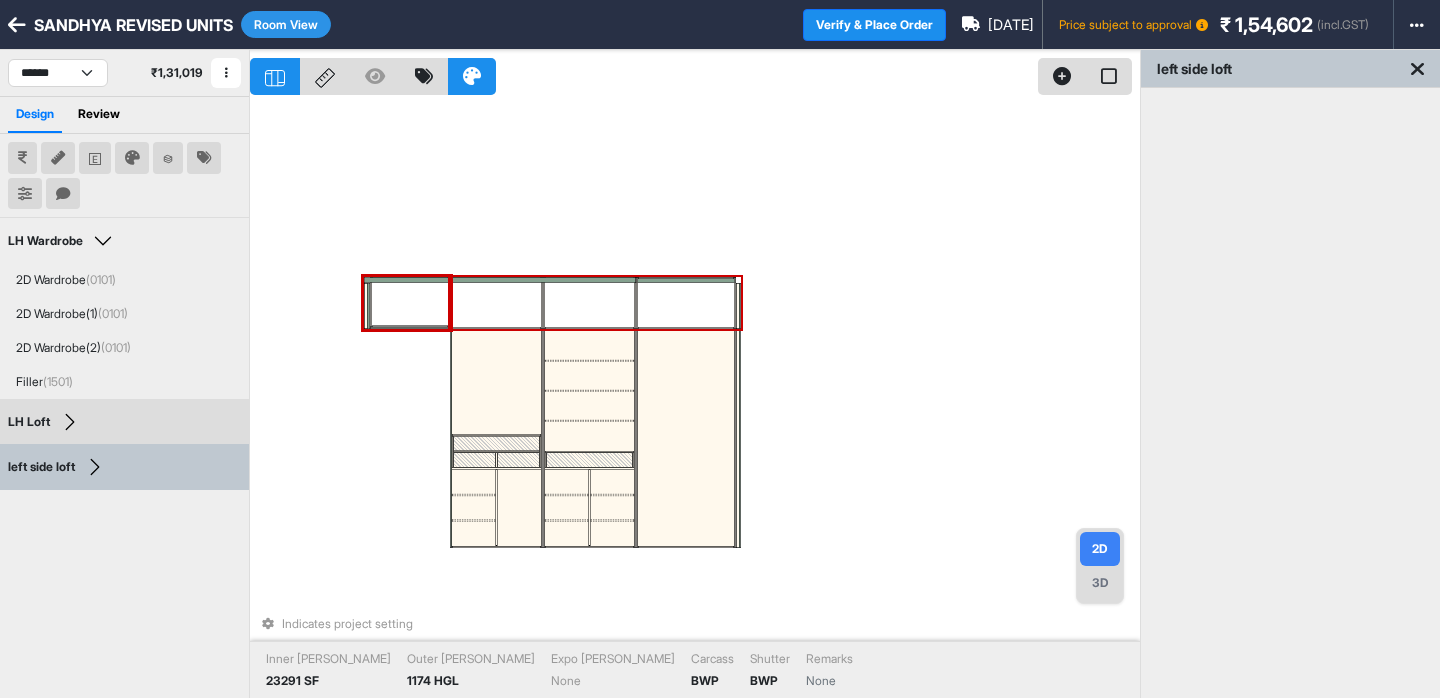 click at bounding box center (496, 303) 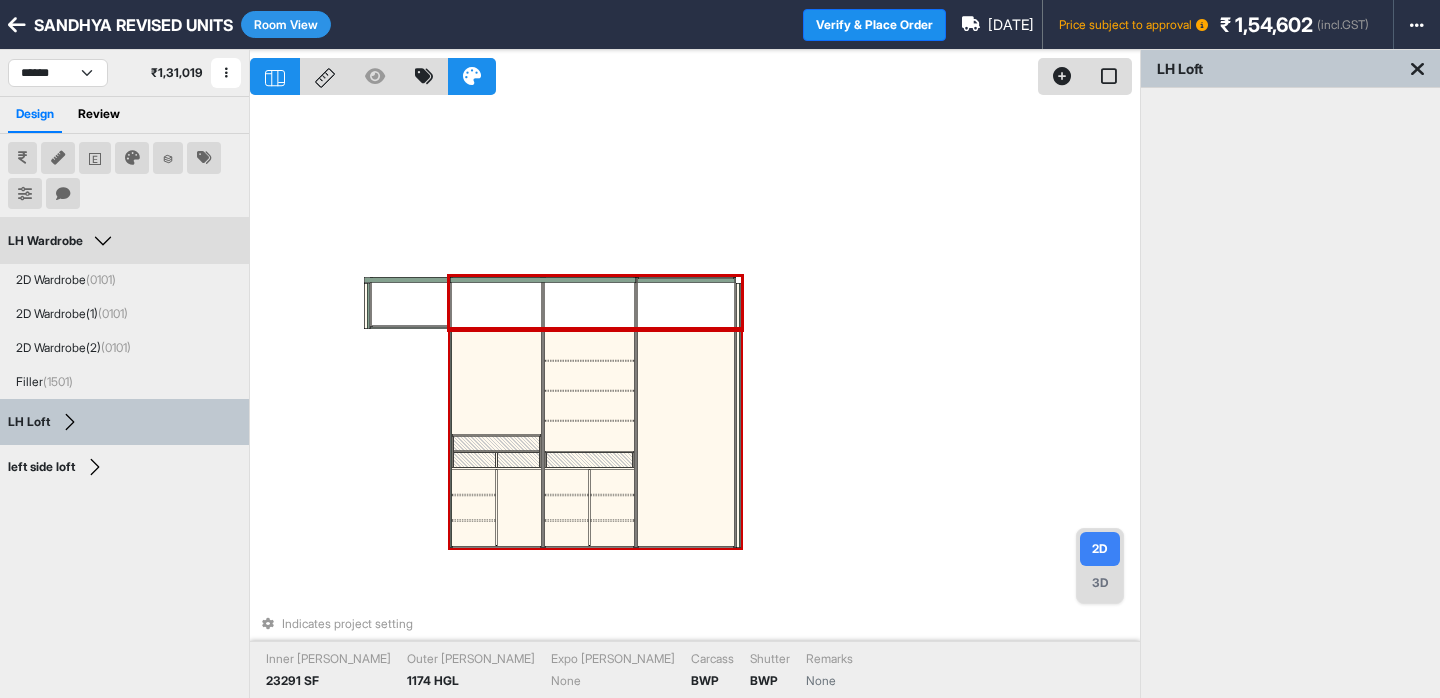 click at bounding box center (686, 438) 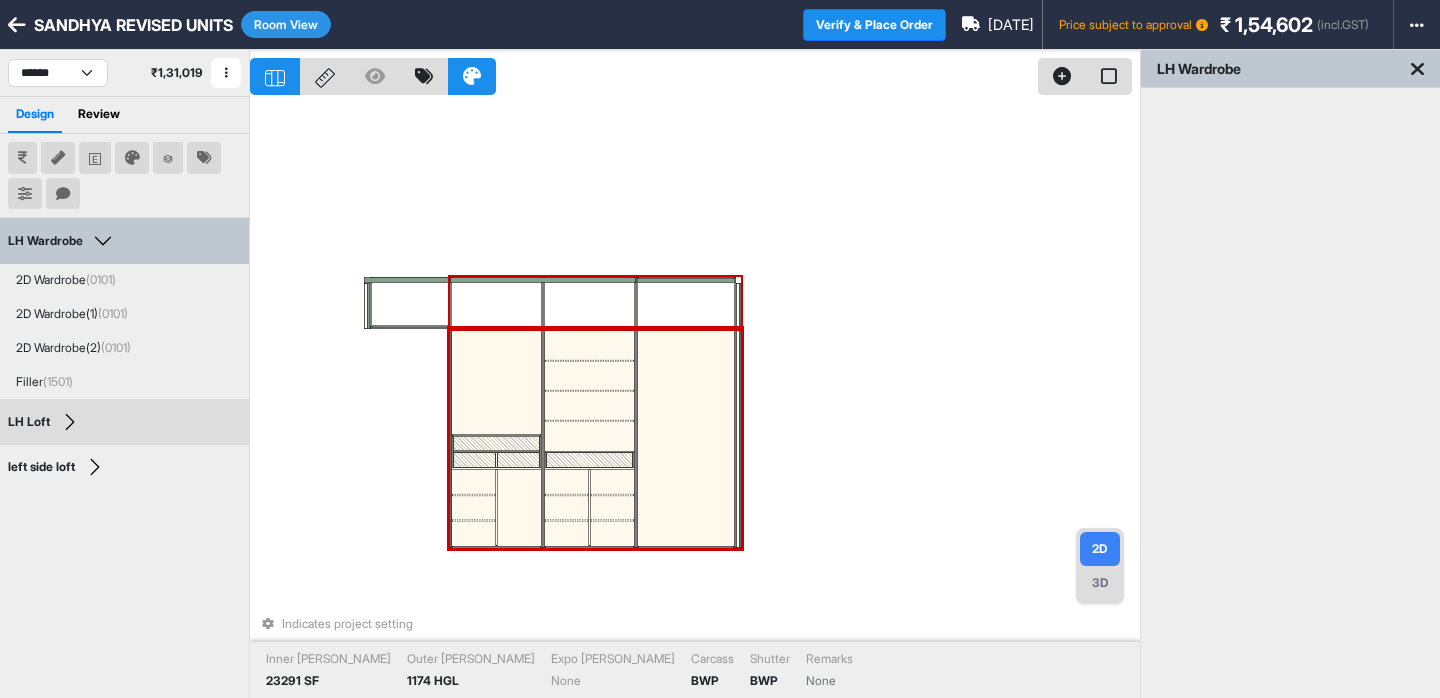 click at bounding box center (686, 303) 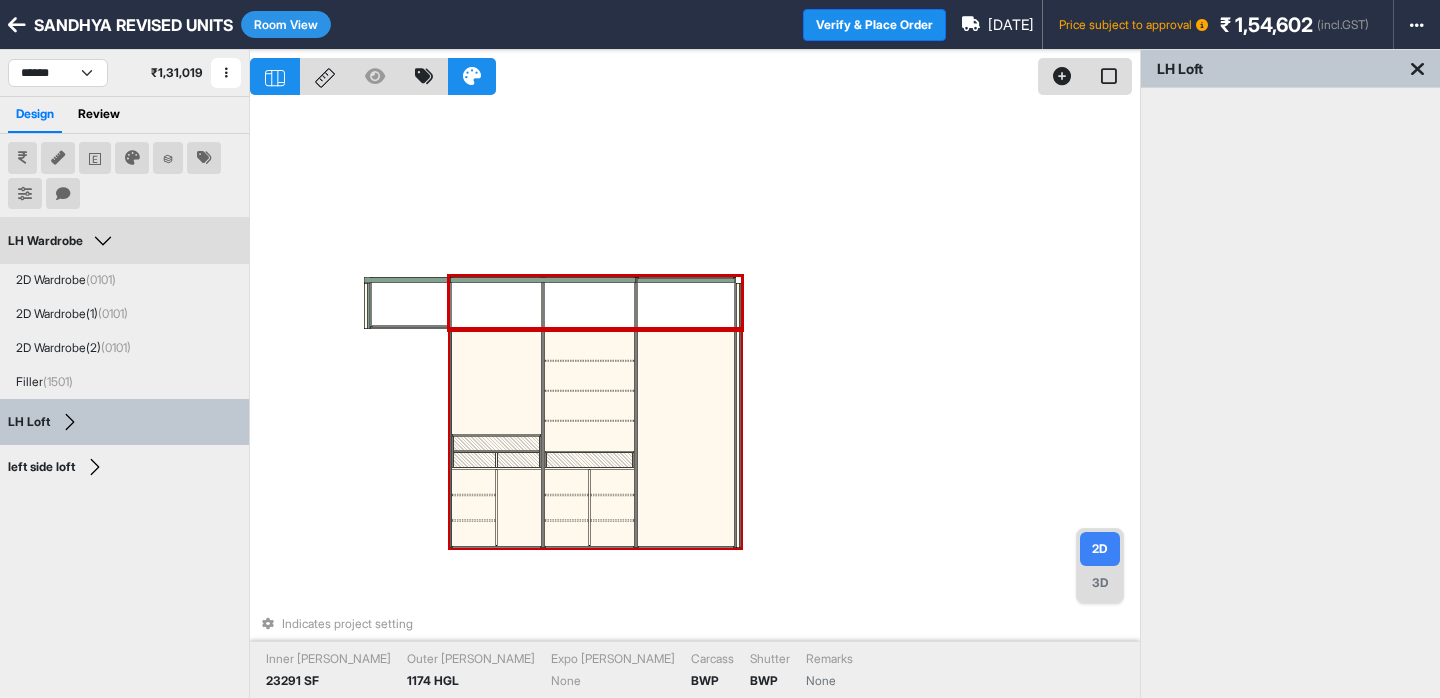 click at bounding box center [686, 438] 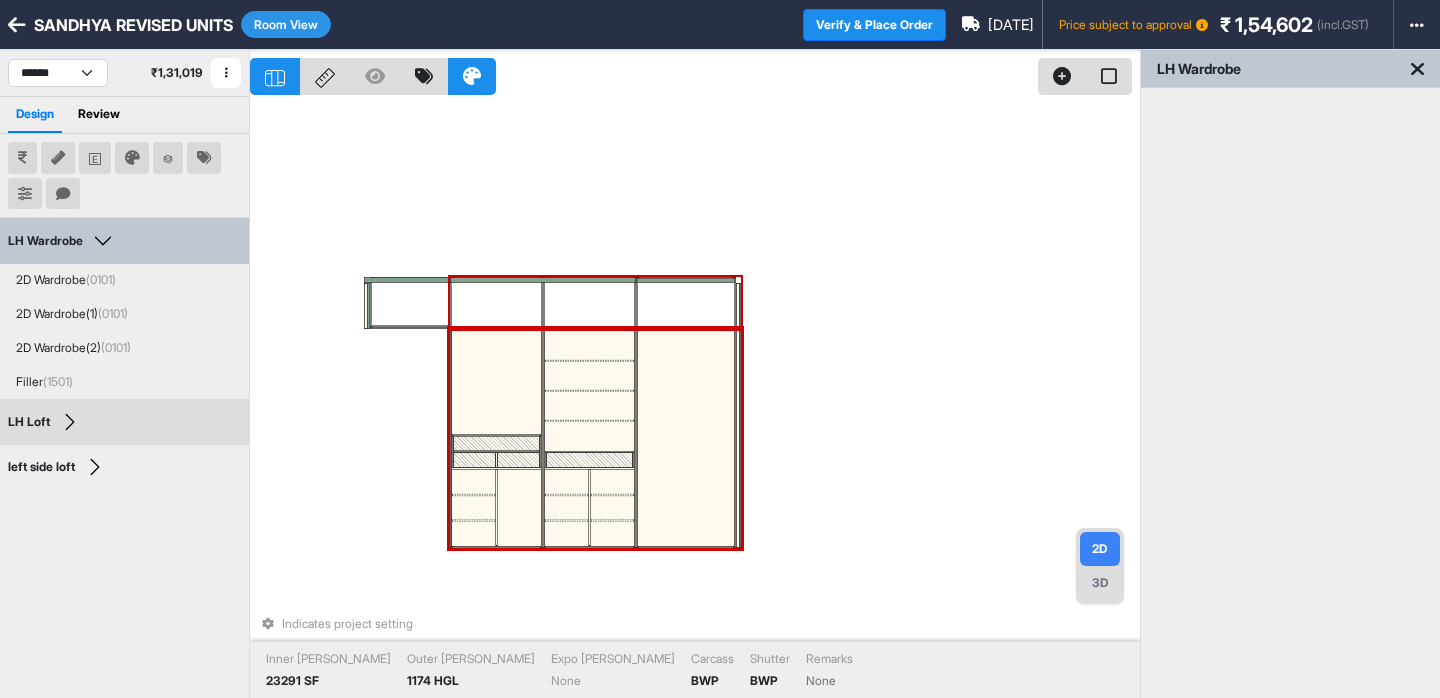 click at bounding box center (686, 303) 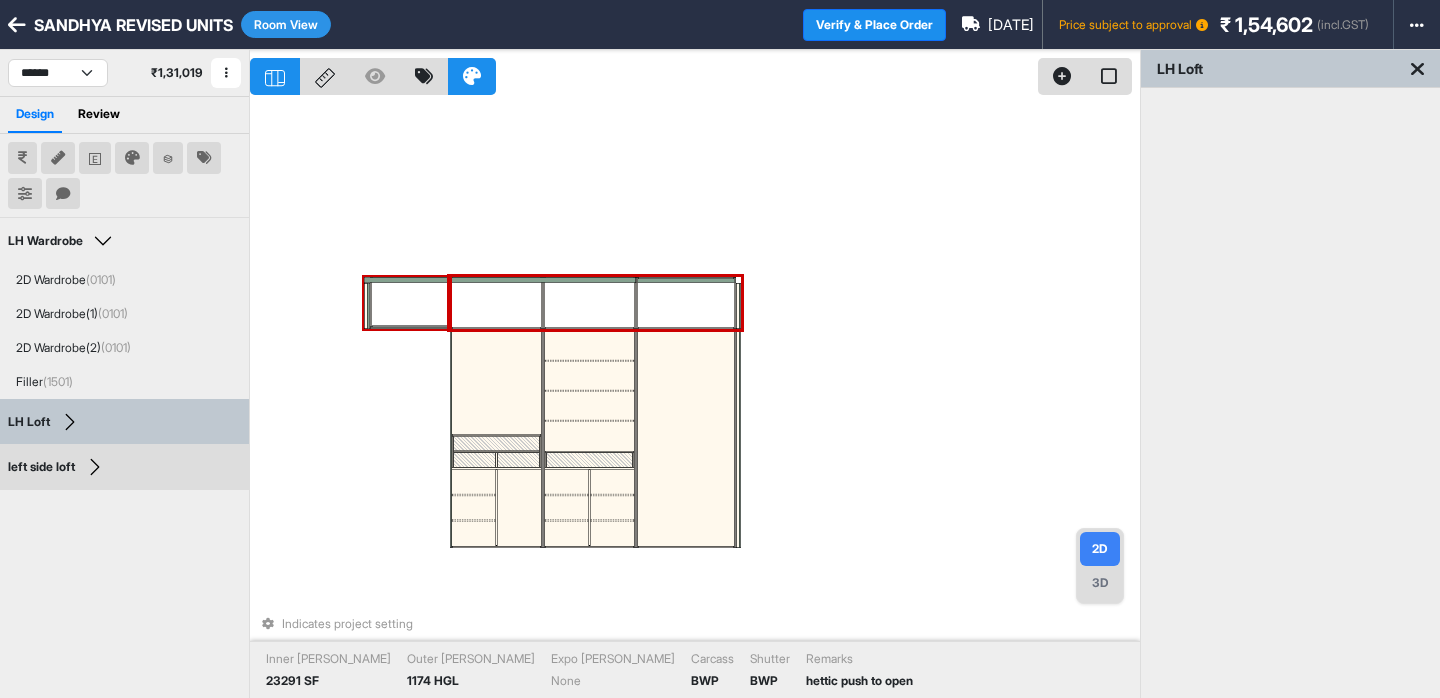 click at bounding box center (410, 302) 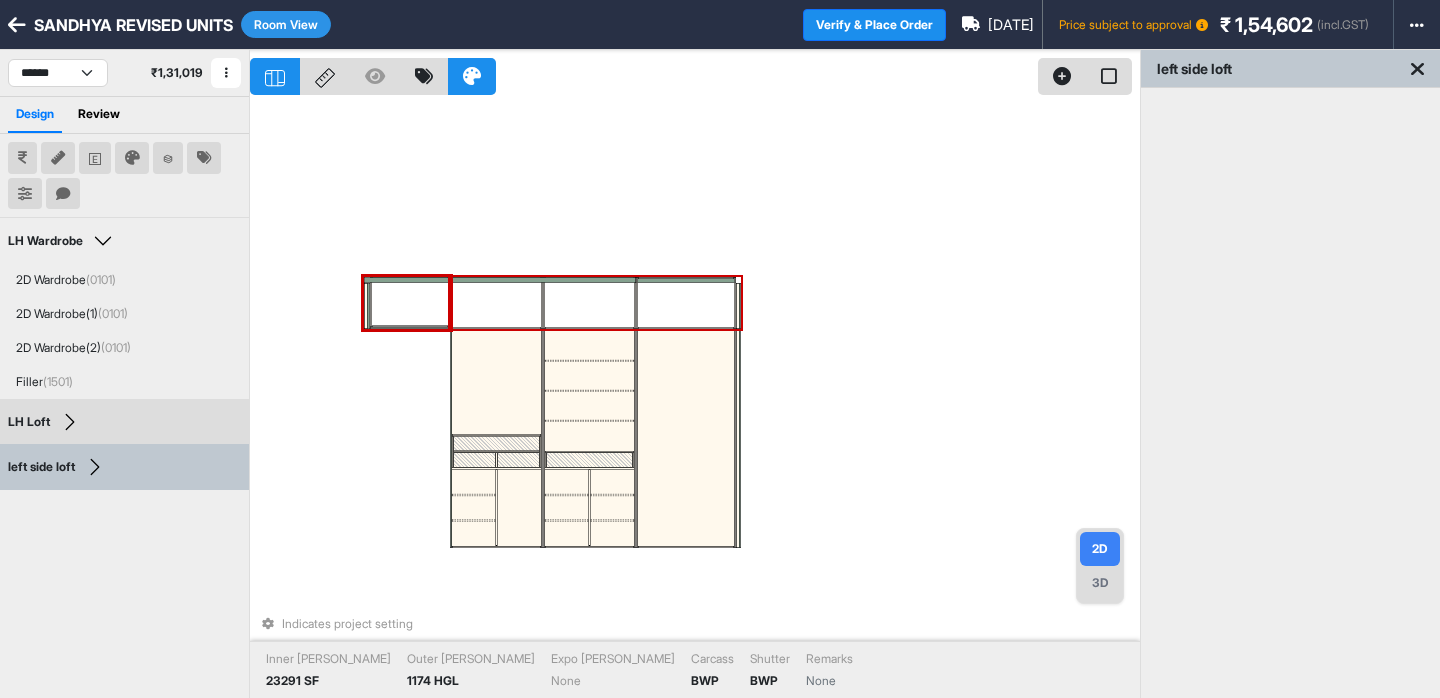 click at bounding box center (496, 303) 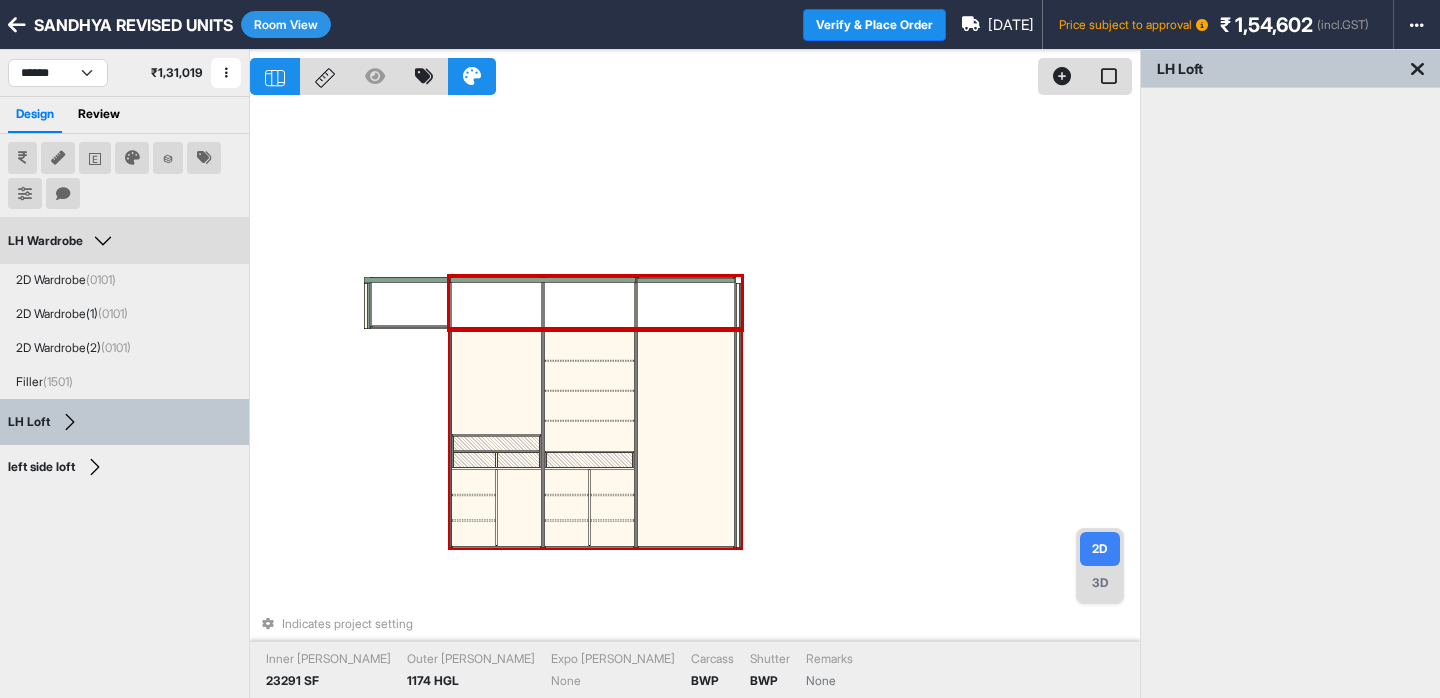 click at bounding box center [589, 376] 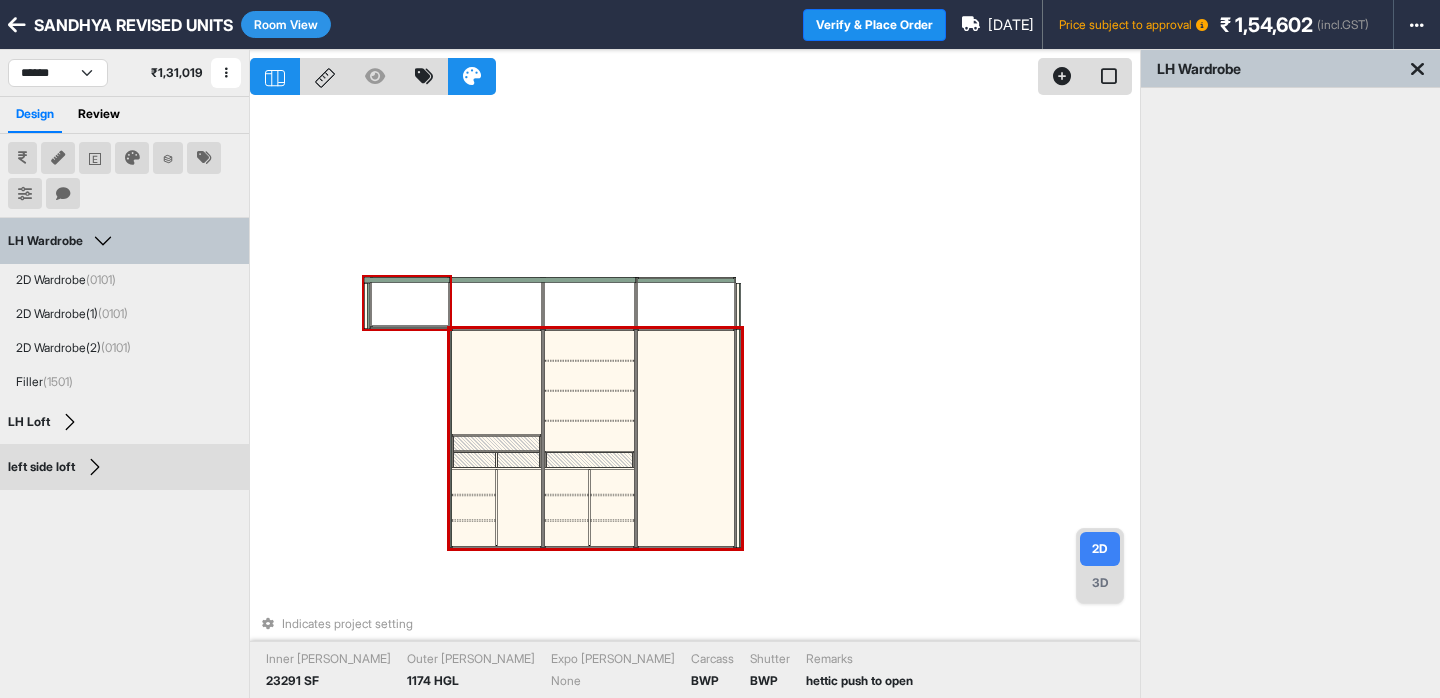 click at bounding box center (410, 302) 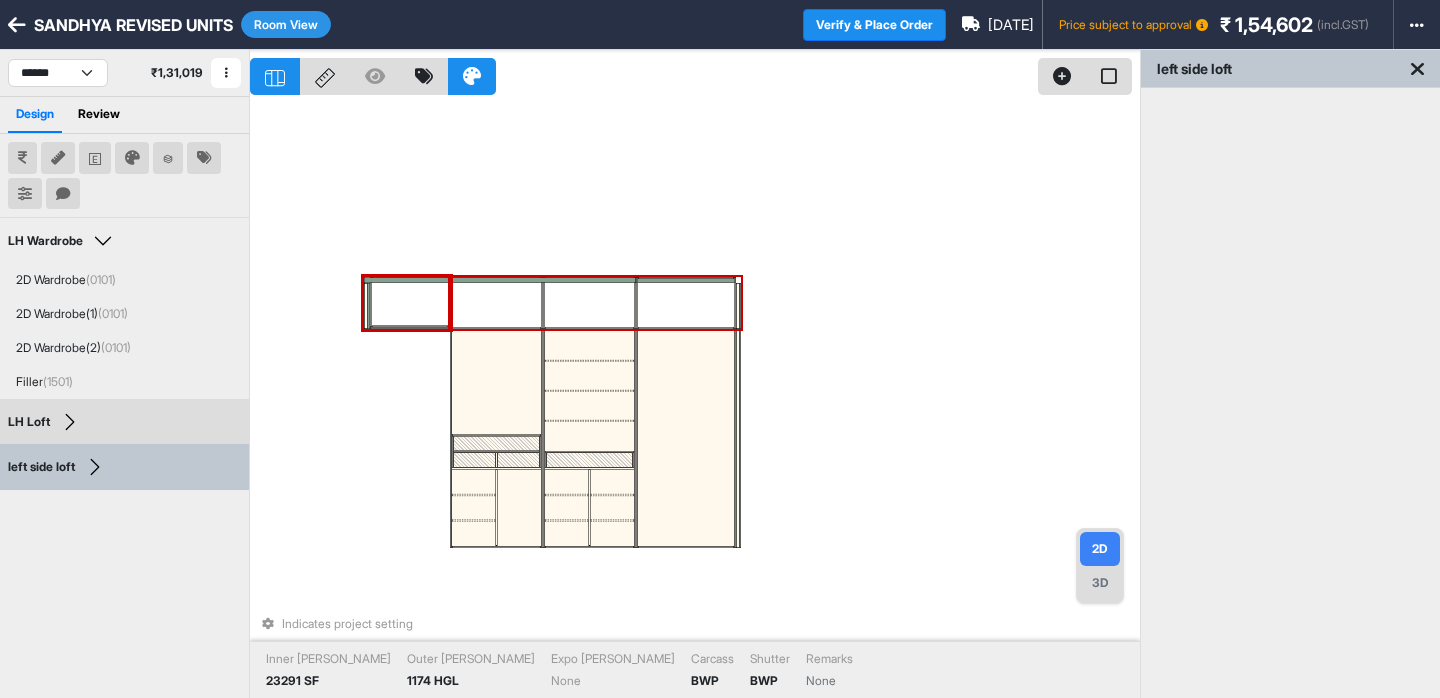 click at bounding box center (589, 303) 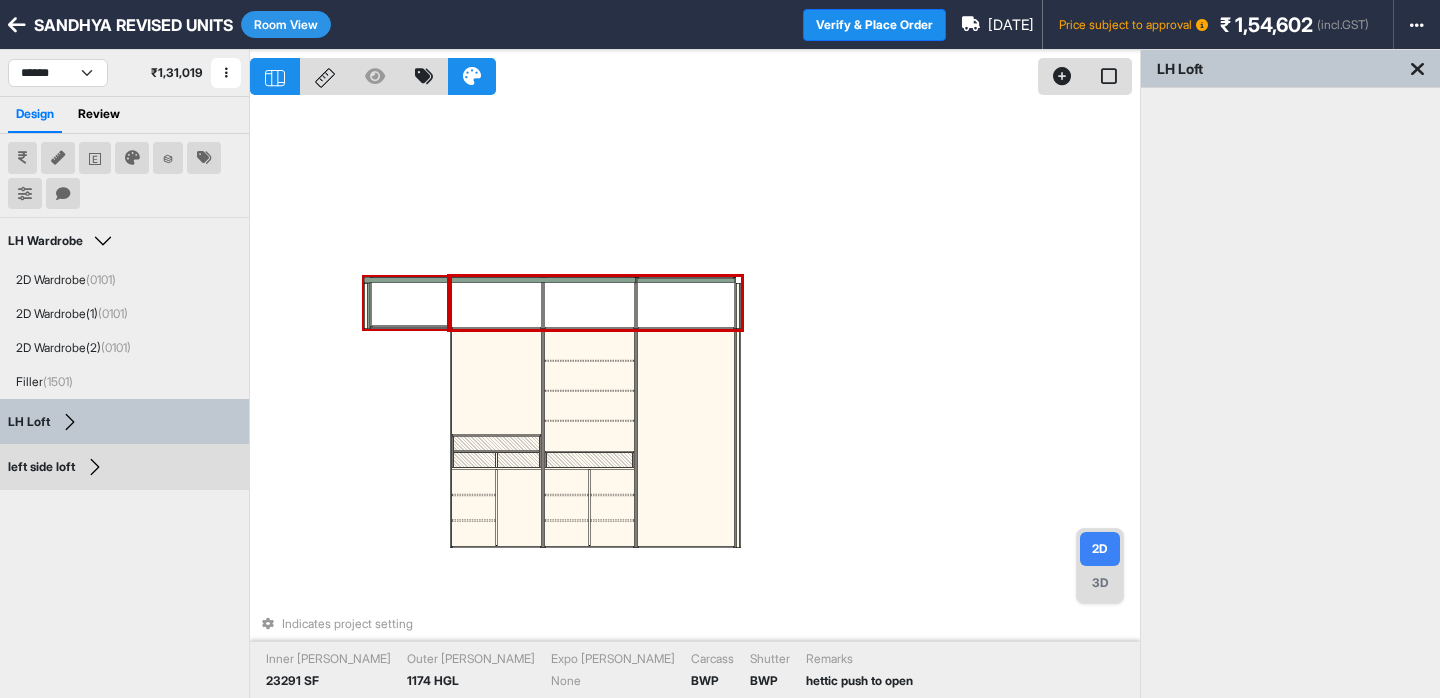 click at bounding box center (410, 302) 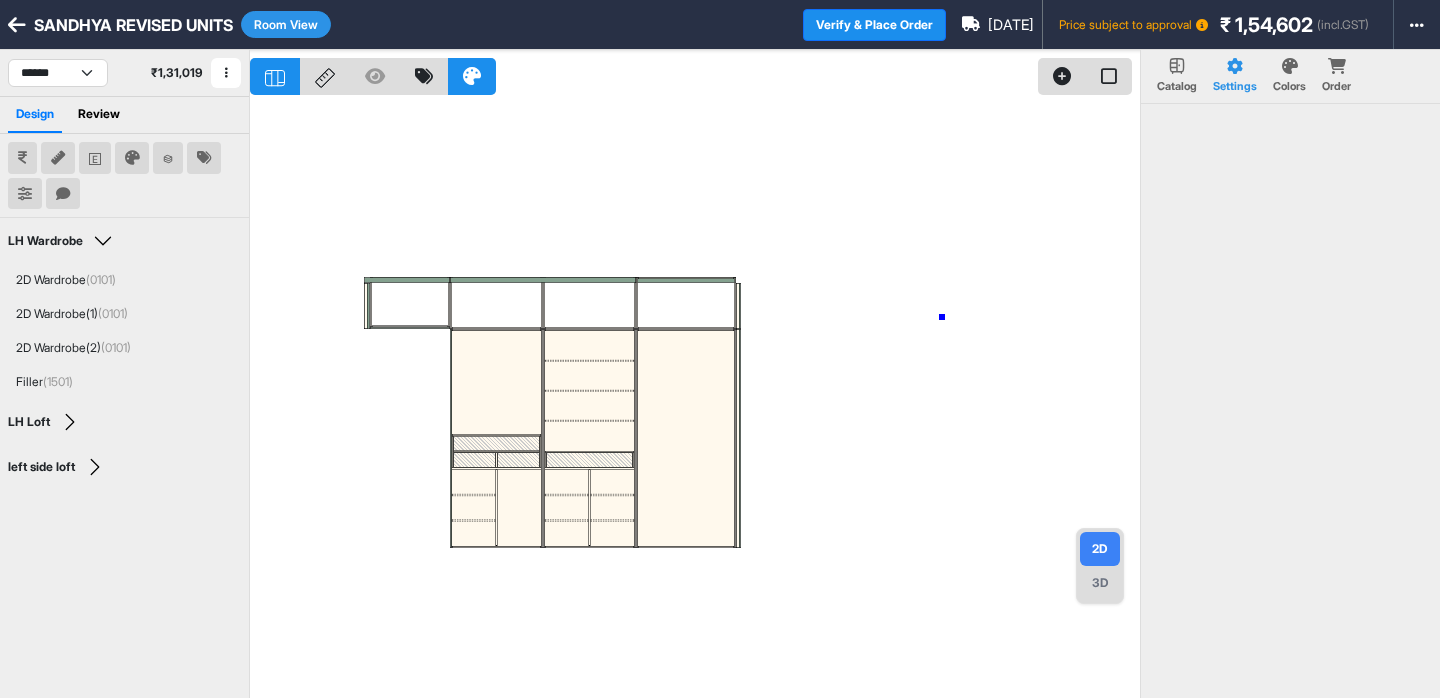 click at bounding box center [695, 399] 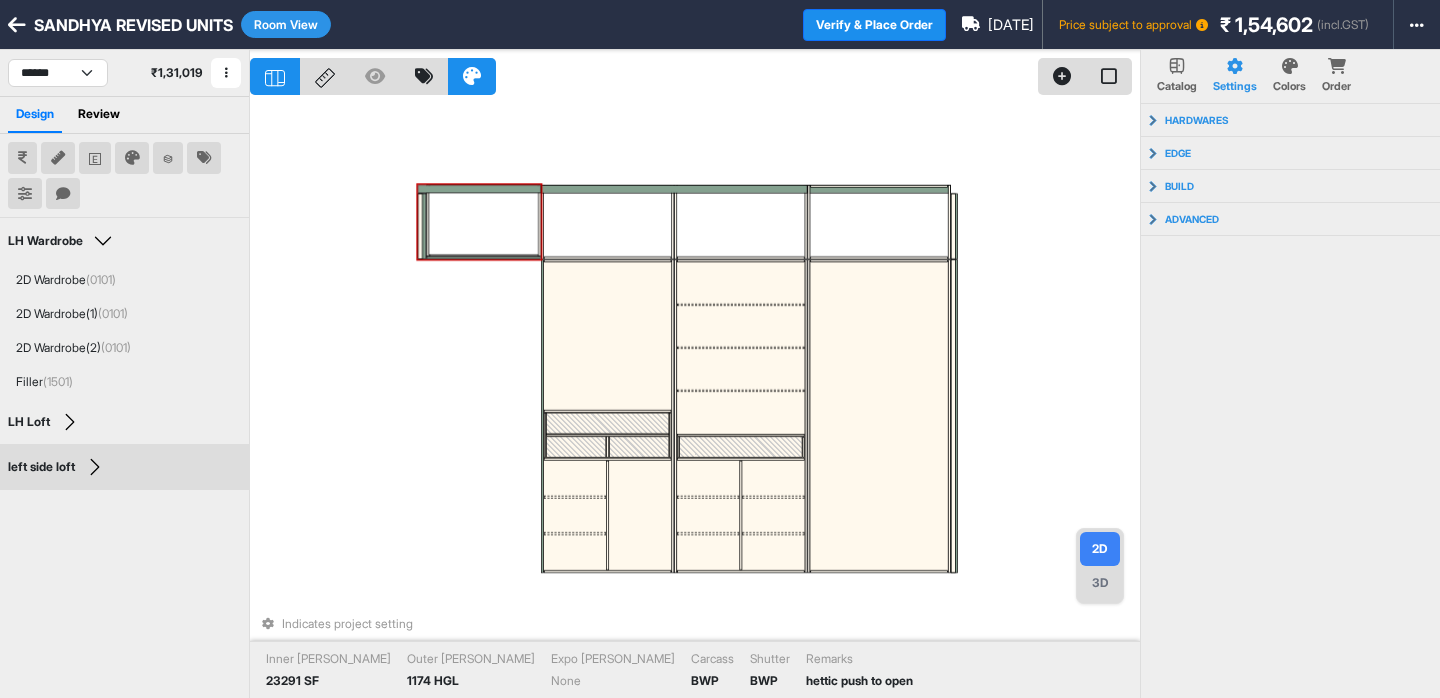 click at bounding box center [483, 221] 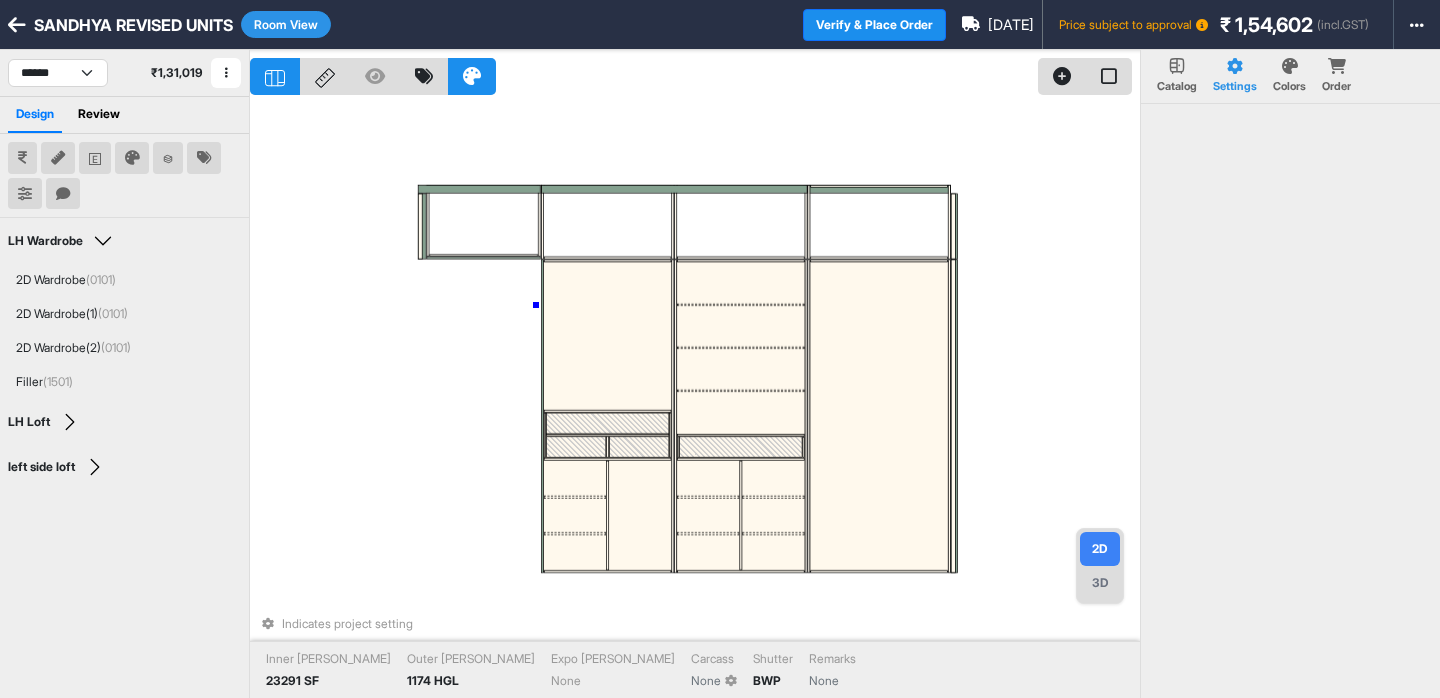 click on "Indicates project setting Inner [PERSON_NAME] 23291 SF Outer [PERSON_NAME] 1174 HGL Expo [PERSON_NAME] None Carcass None Shutter BWP Remarks None" at bounding box center [695, 399] 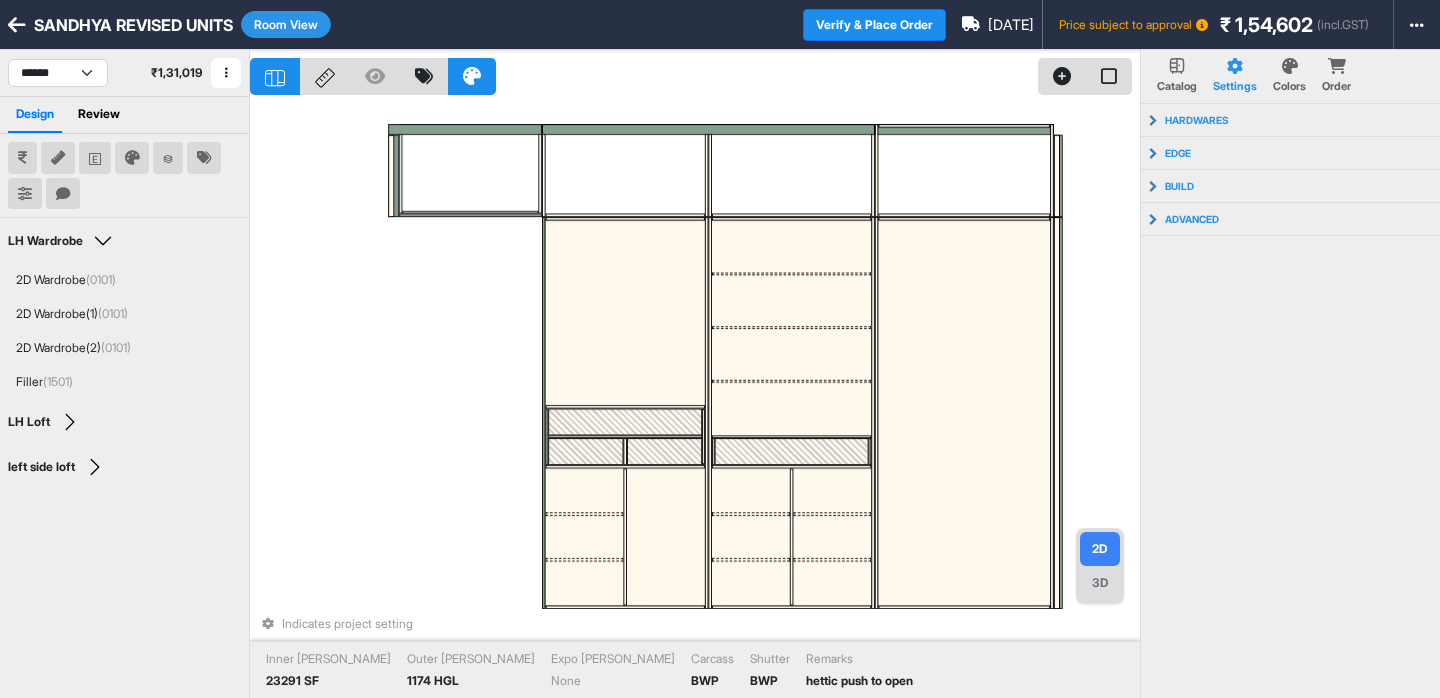 click on "Indicates project setting Inner [PERSON_NAME] 23291 SF Outer [PERSON_NAME] 1174 HGL Expo [PERSON_NAME] None Carcass BWP Shutter BWP Remarks hettic push to open" at bounding box center [695, 399] 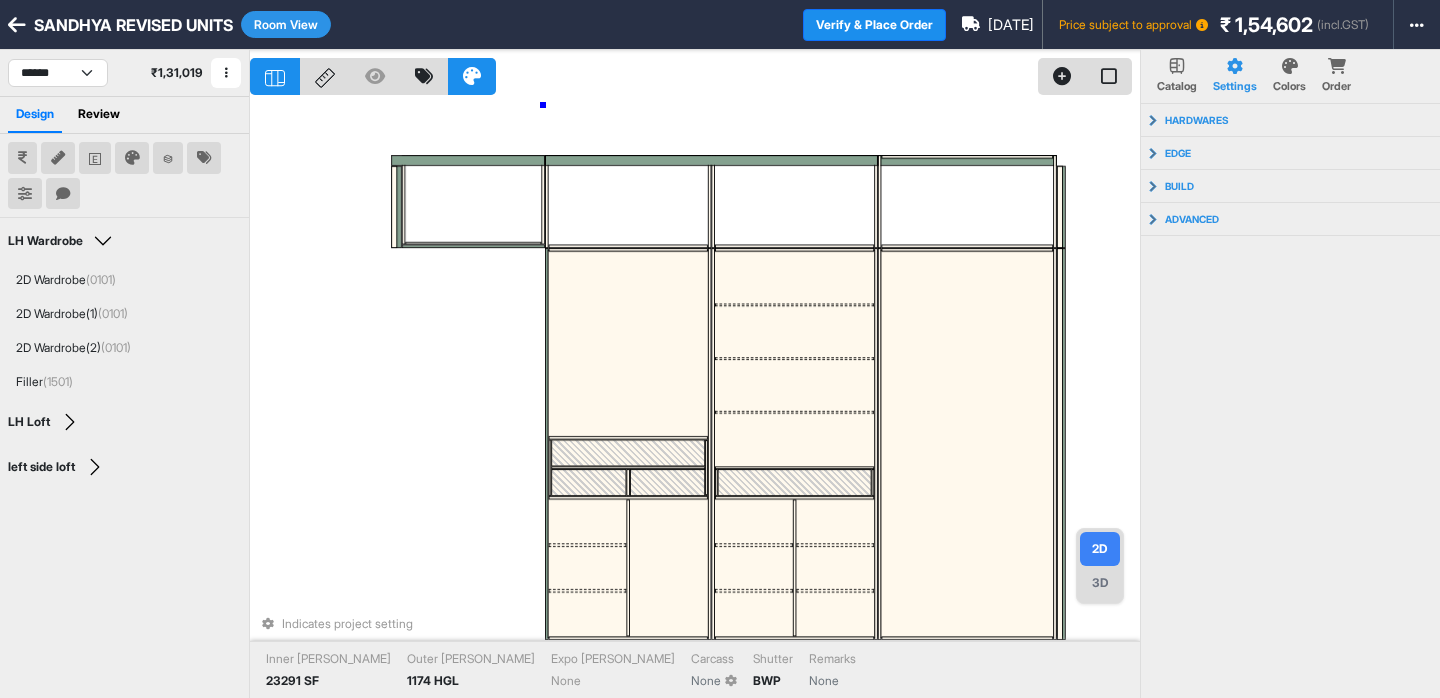 click on "Indicates project setting Inner [PERSON_NAME] 23291 SF Outer [PERSON_NAME] 1174 HGL Expo [PERSON_NAME] None Carcass None Shutter BWP Remarks None" at bounding box center (695, 399) 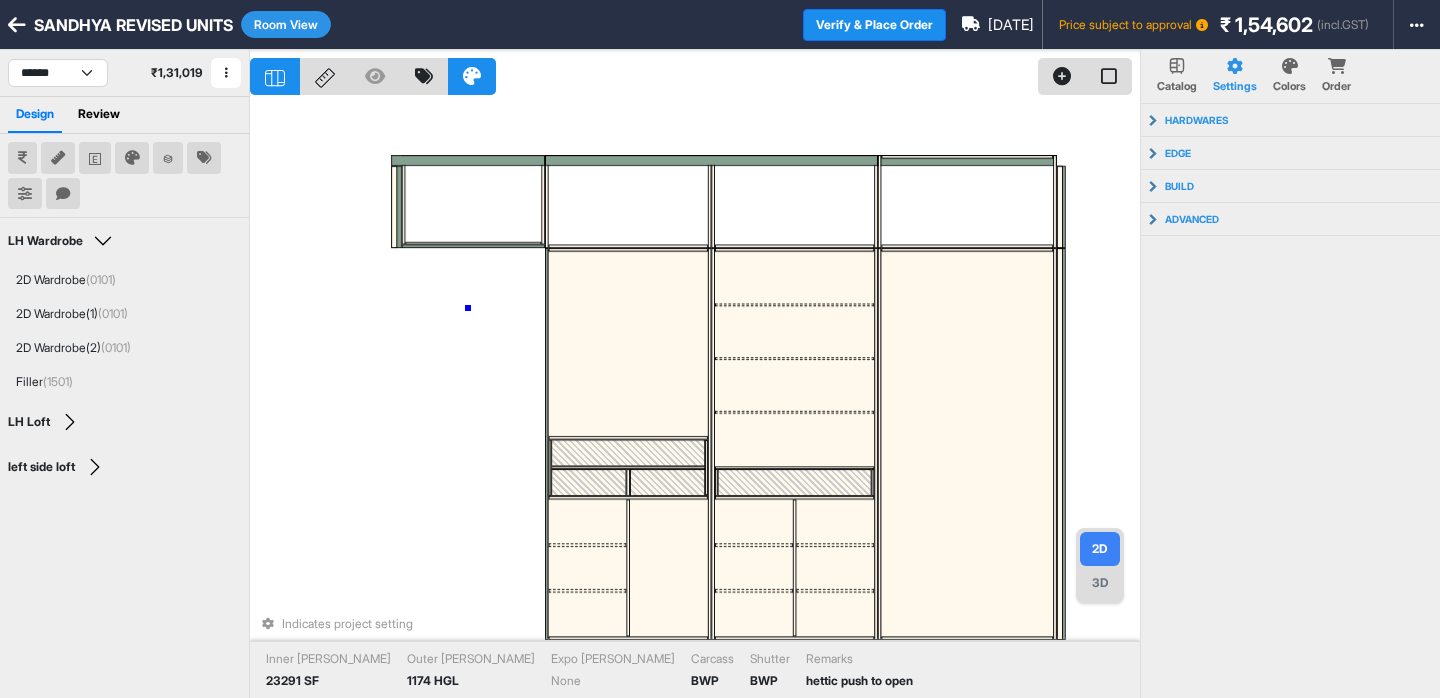 click on "Indicates project setting Inner [PERSON_NAME] 23291 SF Outer [PERSON_NAME] 1174 HGL Expo [PERSON_NAME] None Carcass BWP Shutter BWP Remarks hettic push to open" at bounding box center [695, 399] 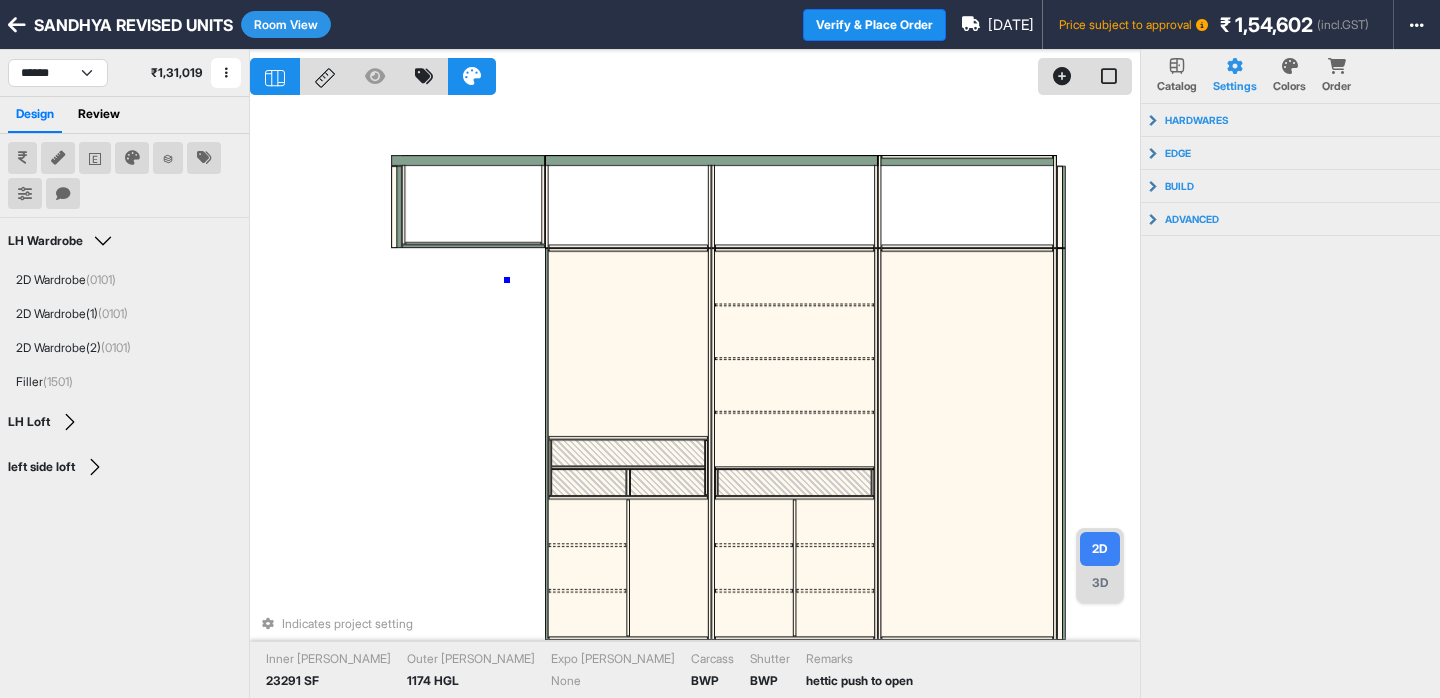click on "Indicates project setting Inner [PERSON_NAME] 23291 SF Outer [PERSON_NAME] 1174 HGL Expo [PERSON_NAME] None Carcass BWP Shutter BWP Remarks hettic push to open" at bounding box center [695, 399] 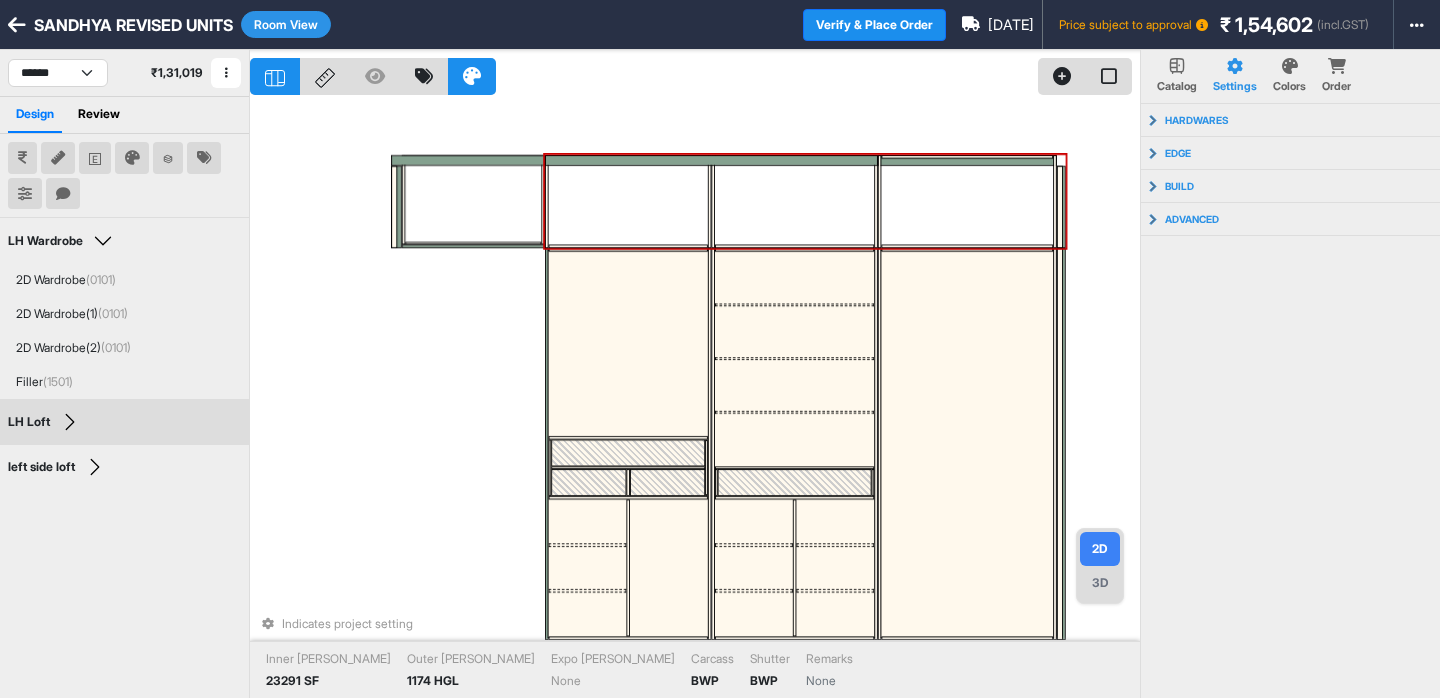 click at bounding box center (967, 201) 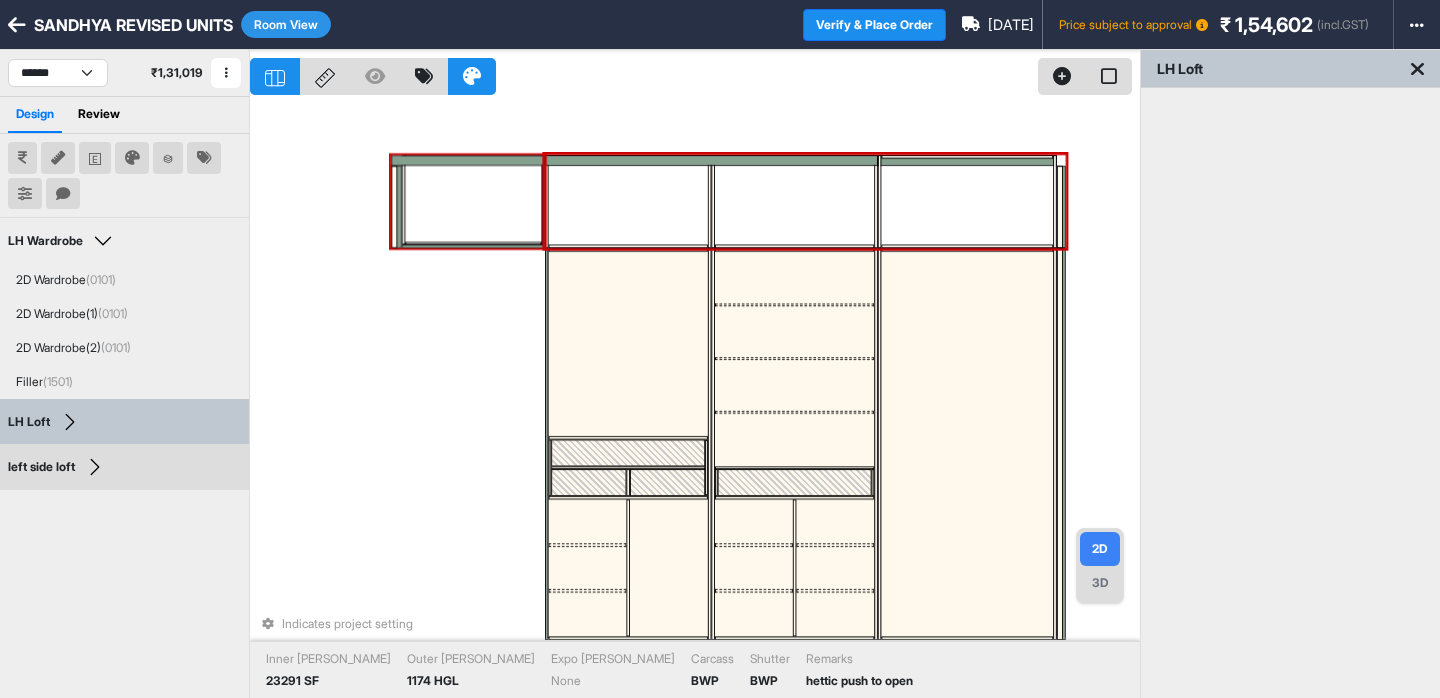 click at bounding box center (473, 199) 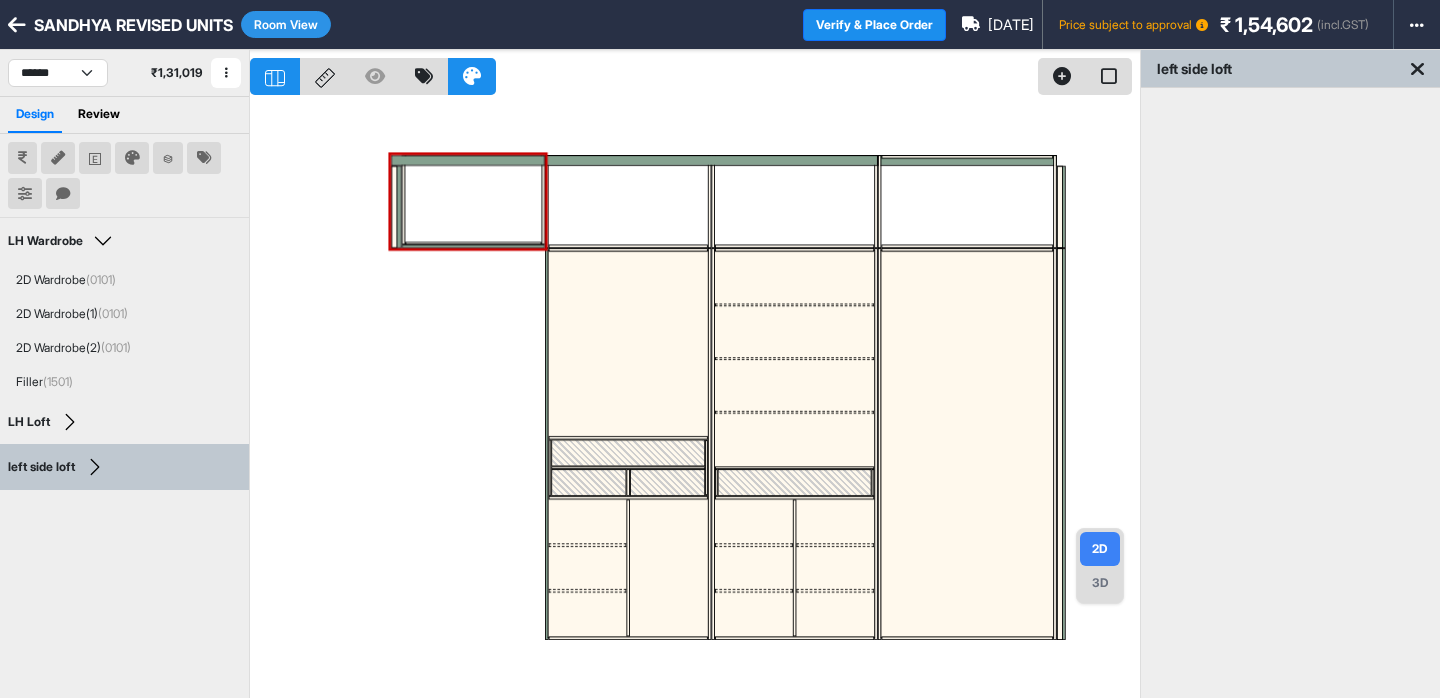 click at bounding box center (695, 399) 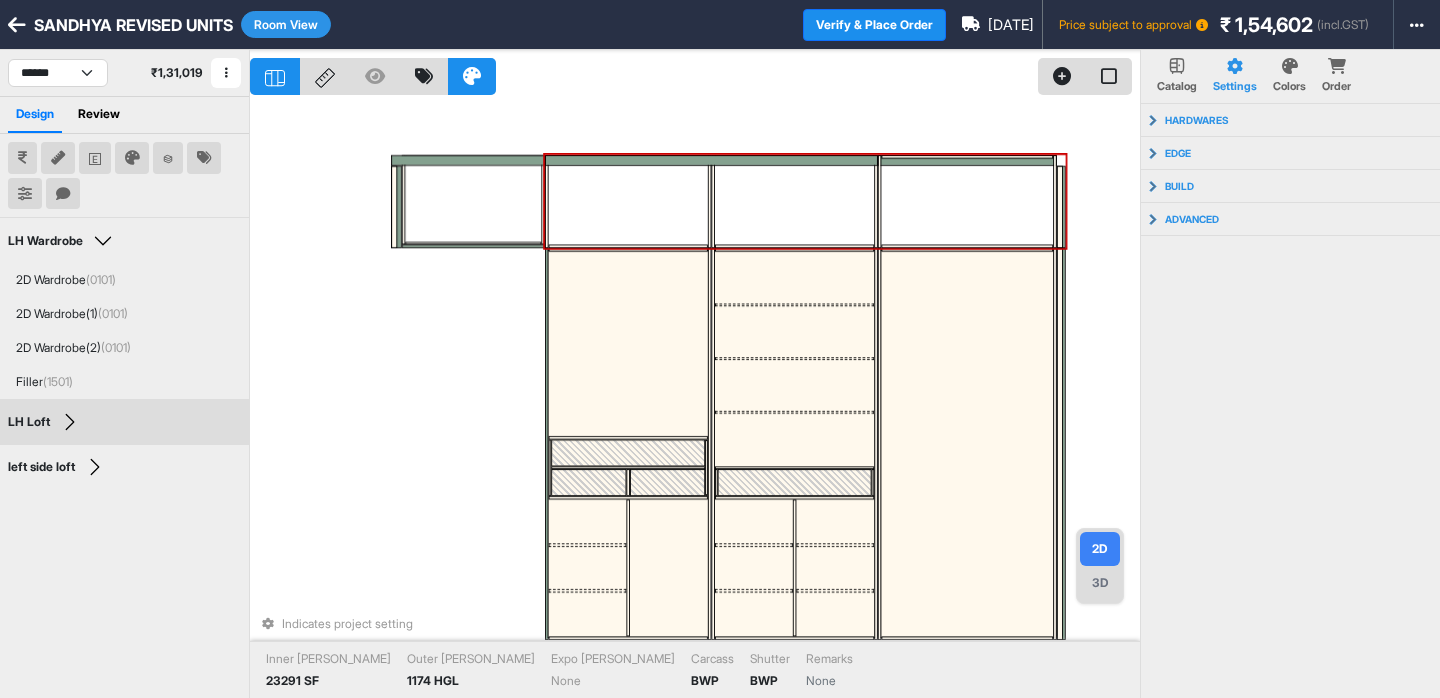 click at bounding box center [628, 201] 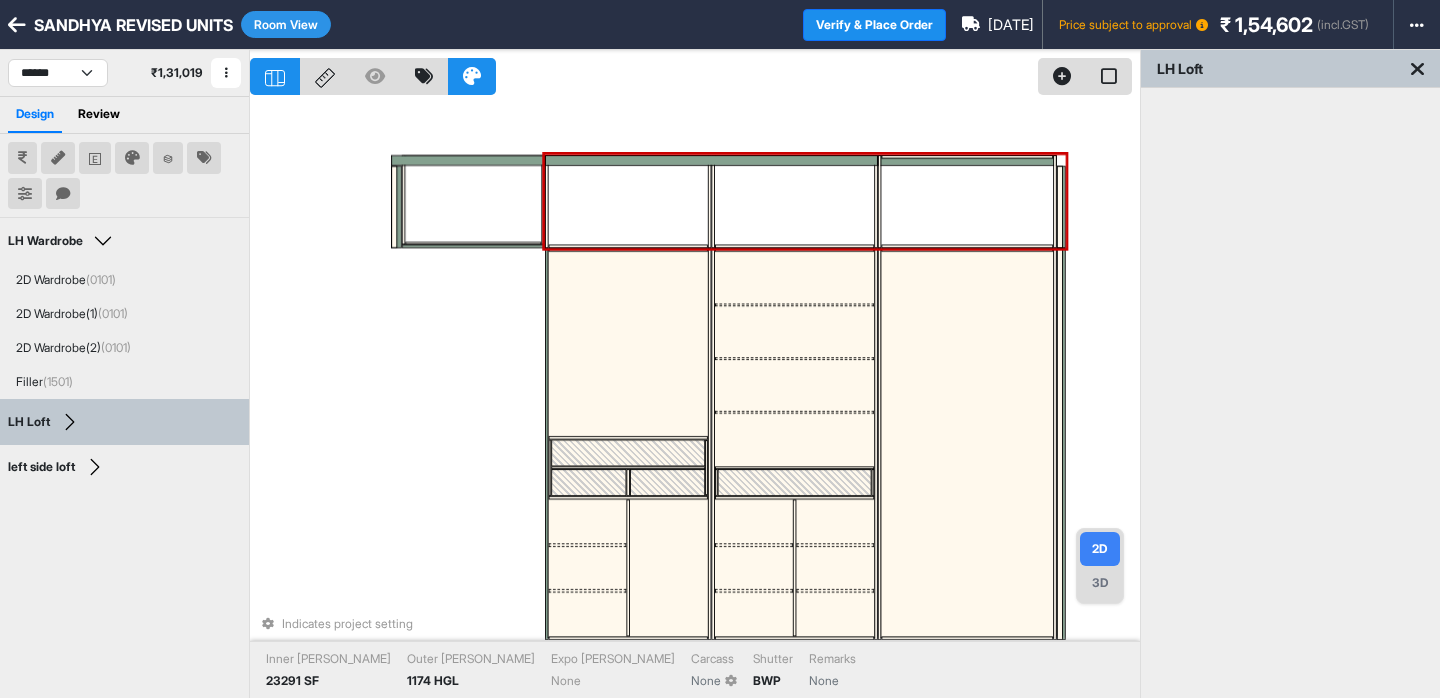 click on "Indicates project setting Inner [PERSON_NAME] 23291 SF Outer [PERSON_NAME] 1174 HGL Expo [PERSON_NAME] None Carcass None Shutter BWP Remarks None" at bounding box center [695, 399] 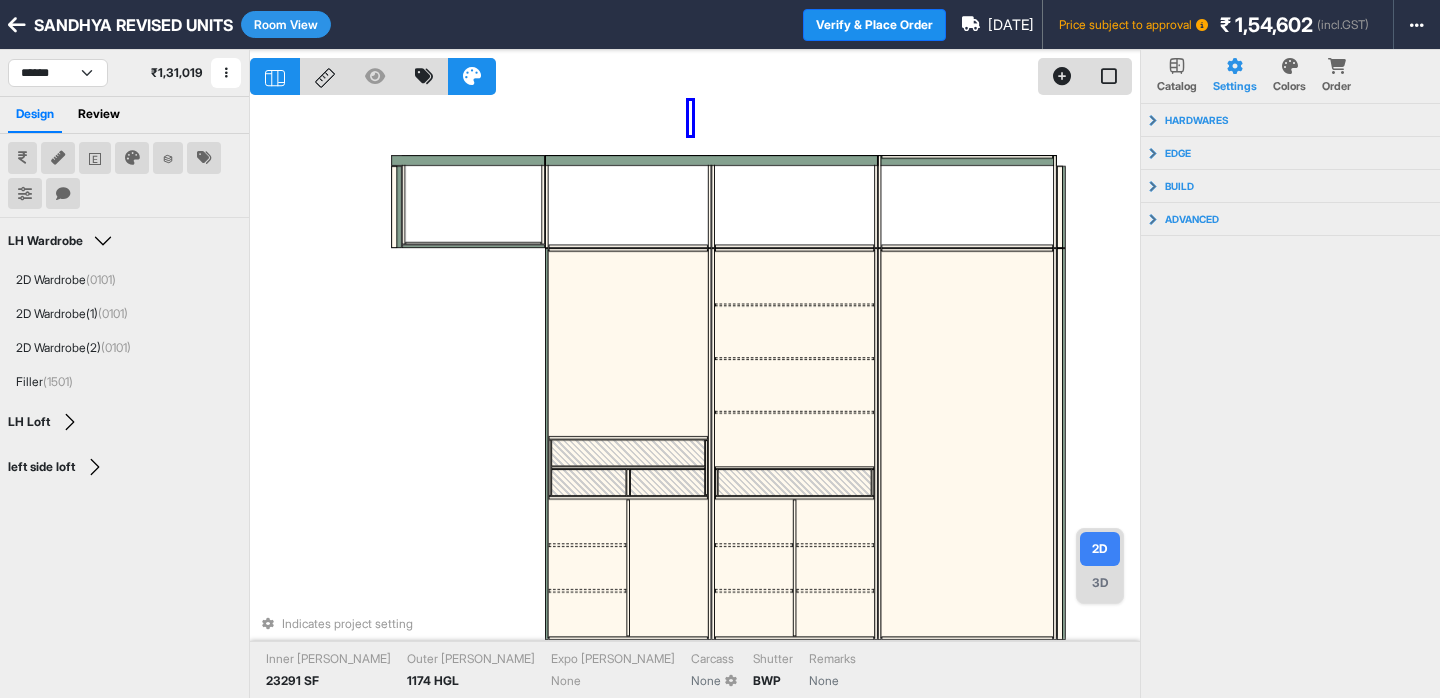 drag, startPoint x: 689, startPoint y: 101, endPoint x: 692, endPoint y: 135, distance: 34.132095 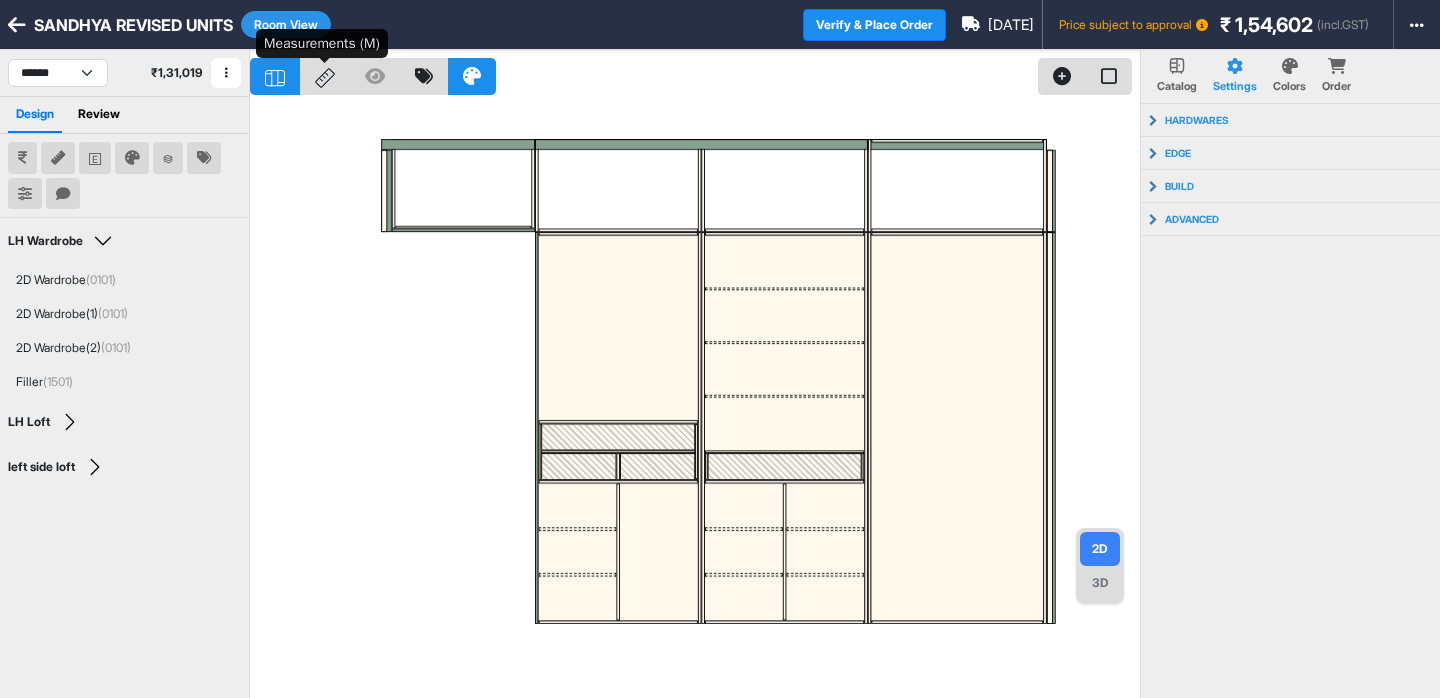 click at bounding box center [325, 76] 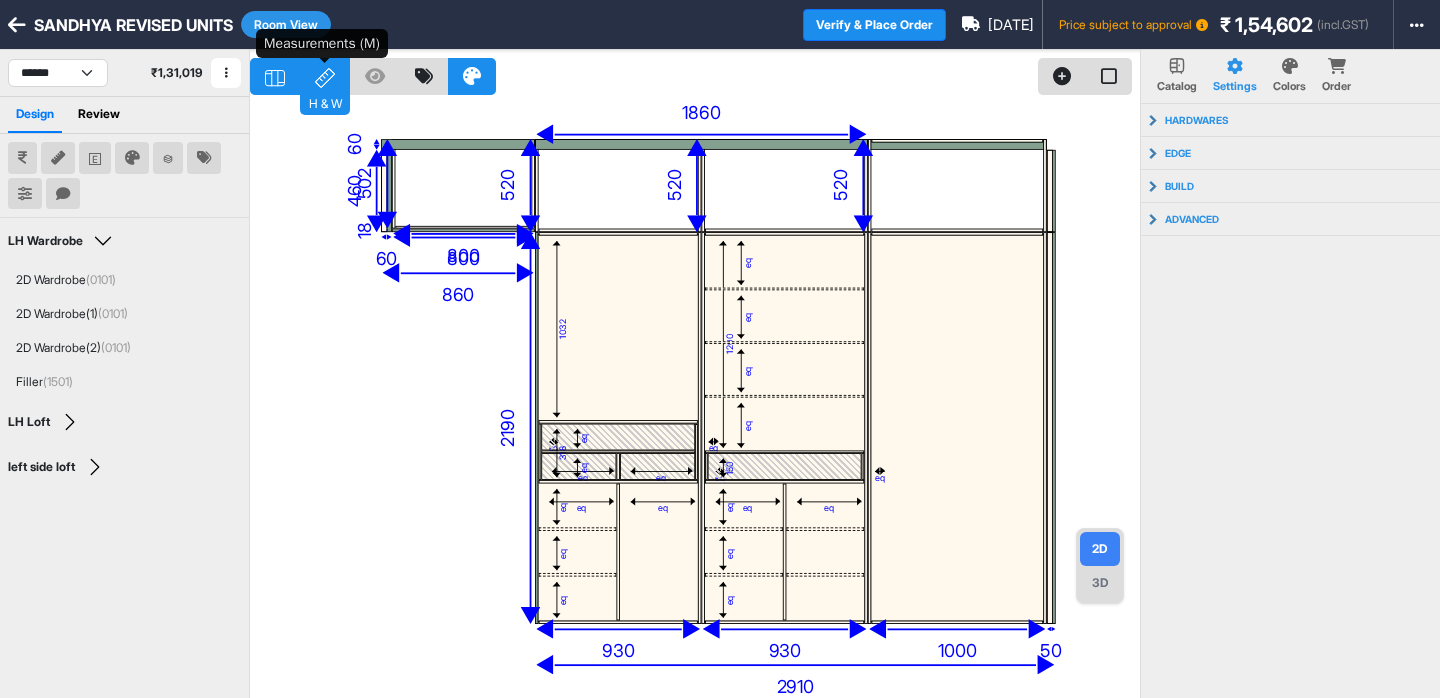 click on "H & W" at bounding box center (325, 76) 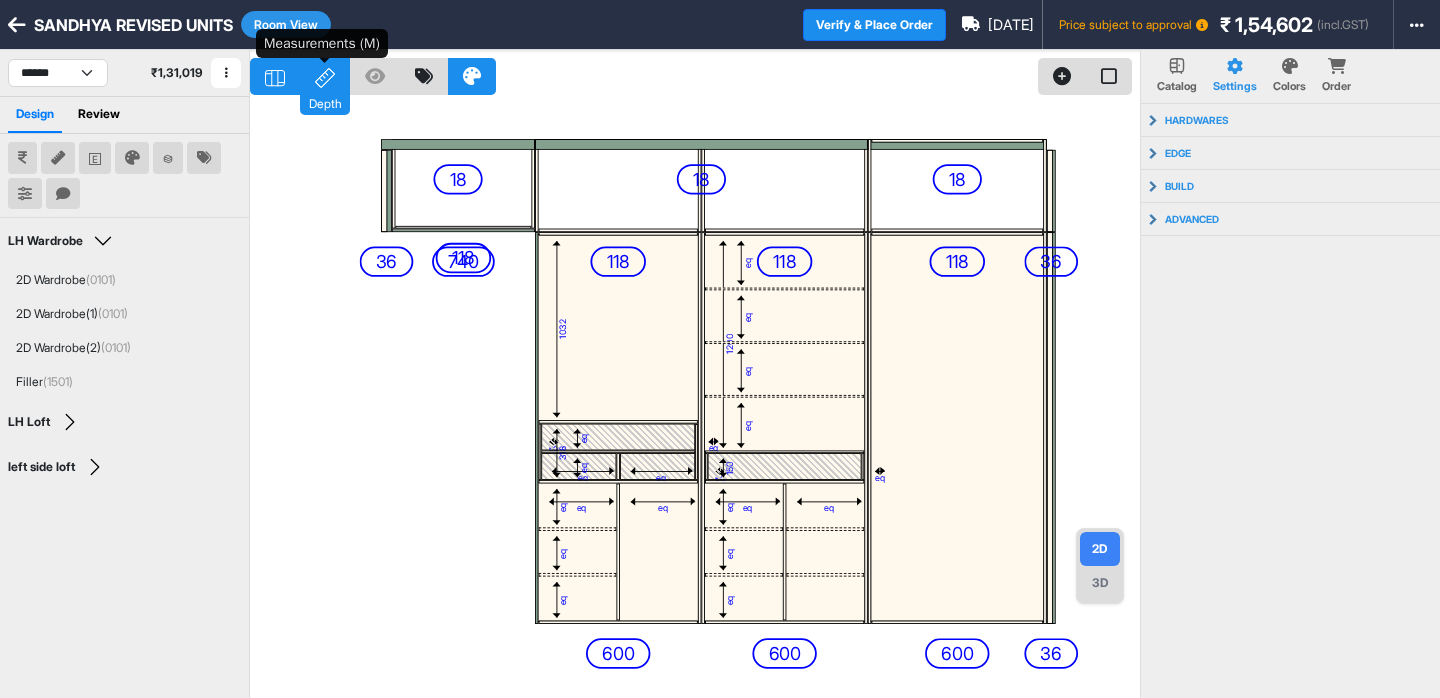 click on "Depth" at bounding box center [325, 76] 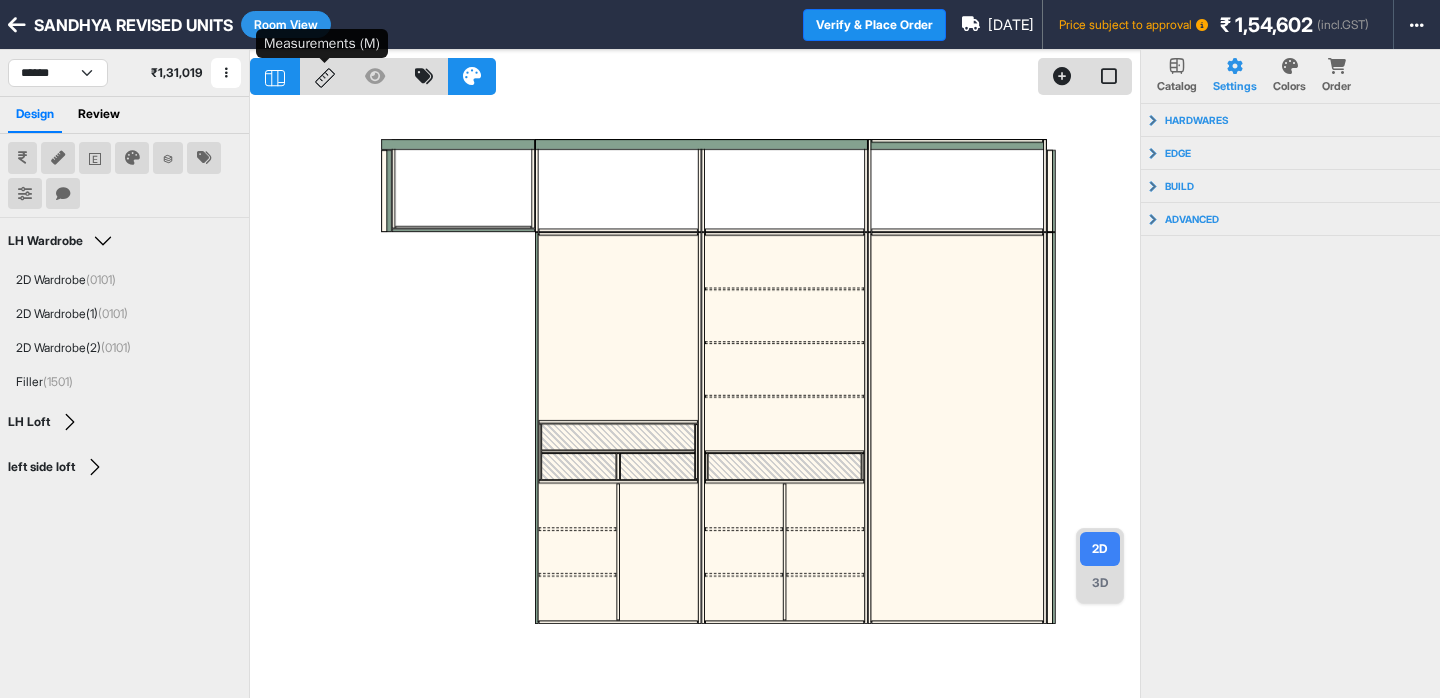 click at bounding box center (325, 76) 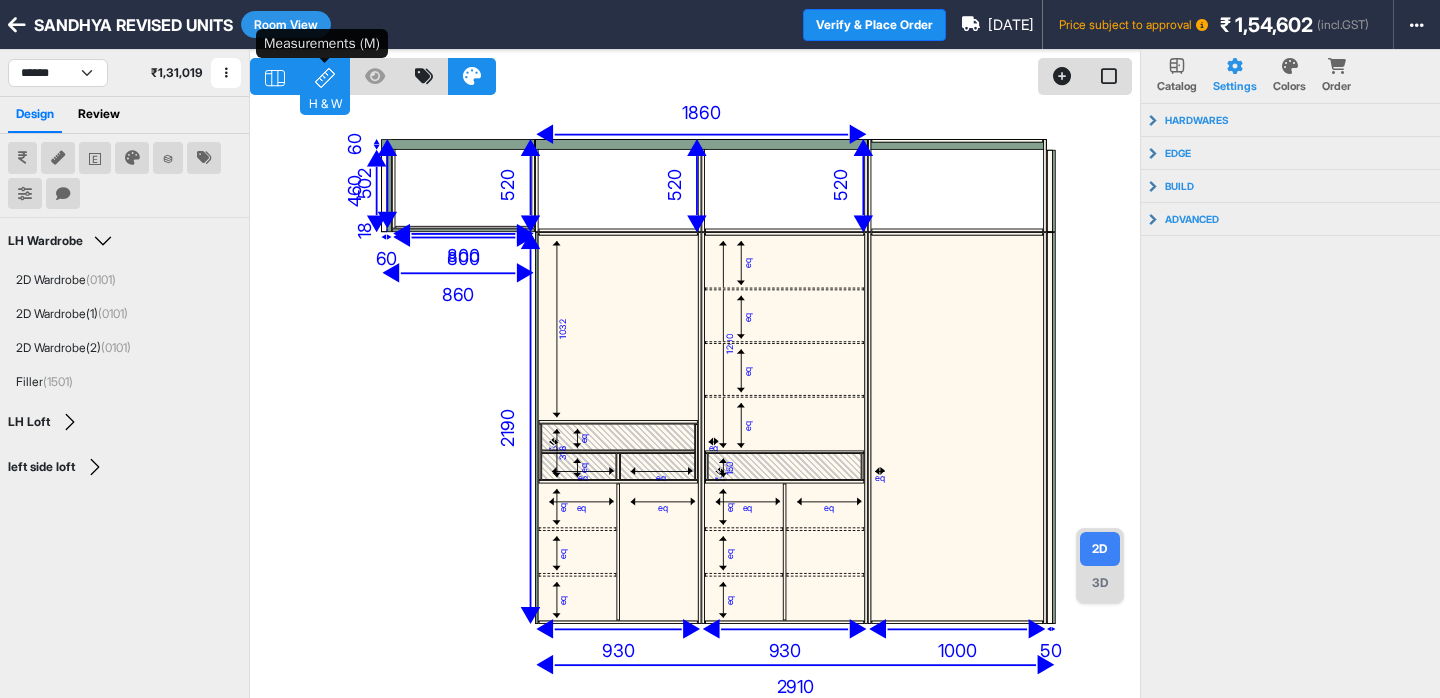 click on "H & W" at bounding box center (325, 76) 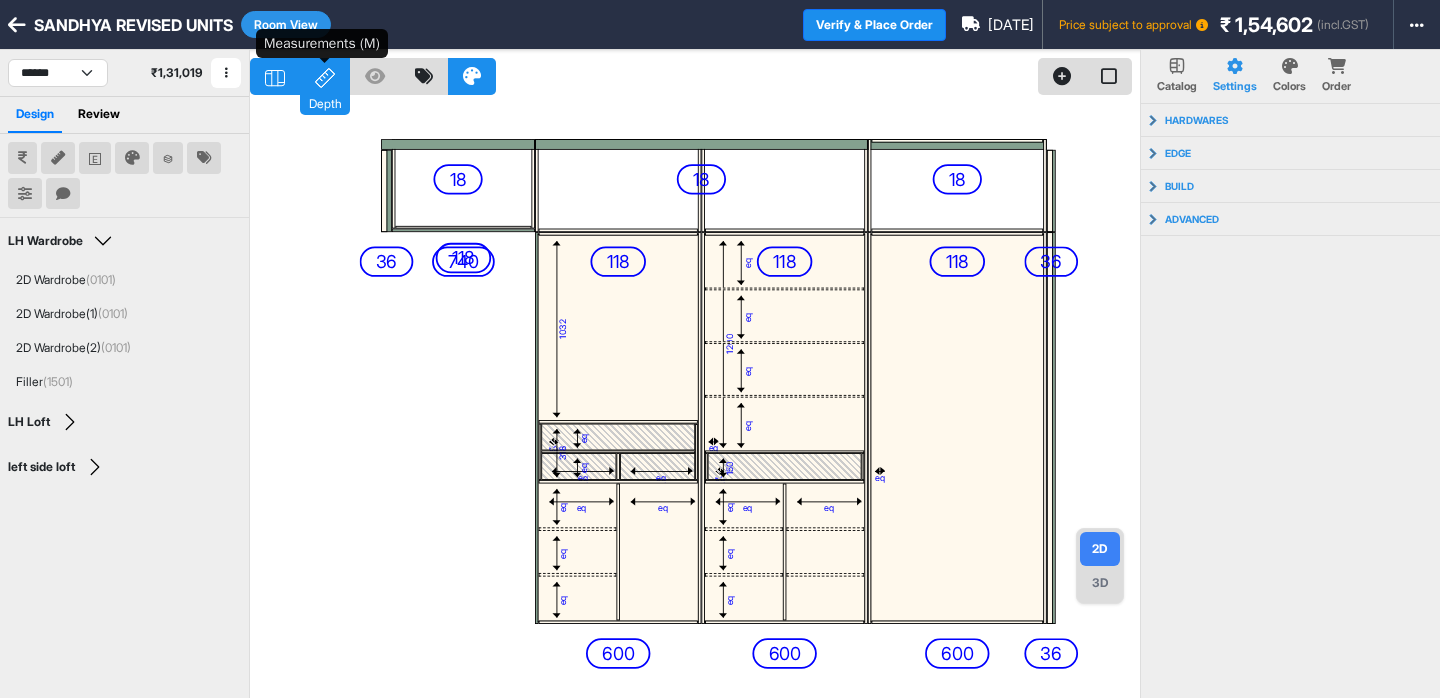 click on "Depth" at bounding box center [325, 76] 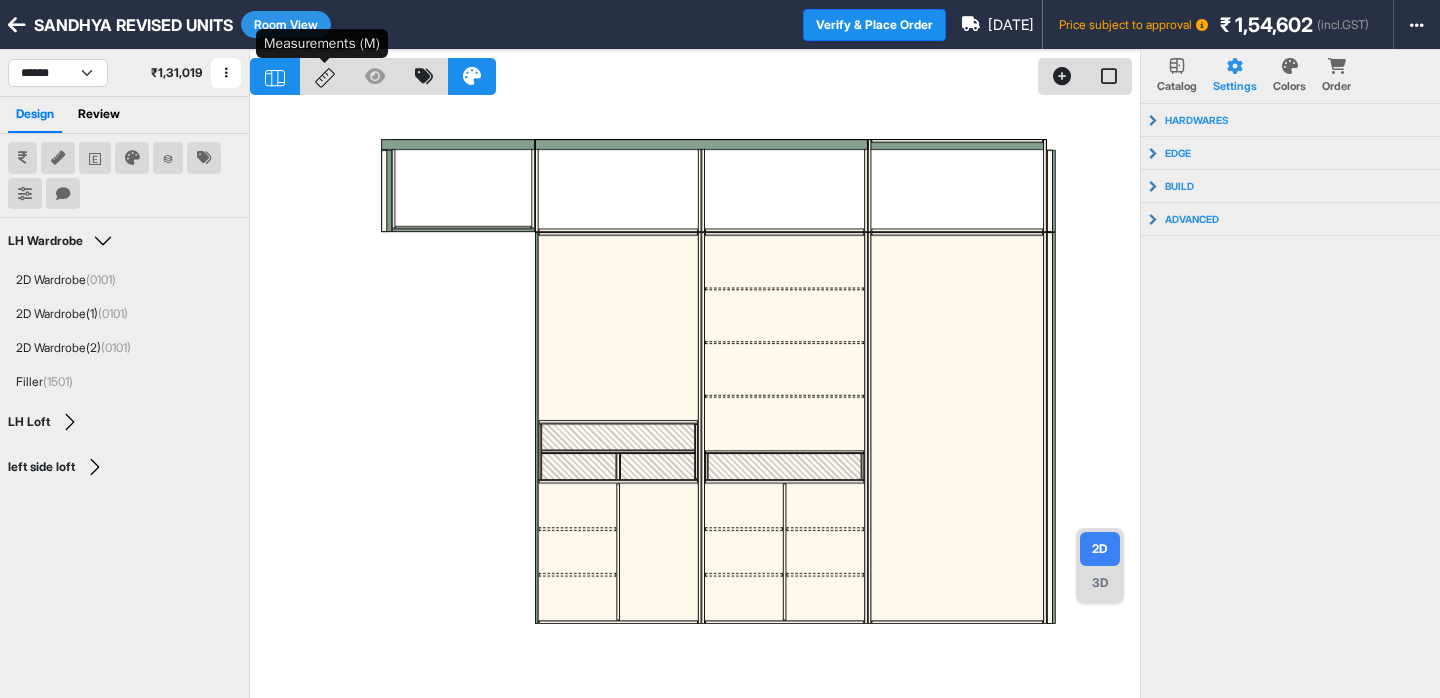 click at bounding box center [325, 76] 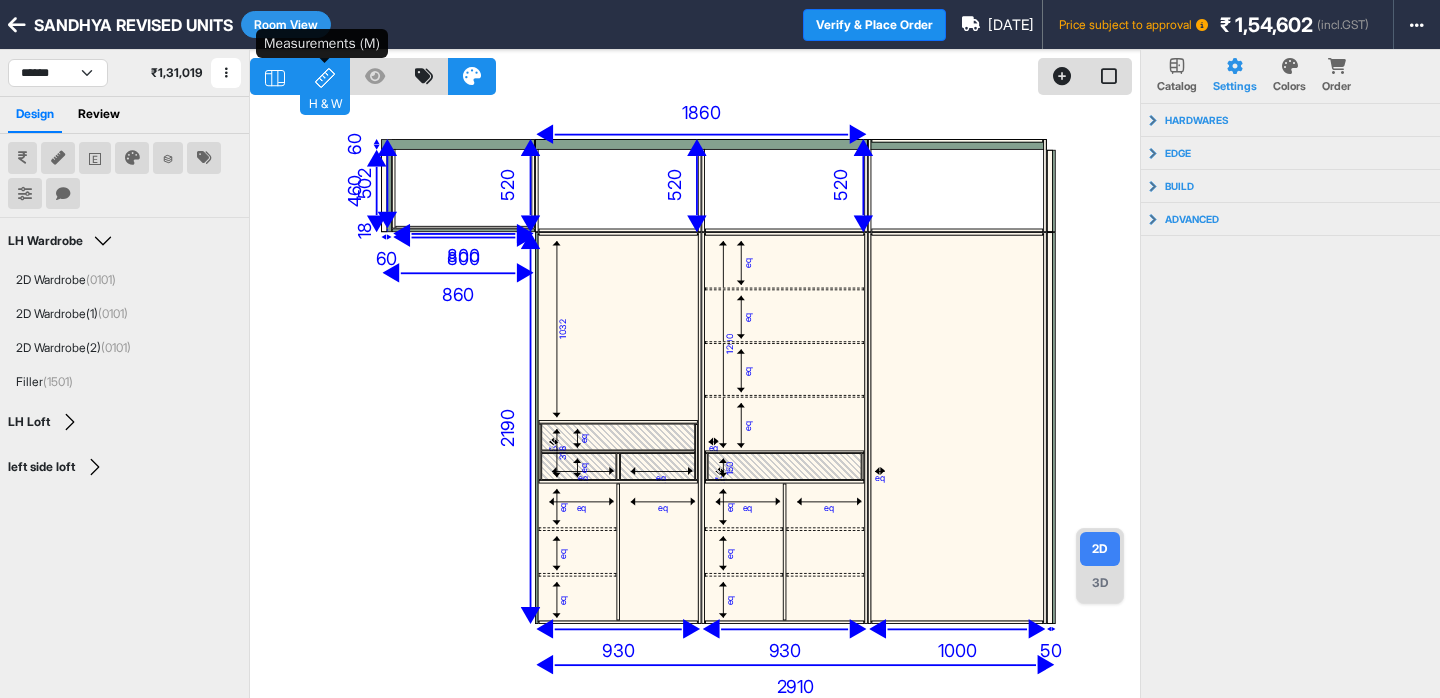 click on "H & W" at bounding box center [325, 76] 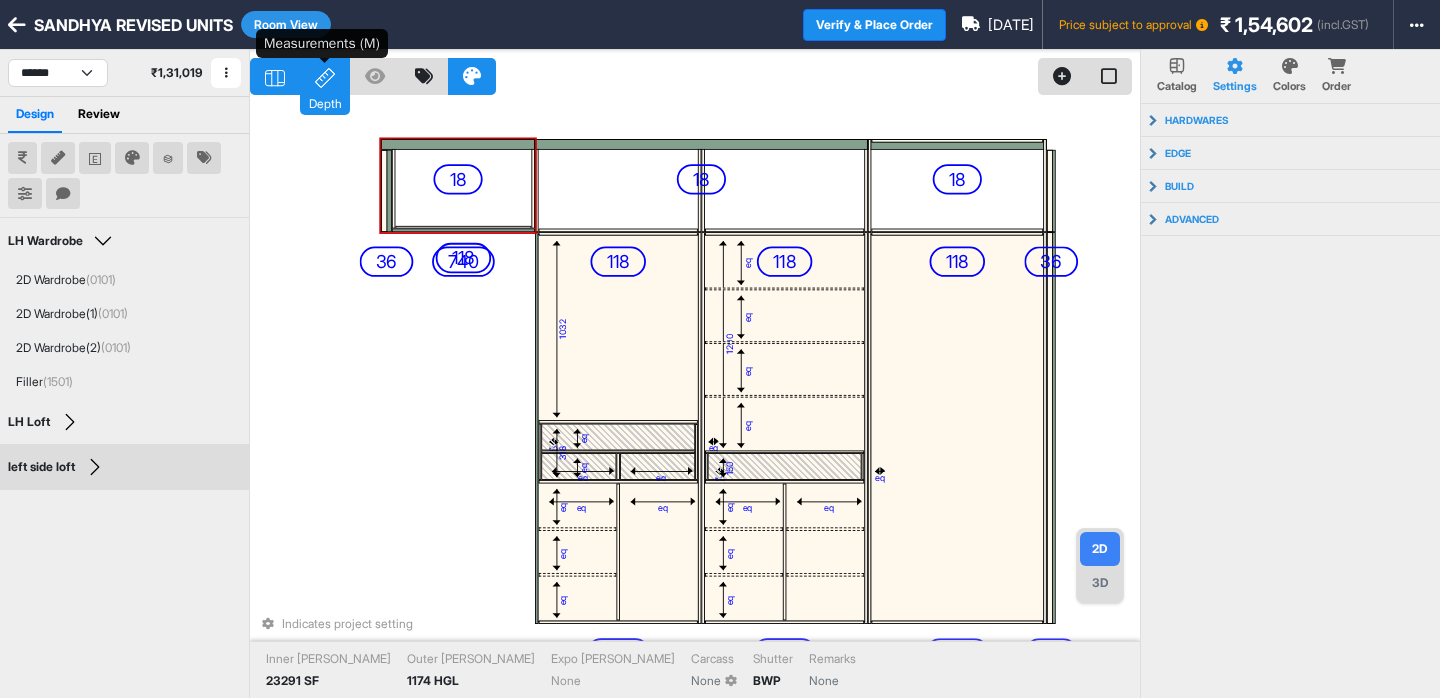 click 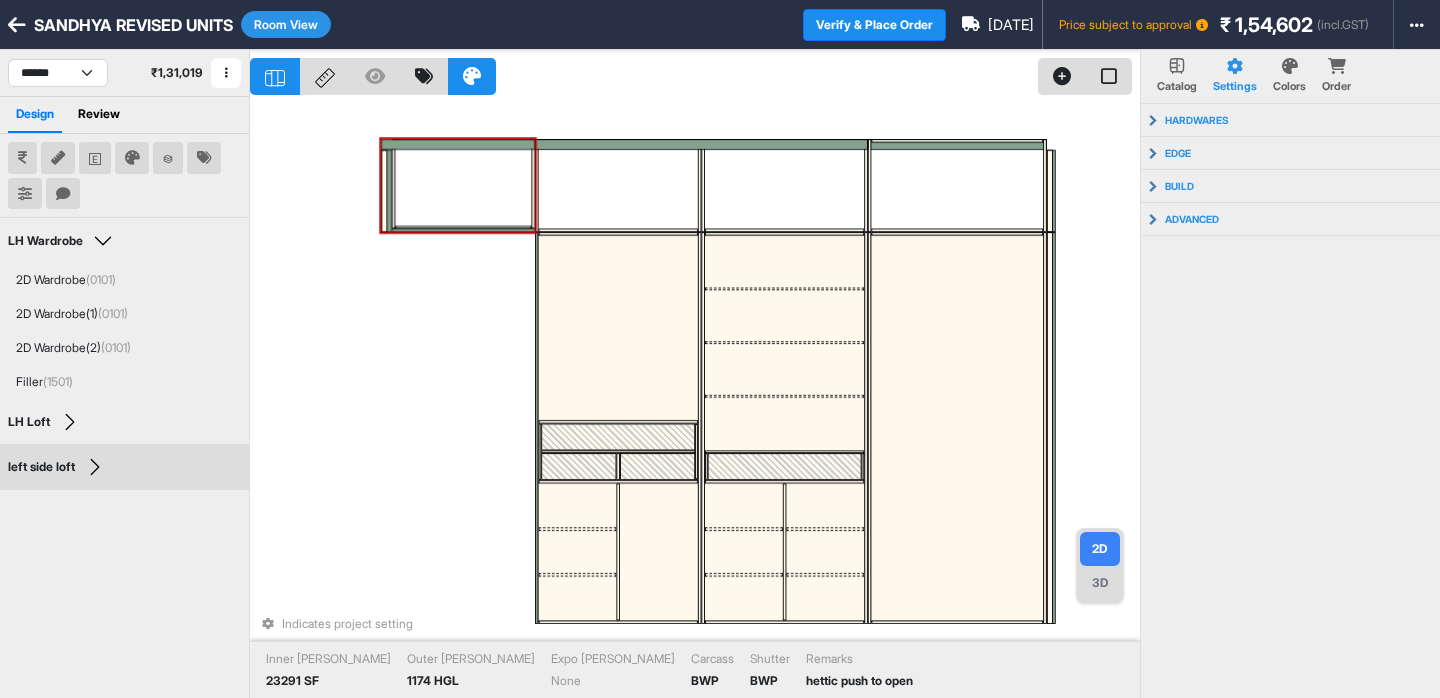 click on "Indicates project setting Inner [PERSON_NAME] 23291 SF Outer [PERSON_NAME] 1174 HGL Expo [PERSON_NAME] None Carcass BWP Shutter BWP Remarks hettic push to open" at bounding box center [695, 399] 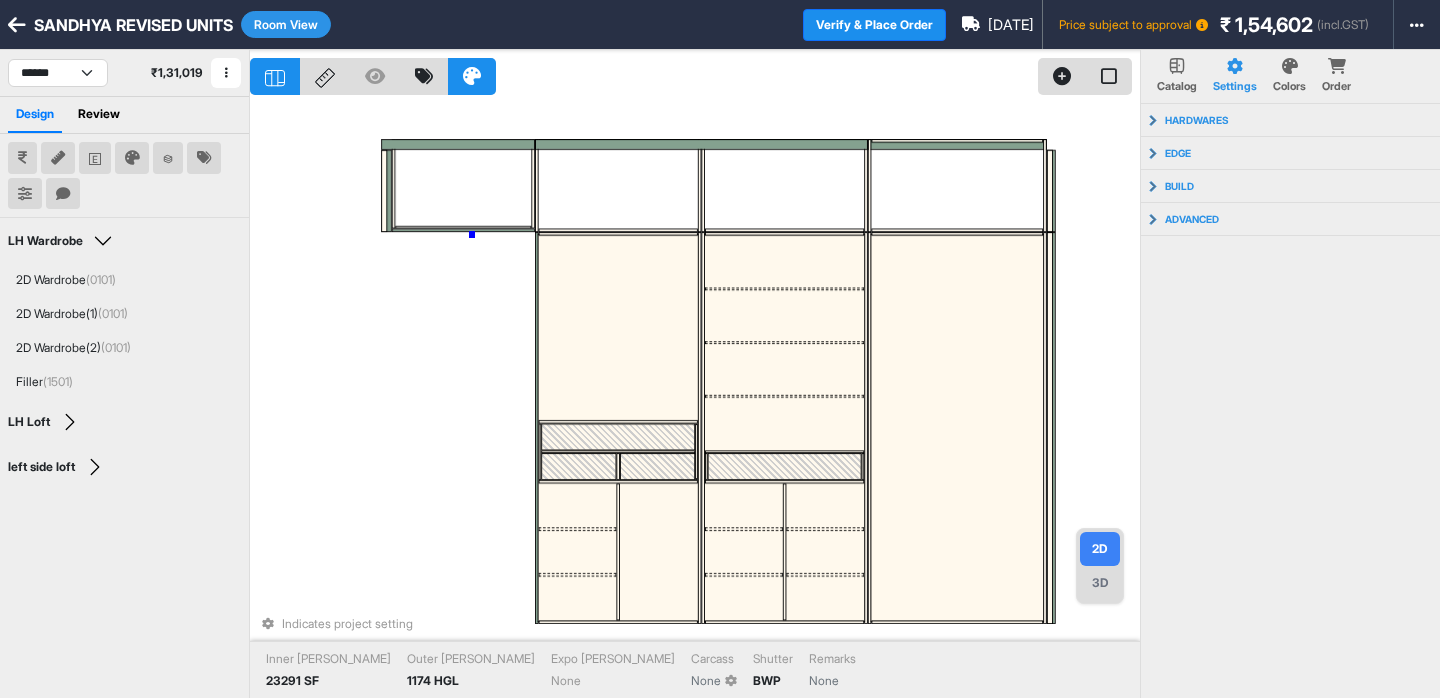 click on "Indicates project setting Inner [PERSON_NAME] 23291 SF Outer [PERSON_NAME] 1174 HGL Expo [PERSON_NAME] None Carcass None Shutter BWP Remarks None" at bounding box center [695, 399] 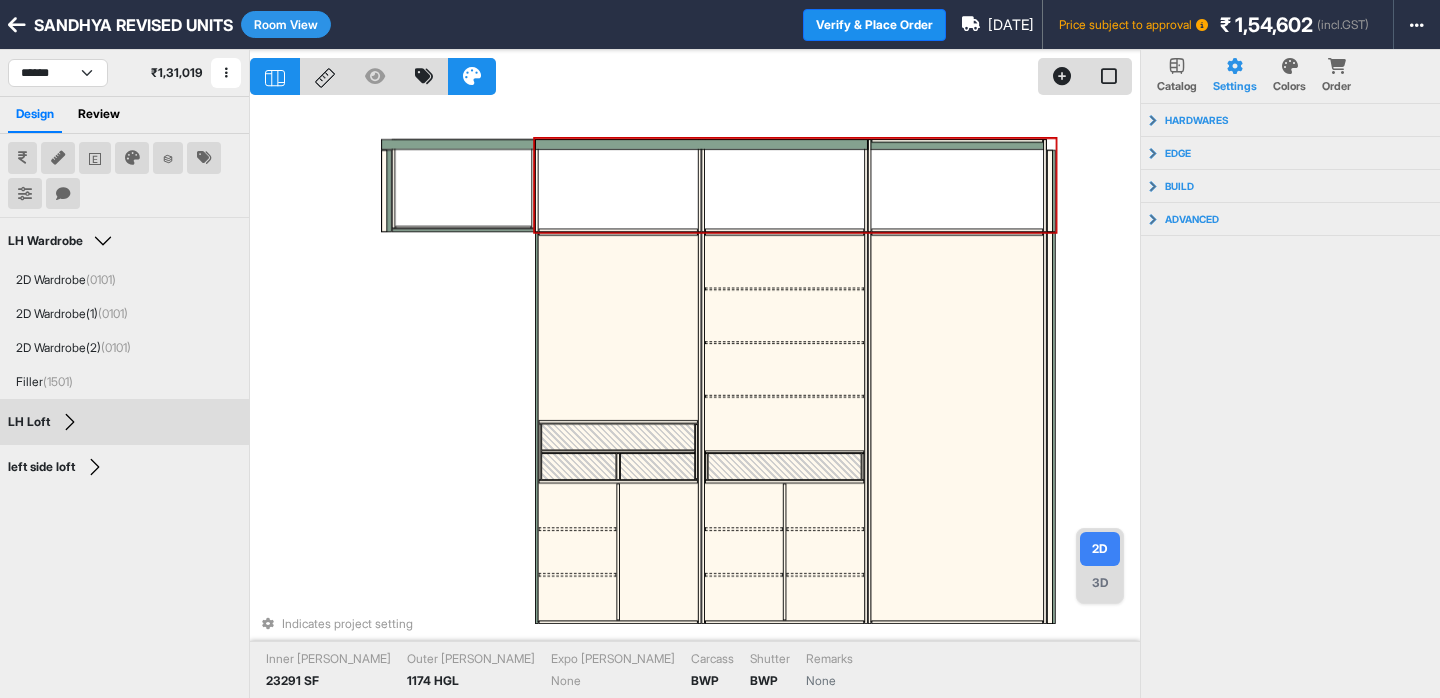 click at bounding box center (618, 186) 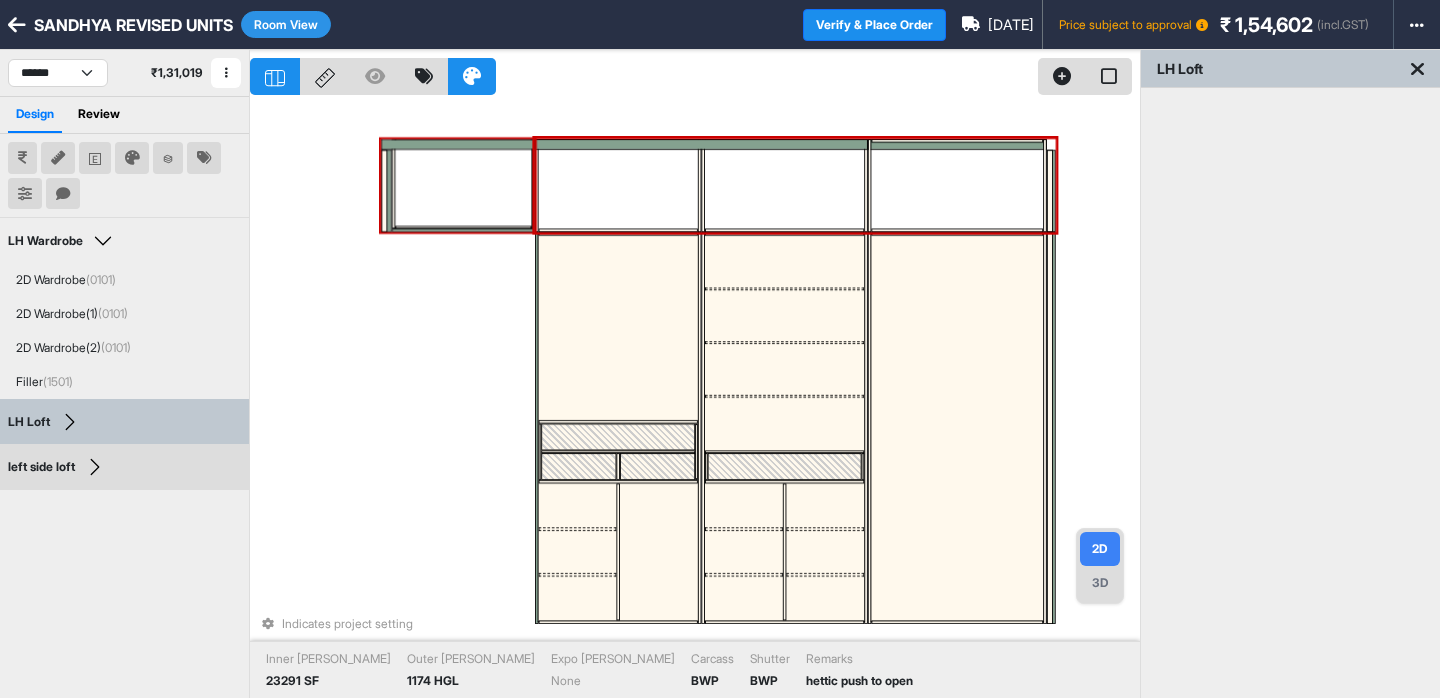 click at bounding box center [463, 184] 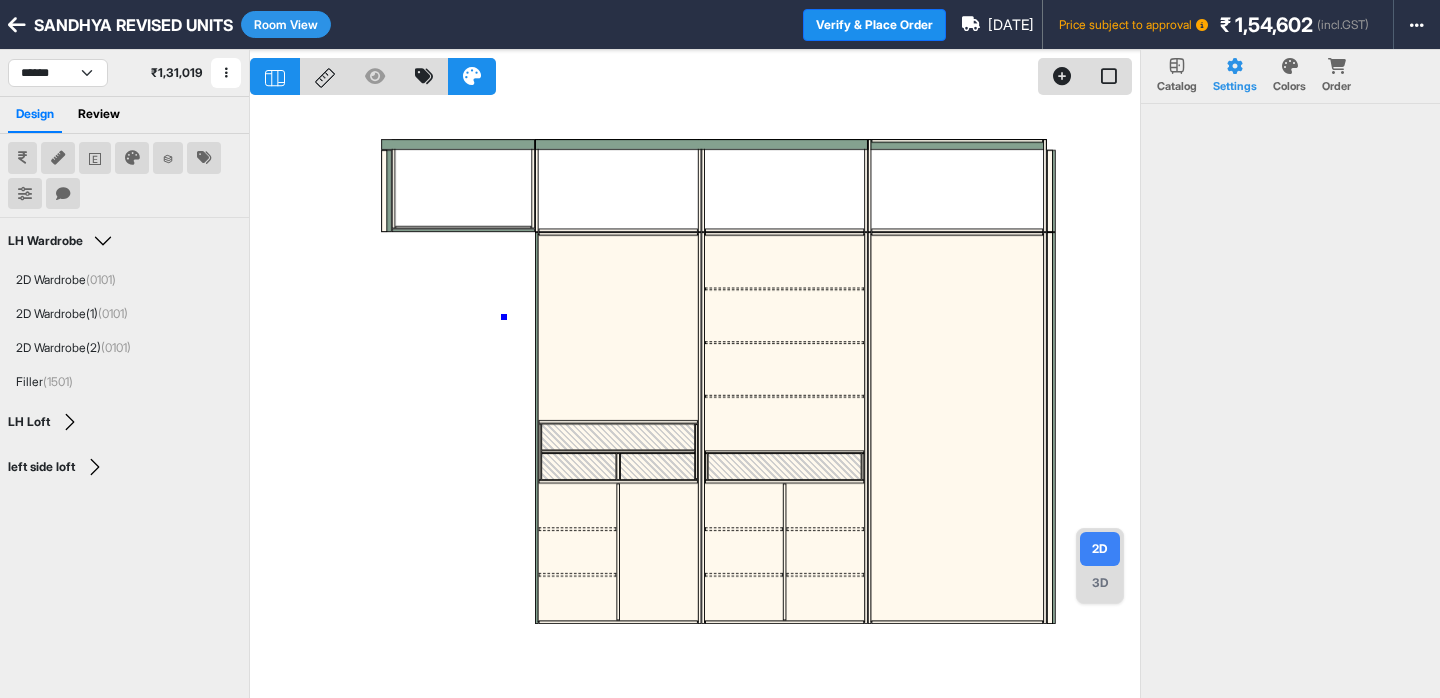 click at bounding box center (695, 399) 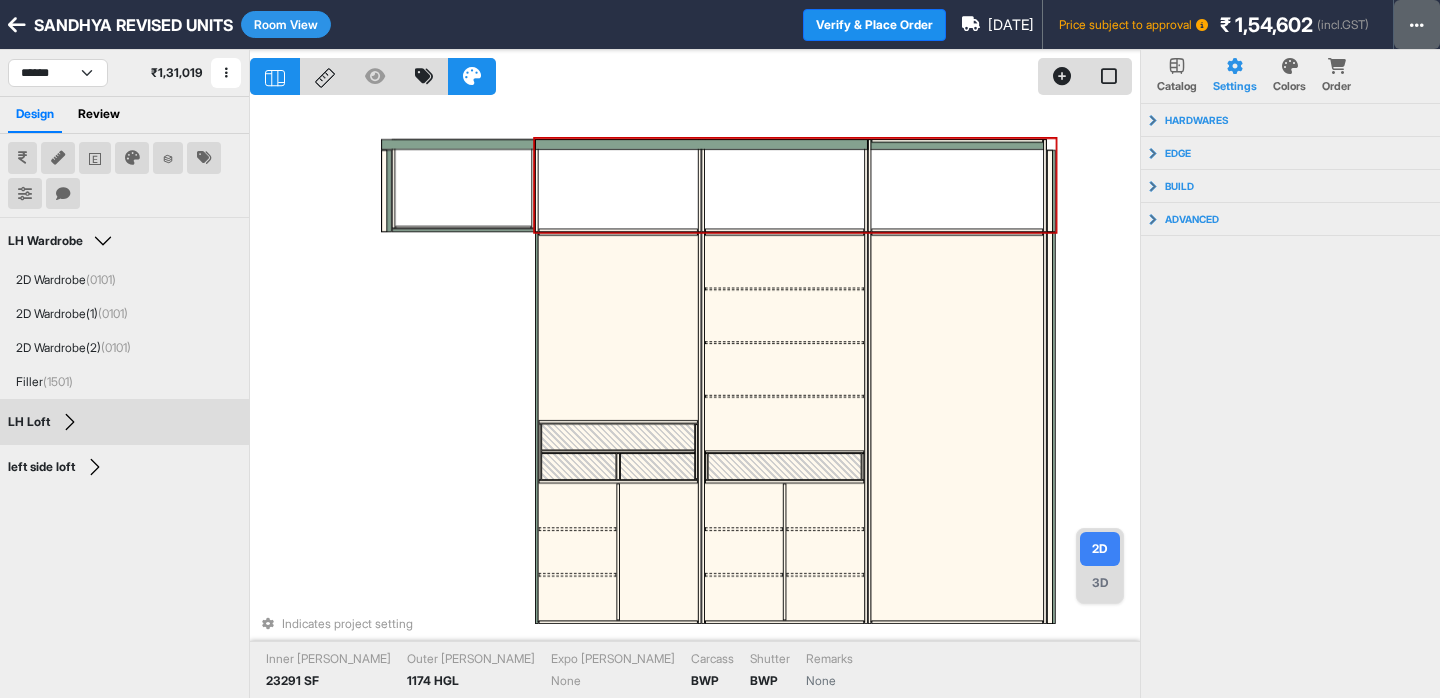click at bounding box center [1417, 24] 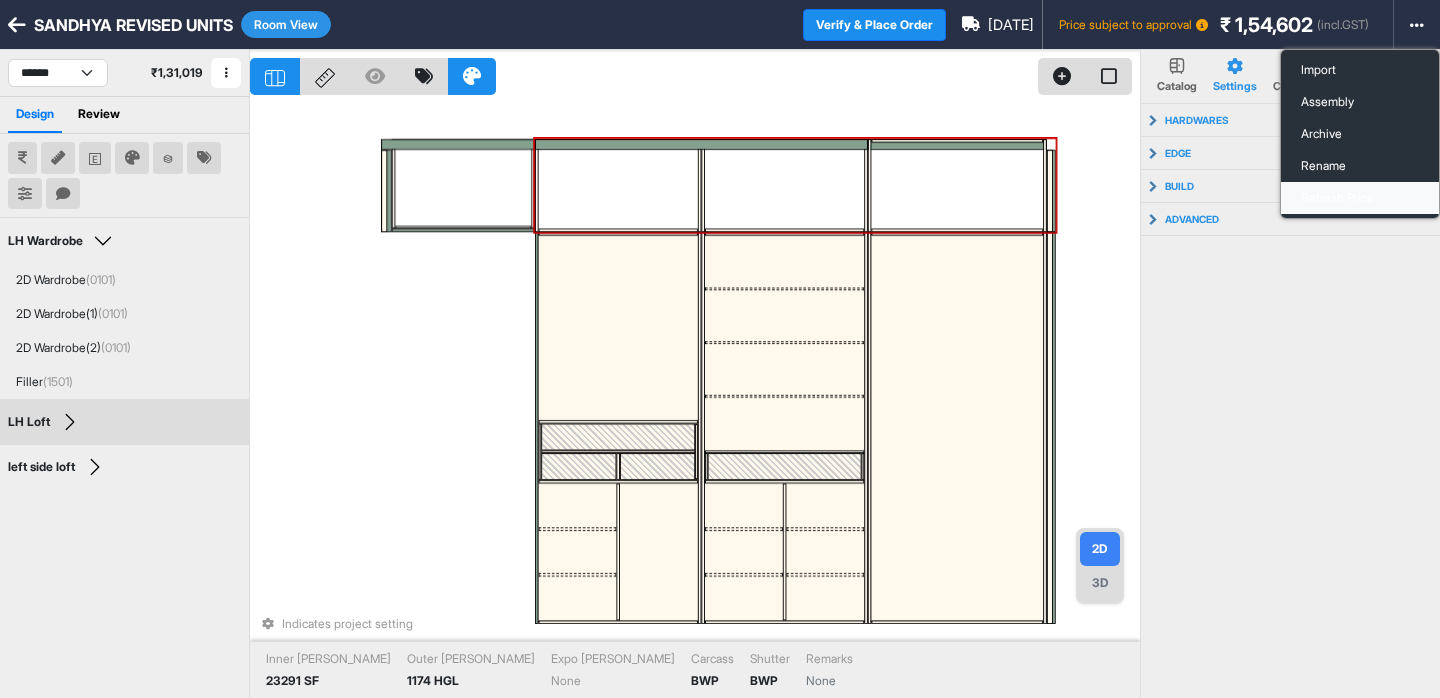 click on "Refresh Price" at bounding box center (1360, 198) 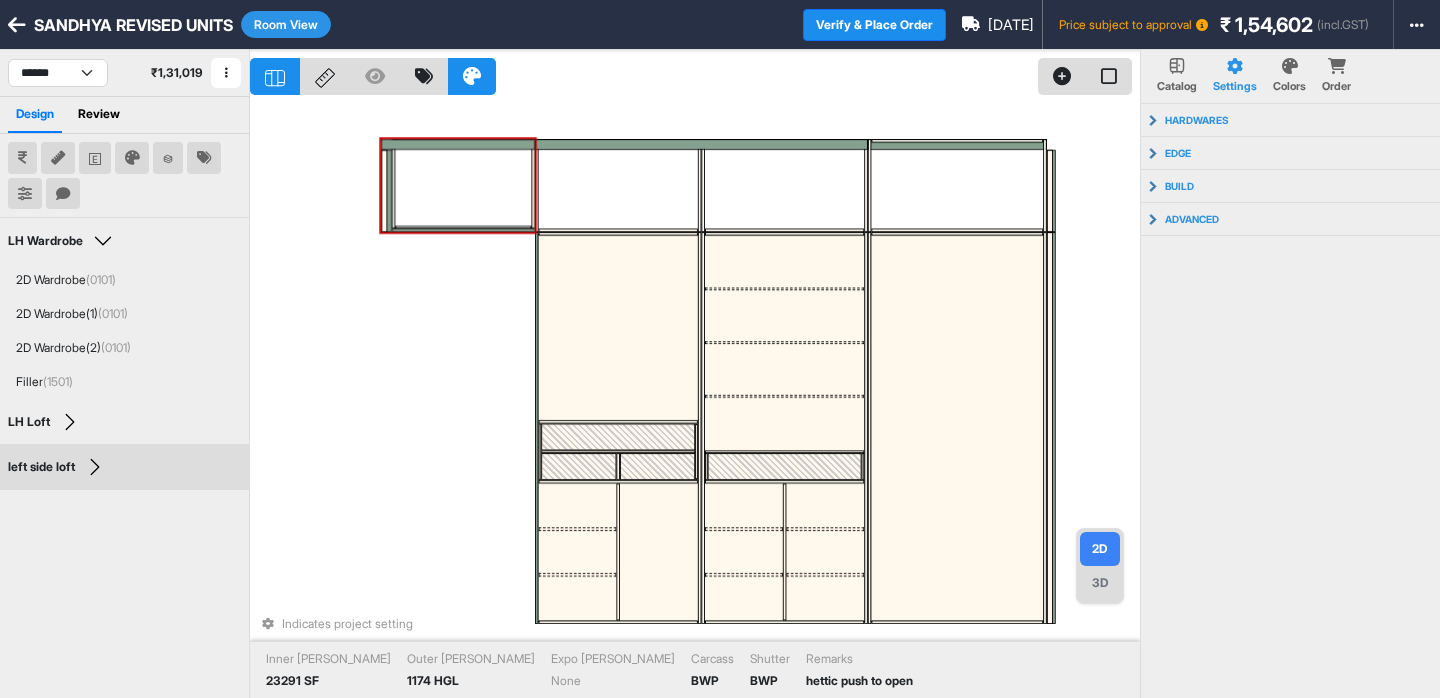 click at bounding box center (463, 184) 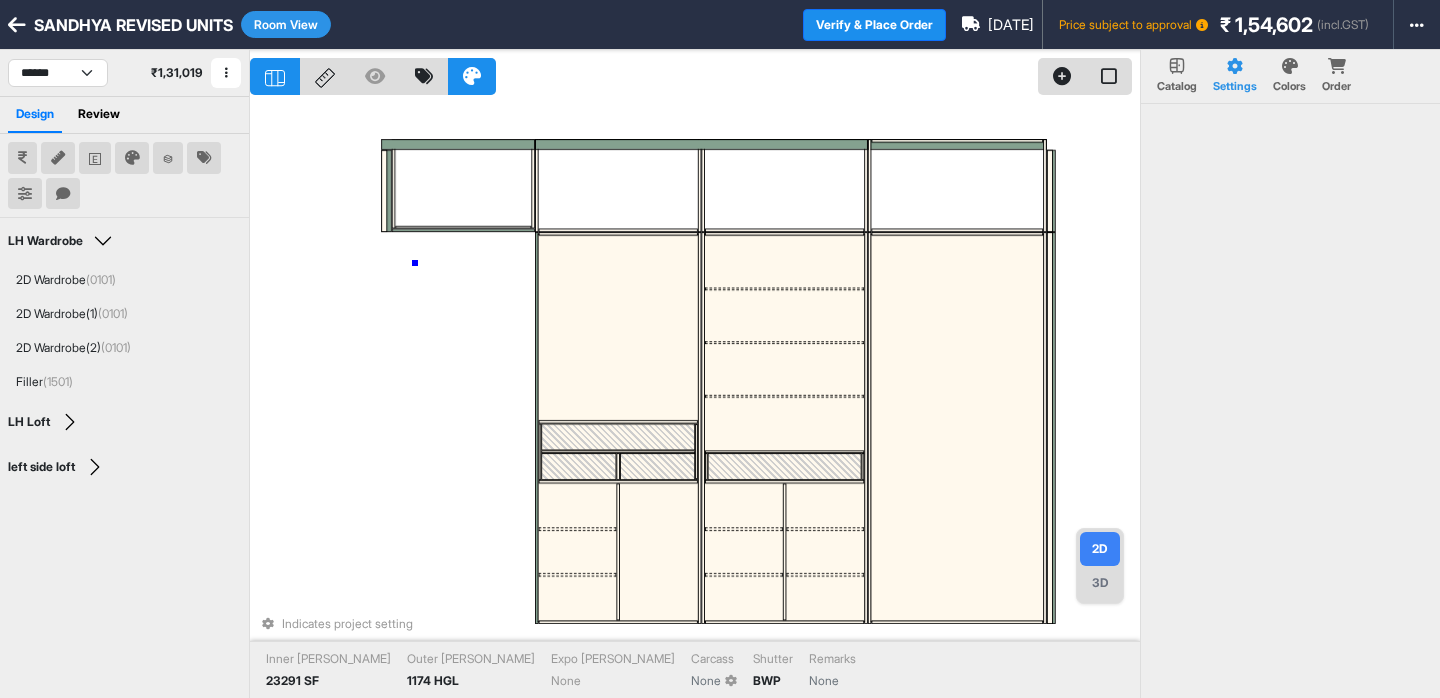 click on "Indicates project setting Inner [PERSON_NAME] 23291 SF Outer [PERSON_NAME] 1174 HGL Expo [PERSON_NAME] None Carcass None Shutter BWP Remarks None" at bounding box center (695, 399) 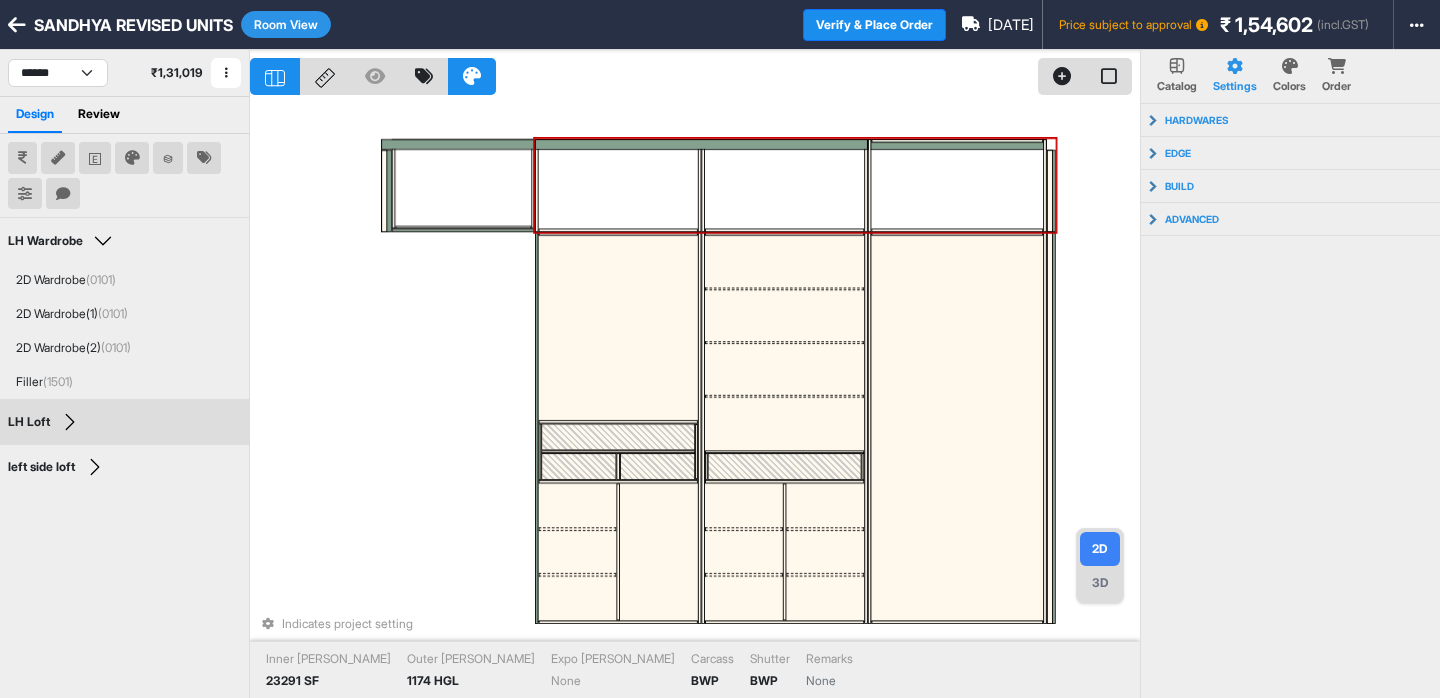 click at bounding box center [618, 186] 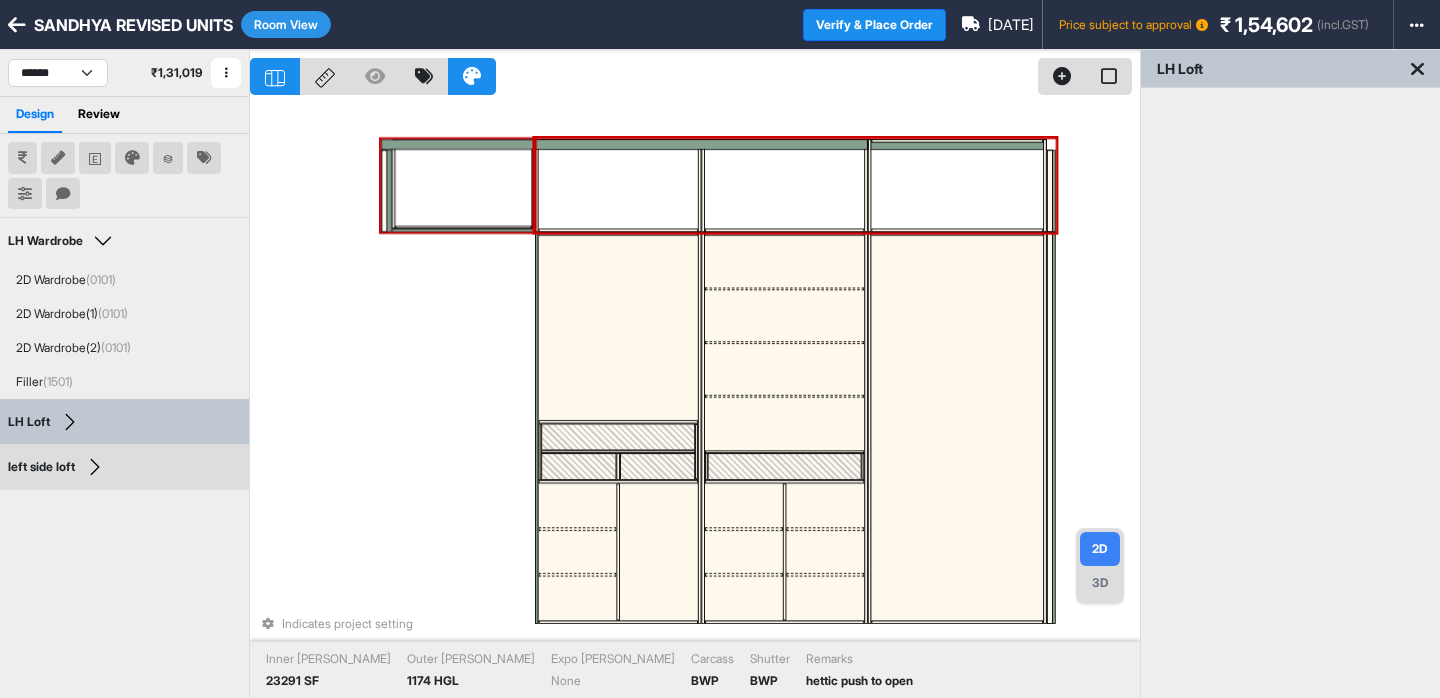 click at bounding box center [463, 184] 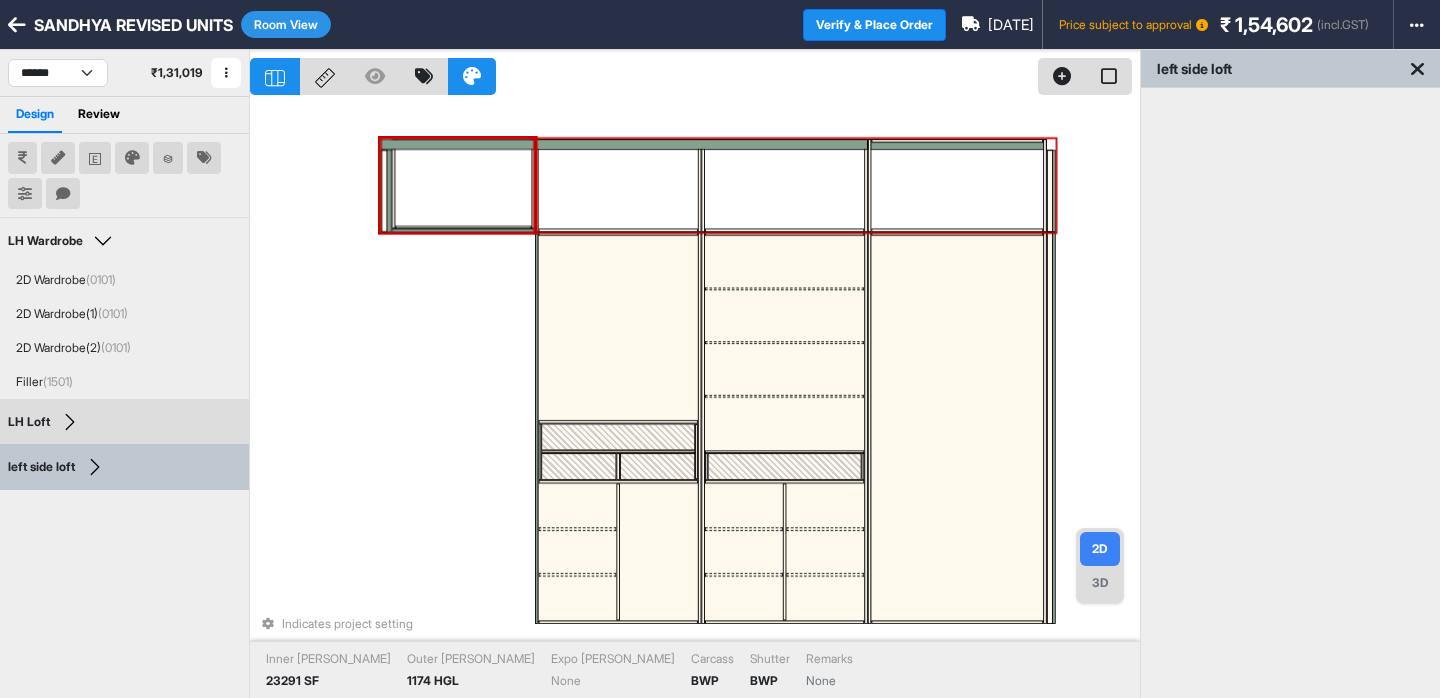 click at bounding box center (784, 186) 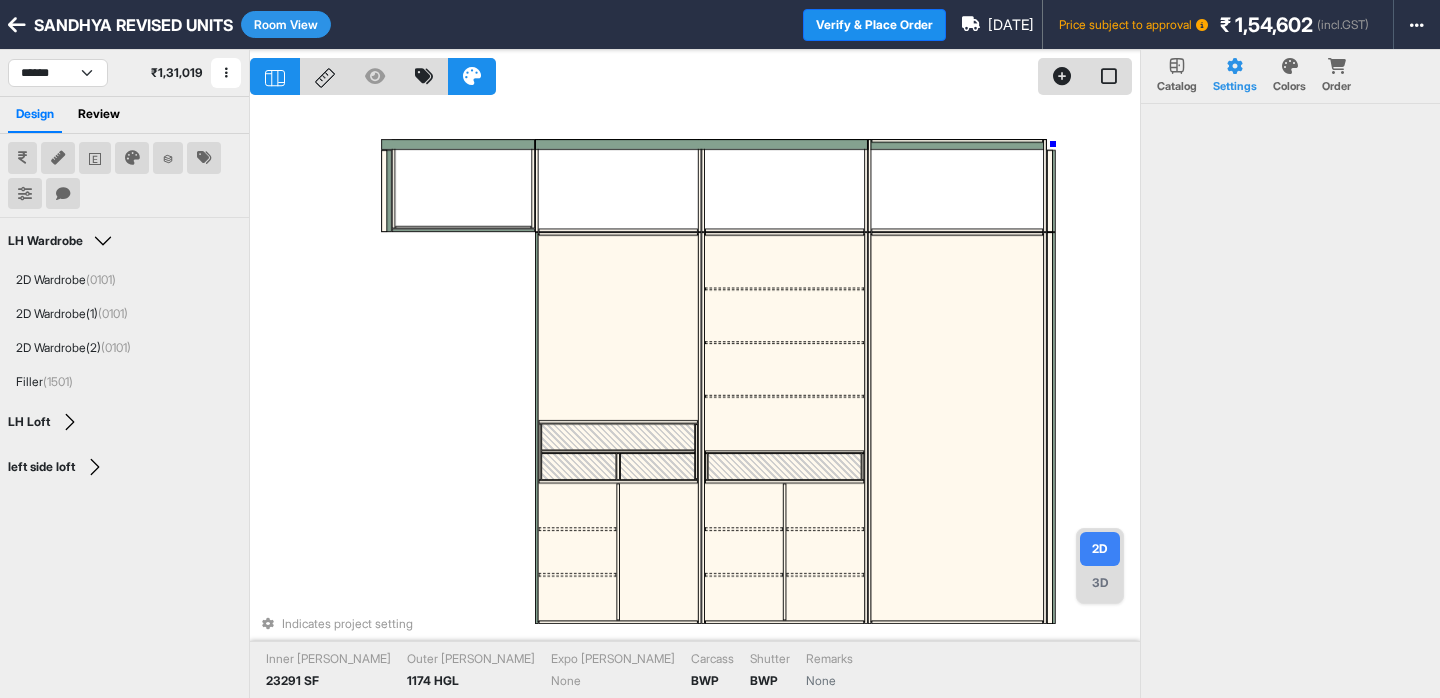 click on "Indicates project setting Inner [PERSON_NAME] 23291 SF Outer [PERSON_NAME] 1174 HGL Expo [PERSON_NAME] None Carcass BWP Shutter BWP Remarks None" at bounding box center [695, 399] 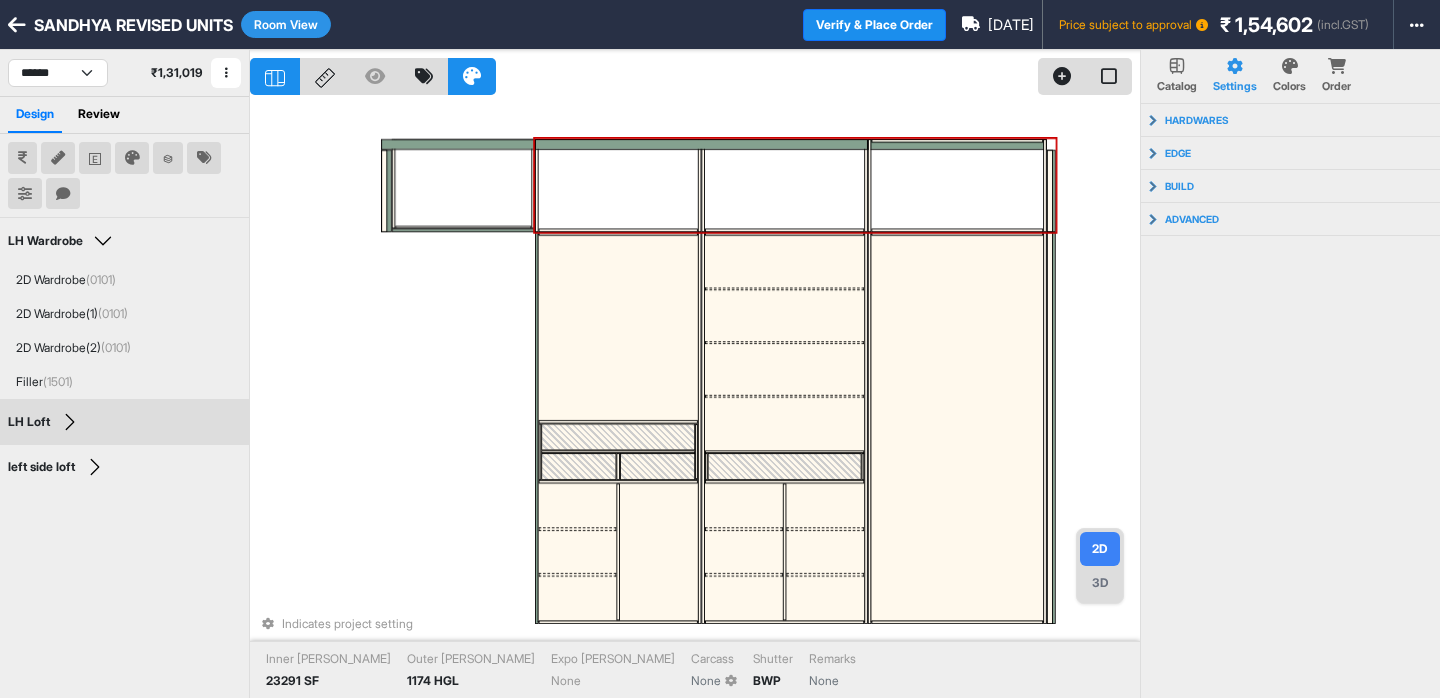 click at bounding box center (1049, 191) 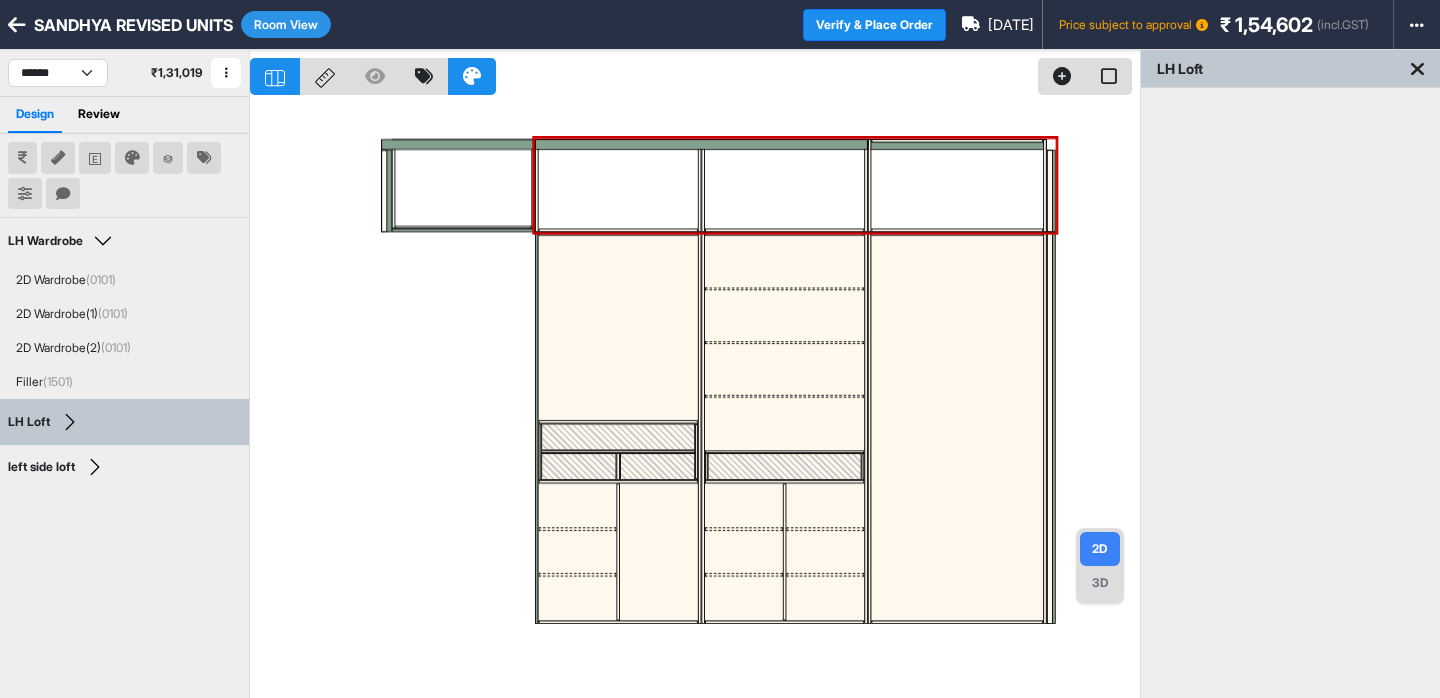 click at bounding box center (695, 72) 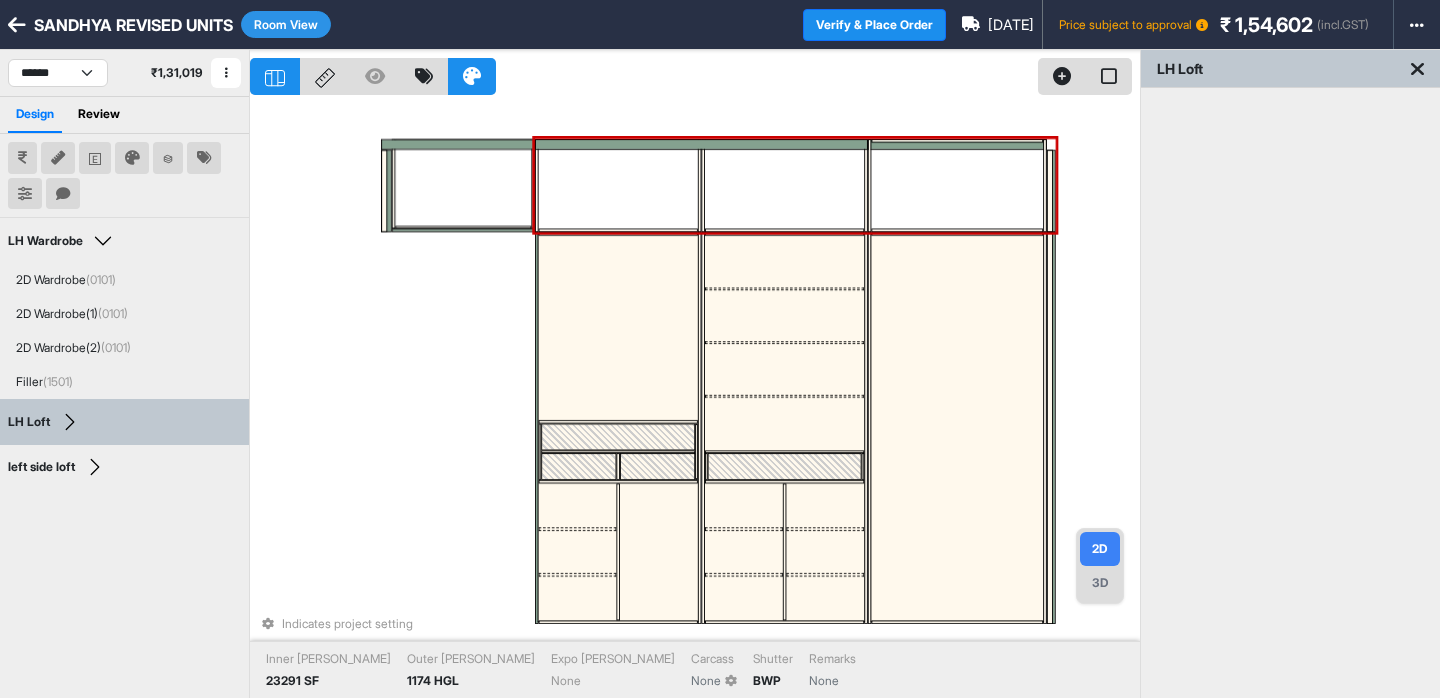 click at bounding box center [1417, 69] 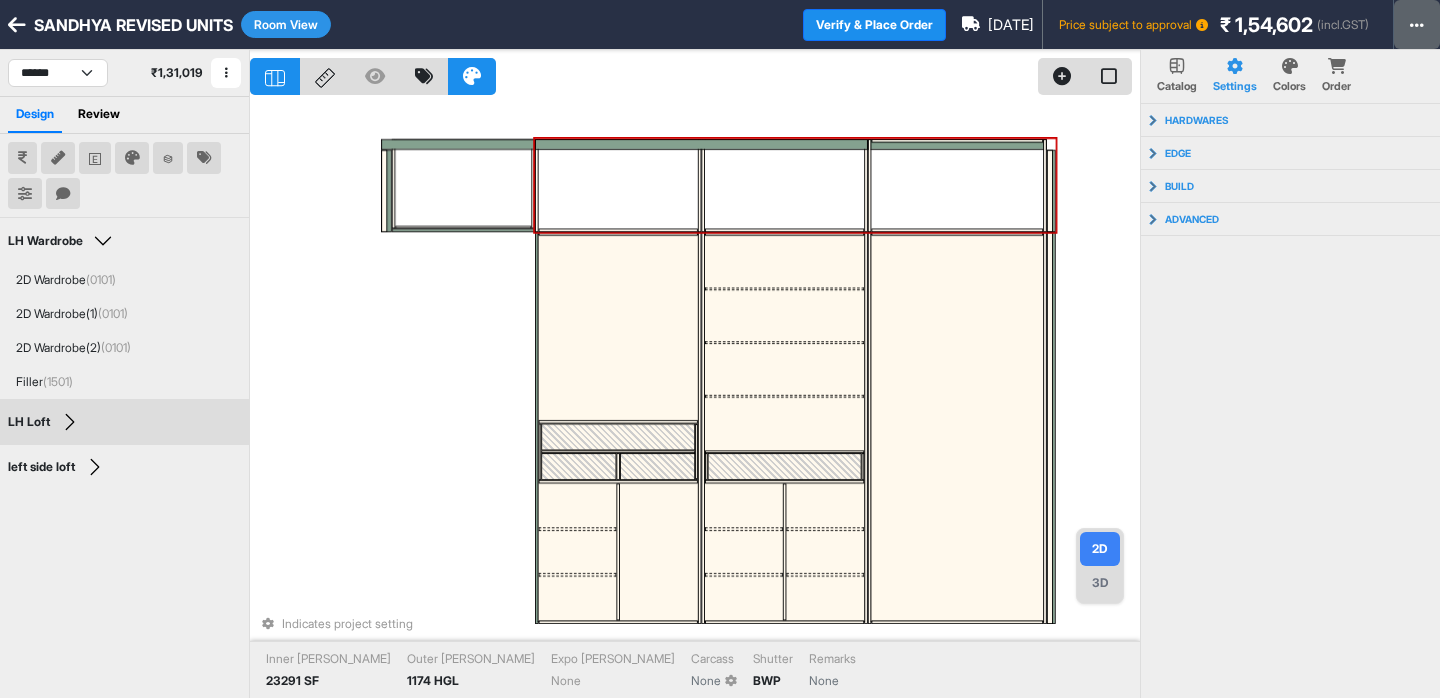 click at bounding box center (1417, 24) 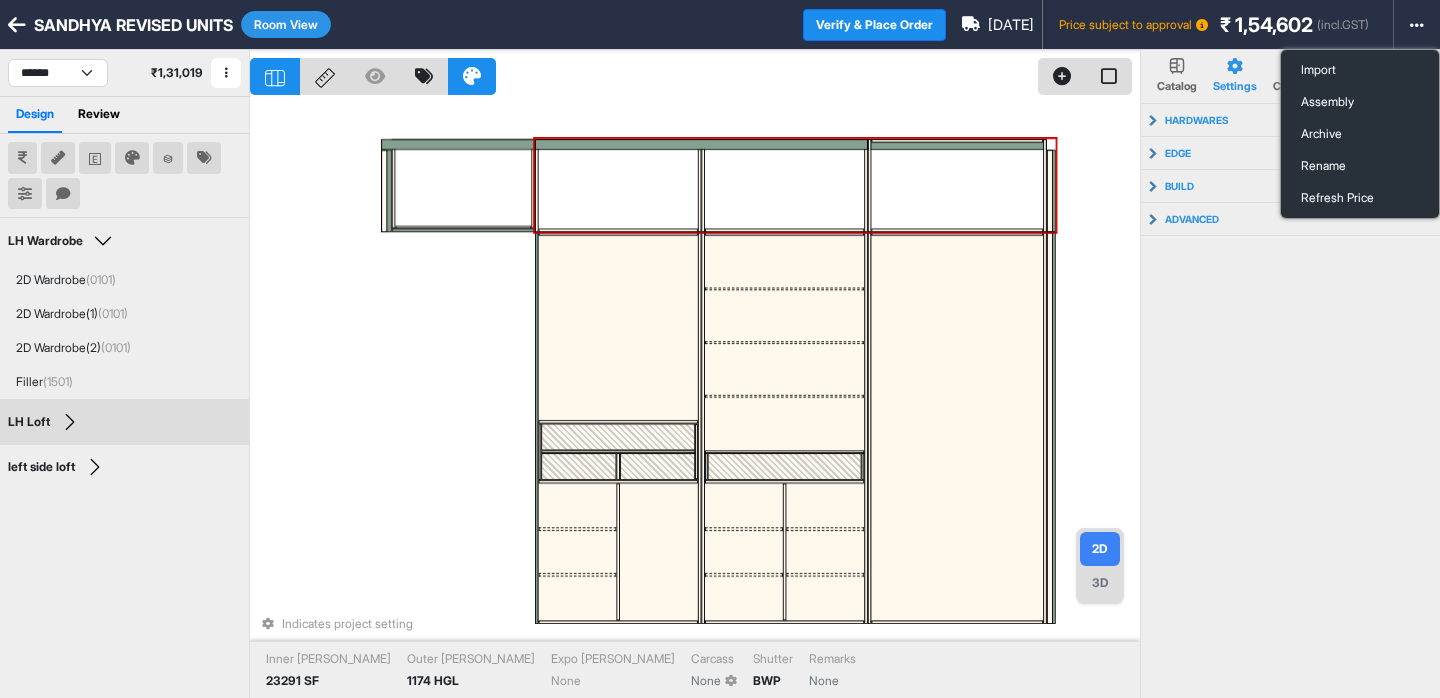 click on "Room View" at bounding box center [286, 24] 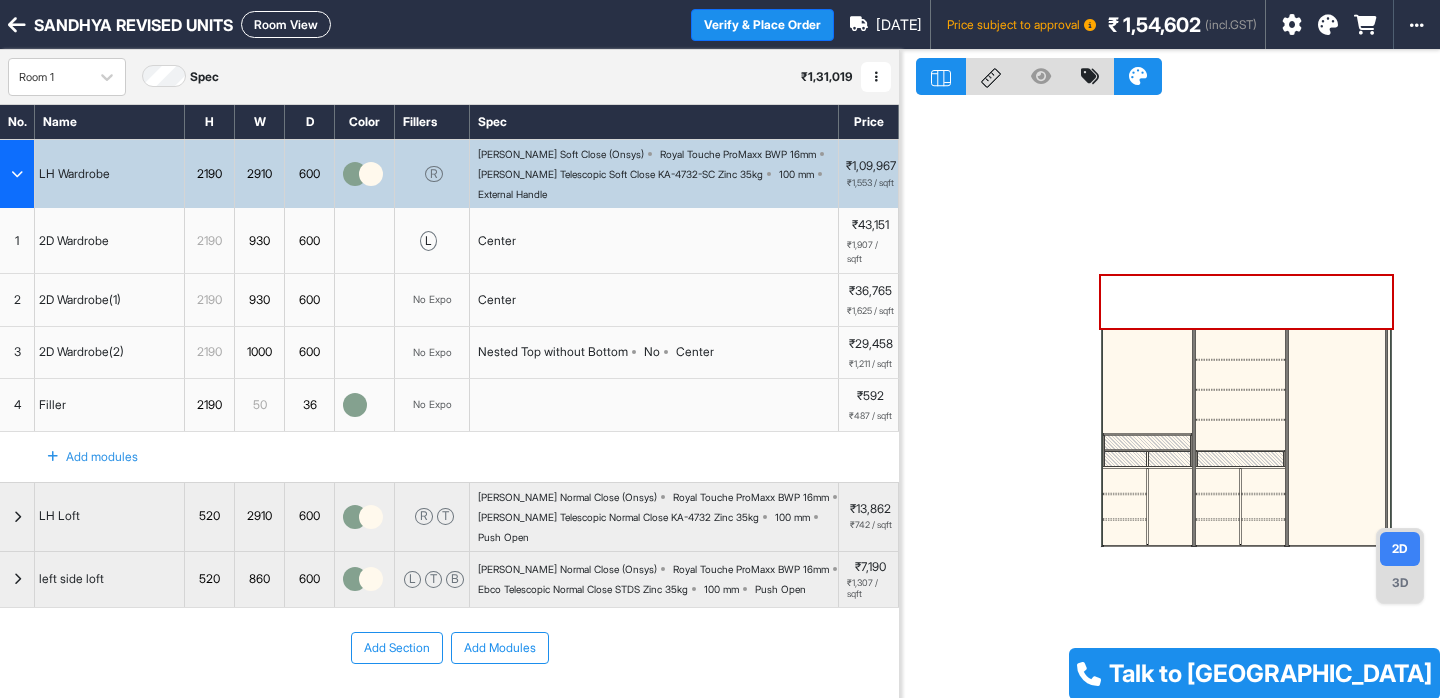 click on "Room View" at bounding box center (286, 24) 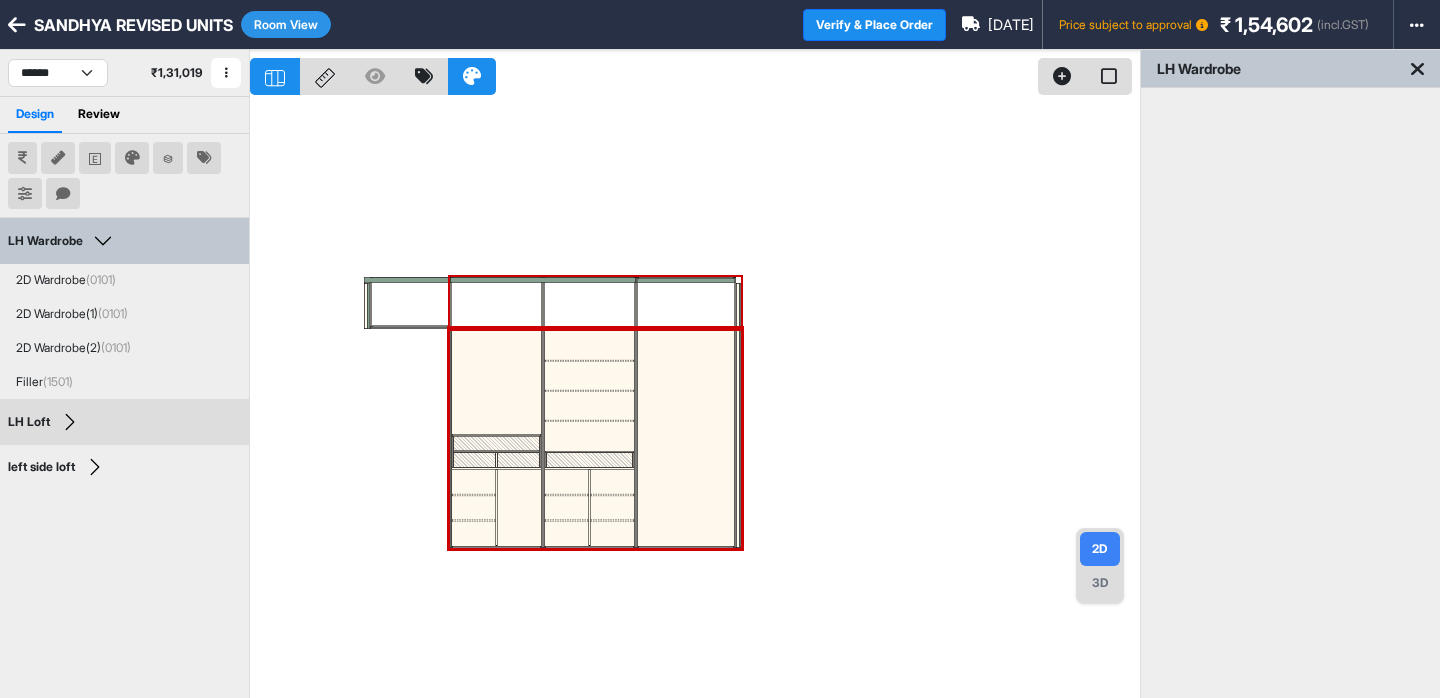 click at bounding box center [695, 399] 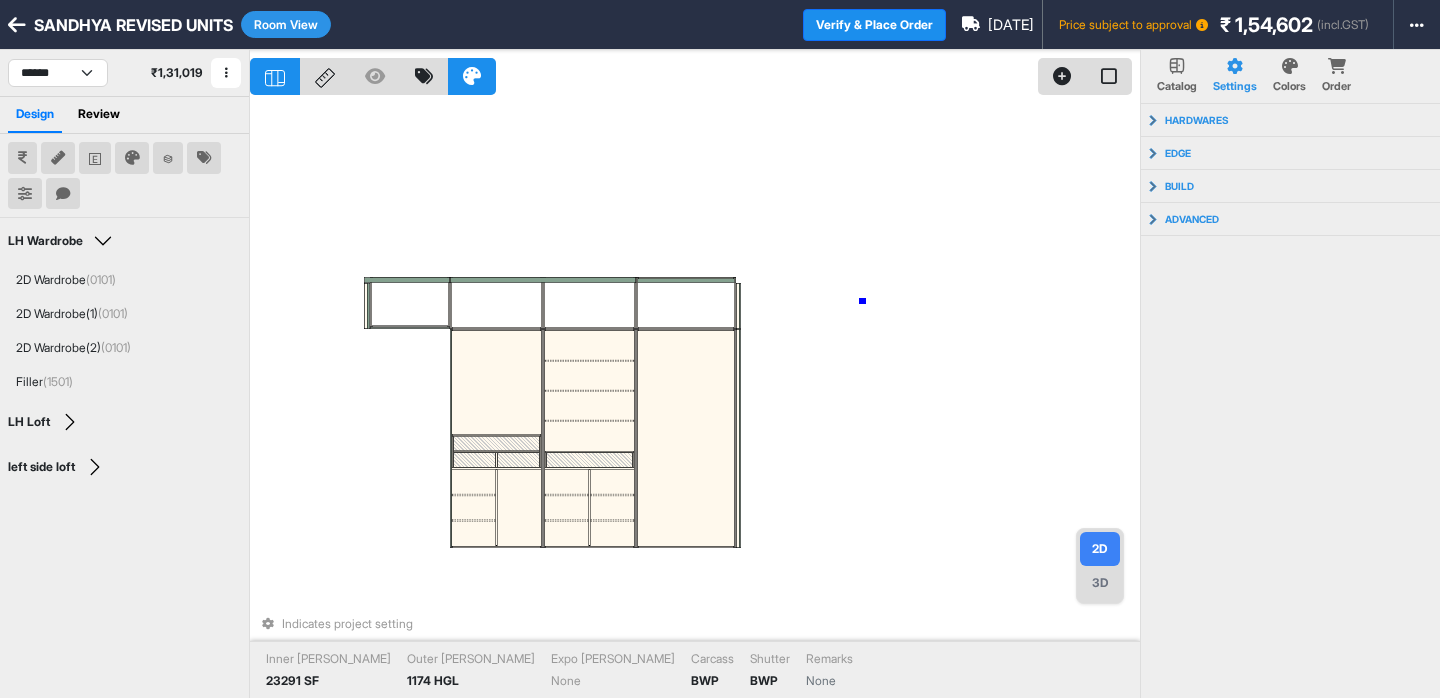 click on "Indicates project setting Inner [PERSON_NAME] 23291 SF Outer [PERSON_NAME] 1174 HGL Expo [PERSON_NAME] None Carcass BWP Shutter BWP Remarks None" at bounding box center (695, 399) 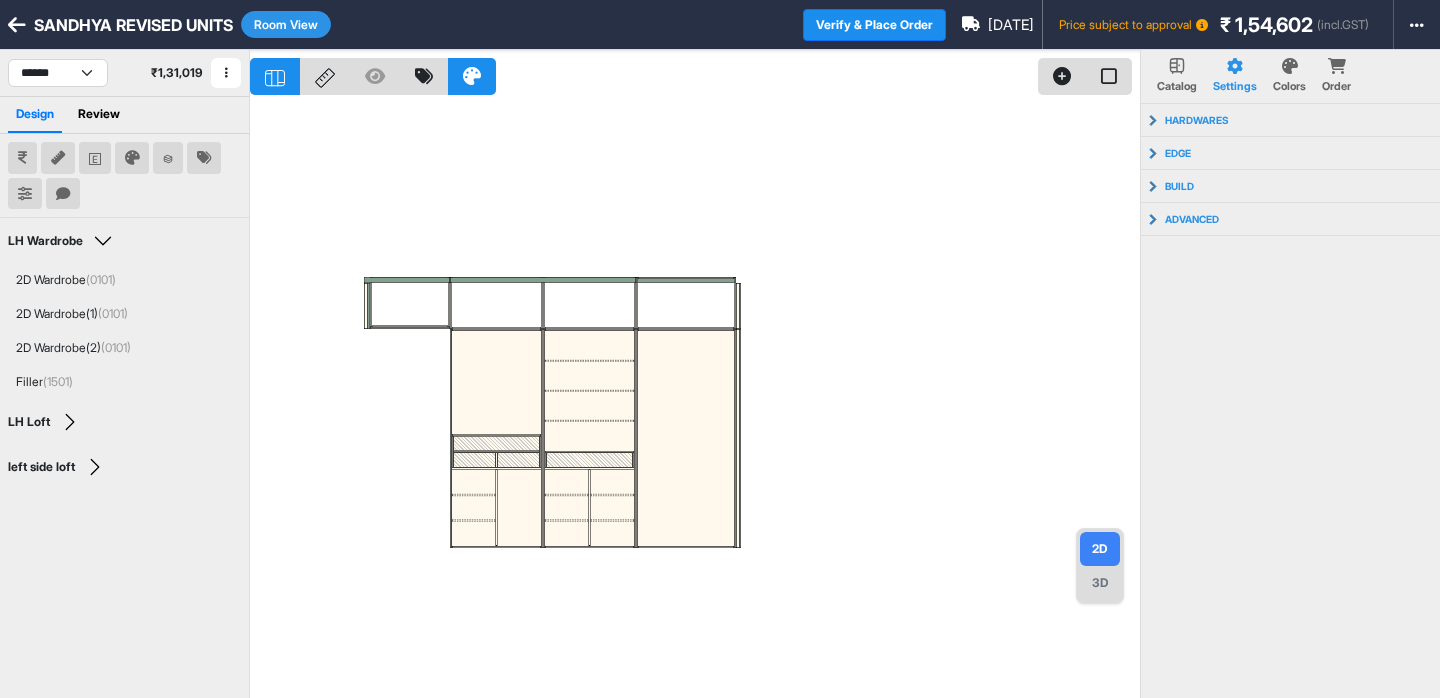 click on "Review" at bounding box center (99, 115) 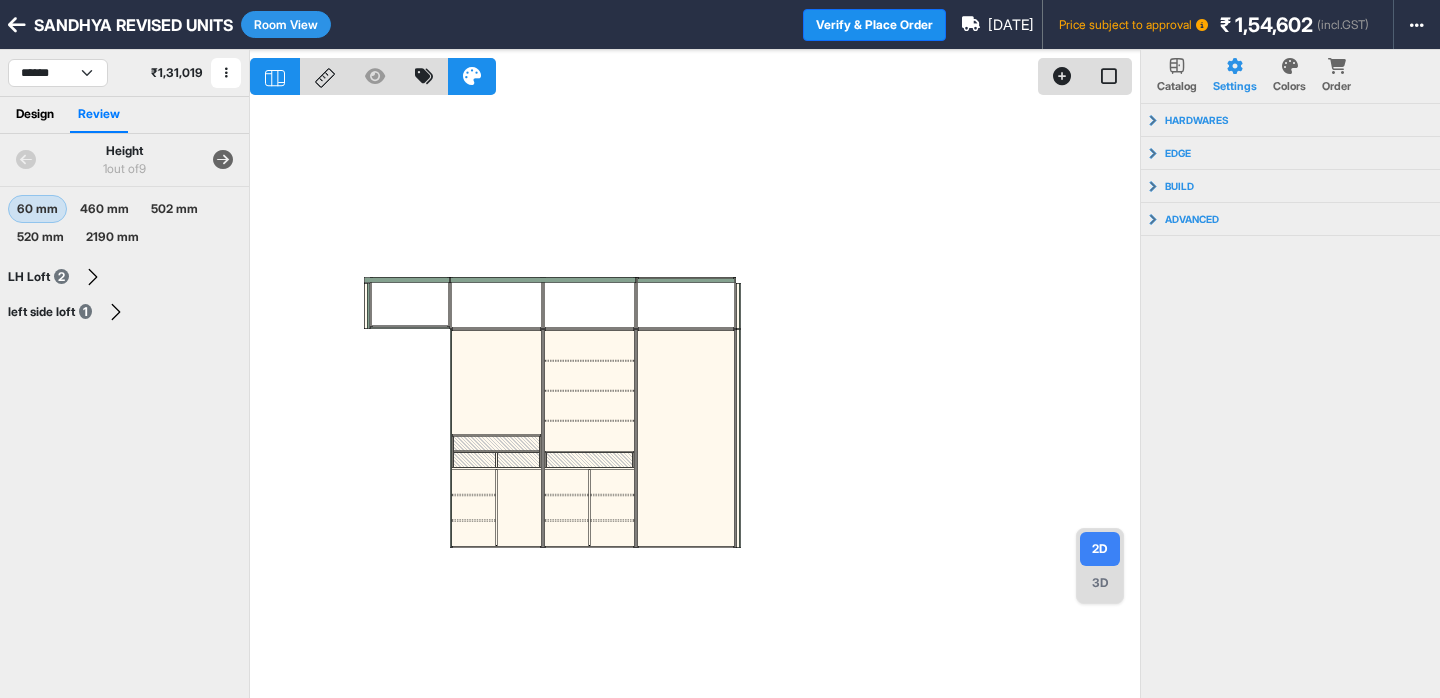click on "Design" at bounding box center [35, 115] 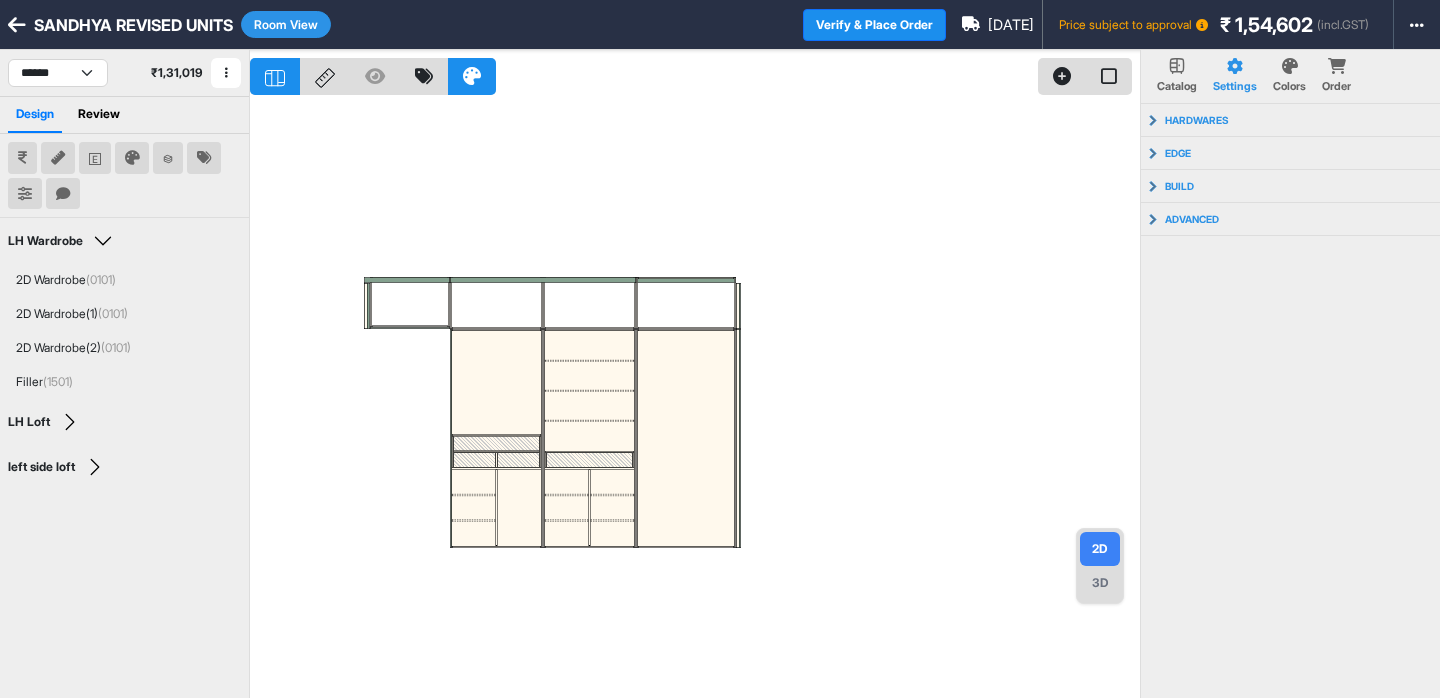 click on "Review" at bounding box center (99, 115) 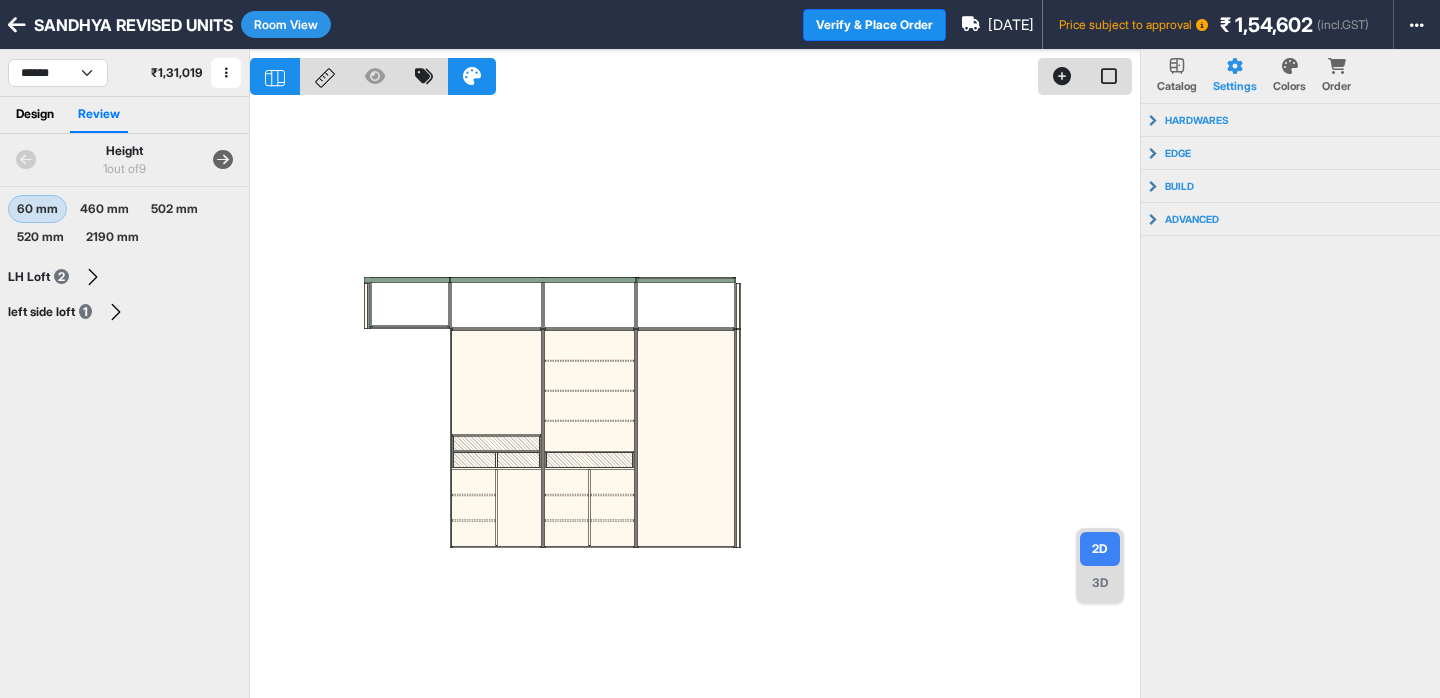 click on "Design" at bounding box center [35, 115] 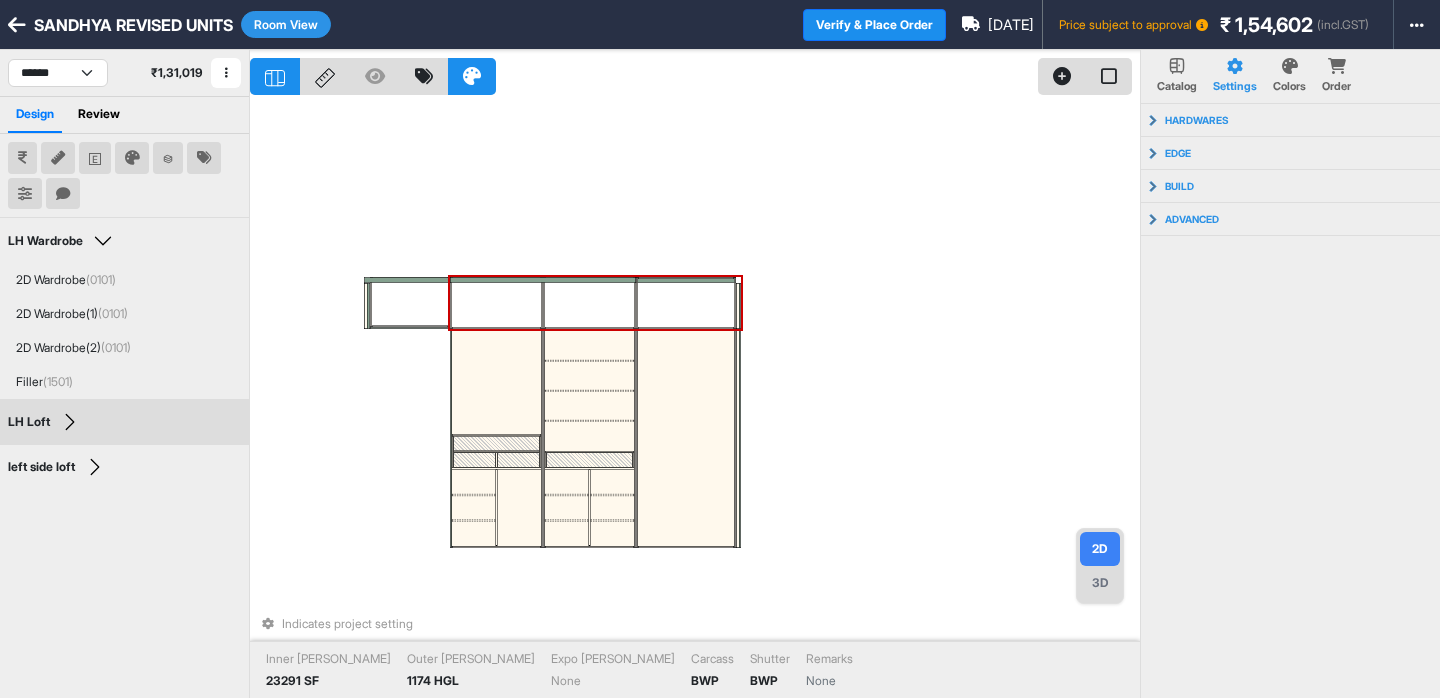 click at bounding box center [17, 25] 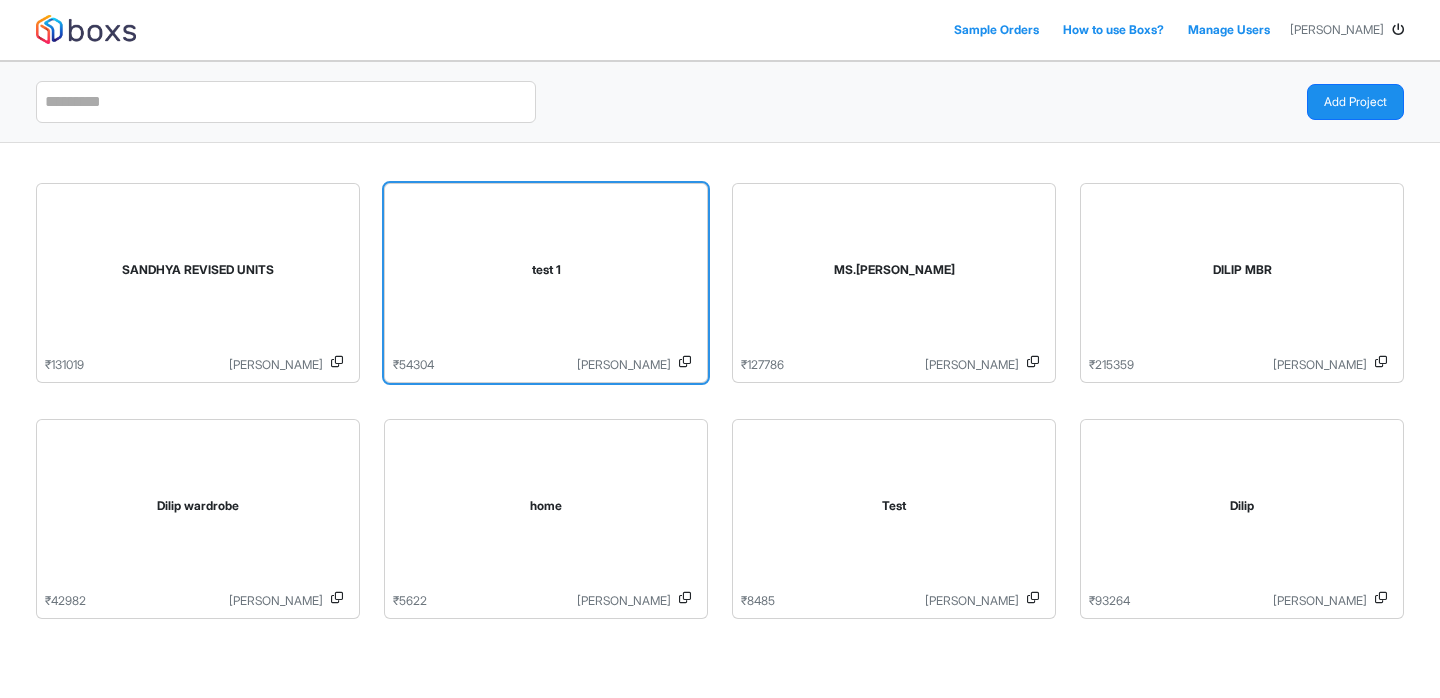 click on "test 1" at bounding box center (546, 274) 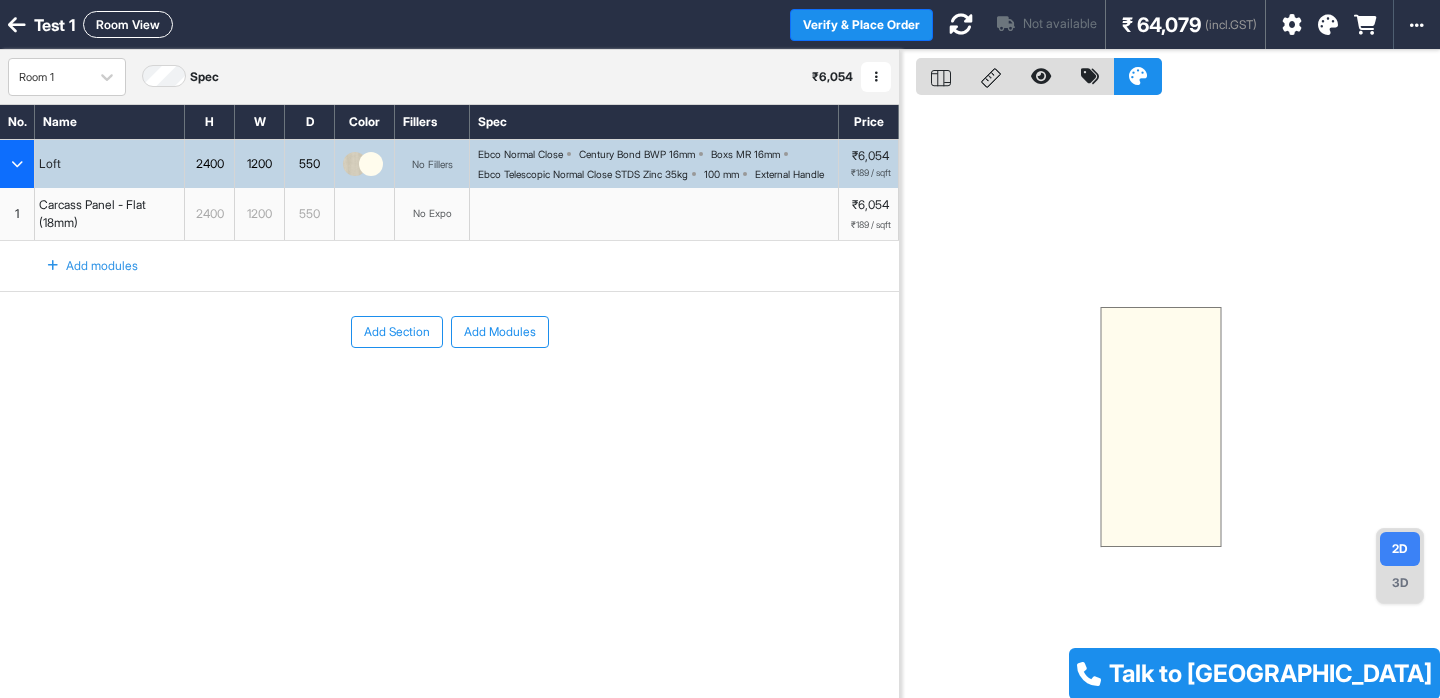 click at bounding box center [876, 77] 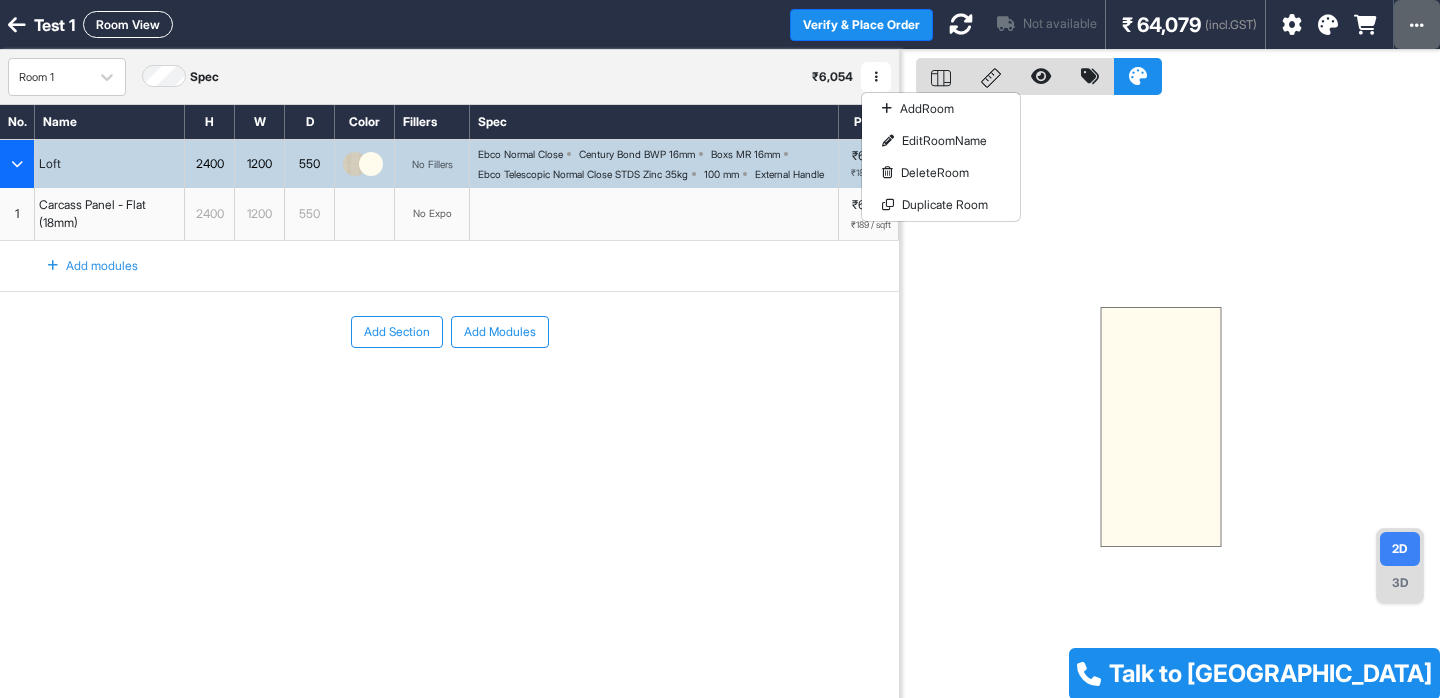 click at bounding box center [1417, 25] 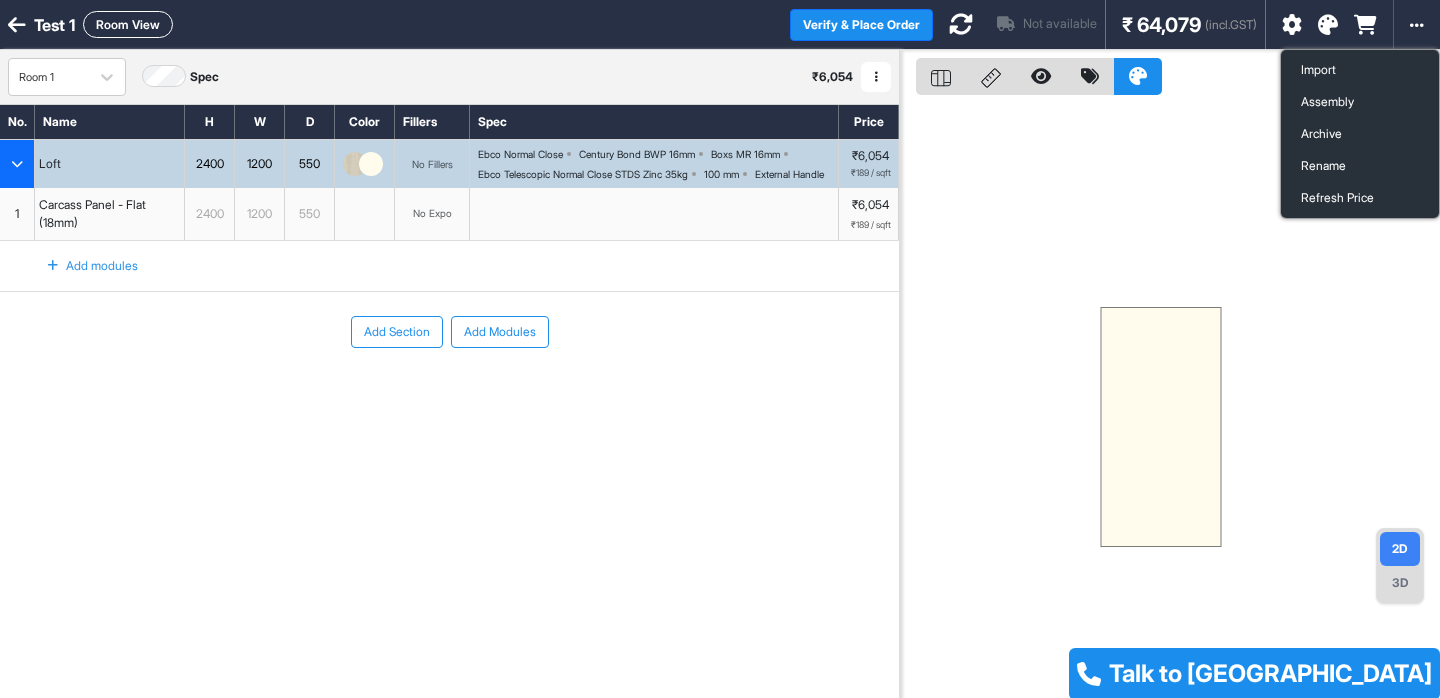 click at bounding box center [17, 25] 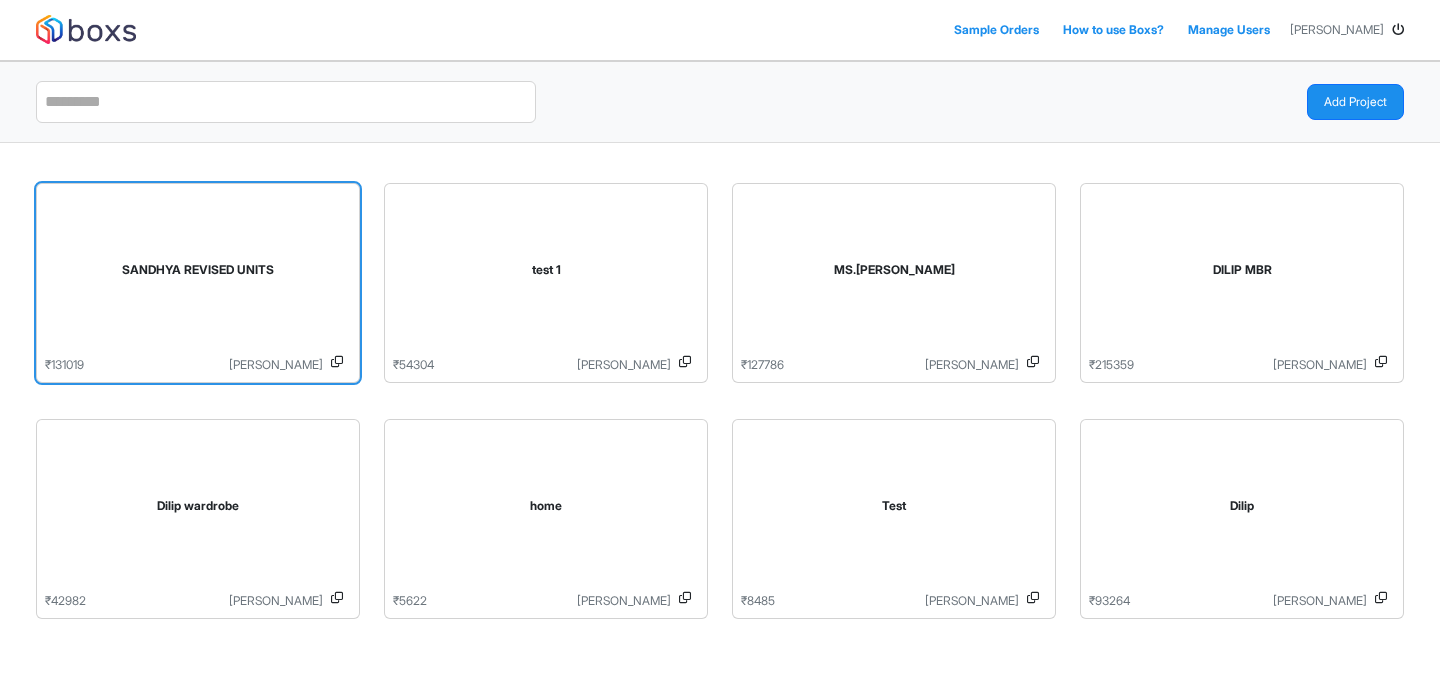 click on "SANDHYA REVISED UNITS" at bounding box center (198, 270) 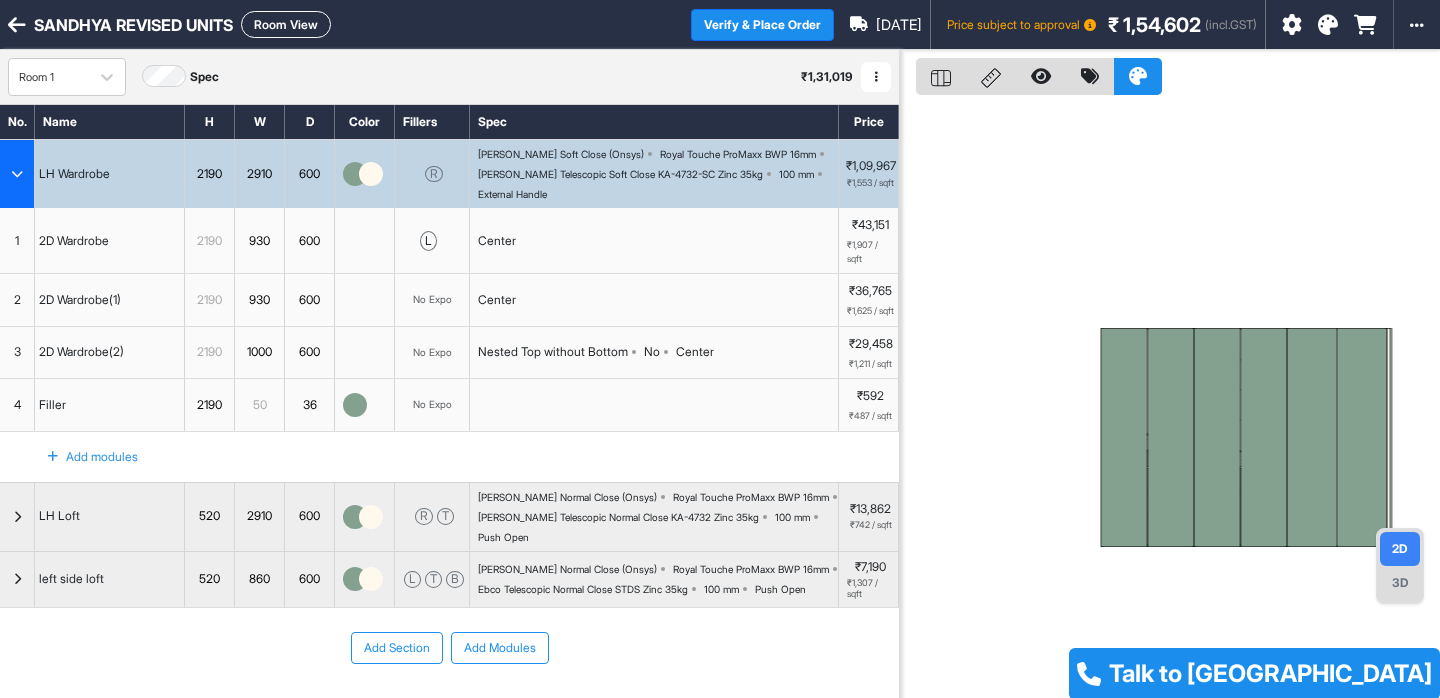 click at bounding box center (17, 174) 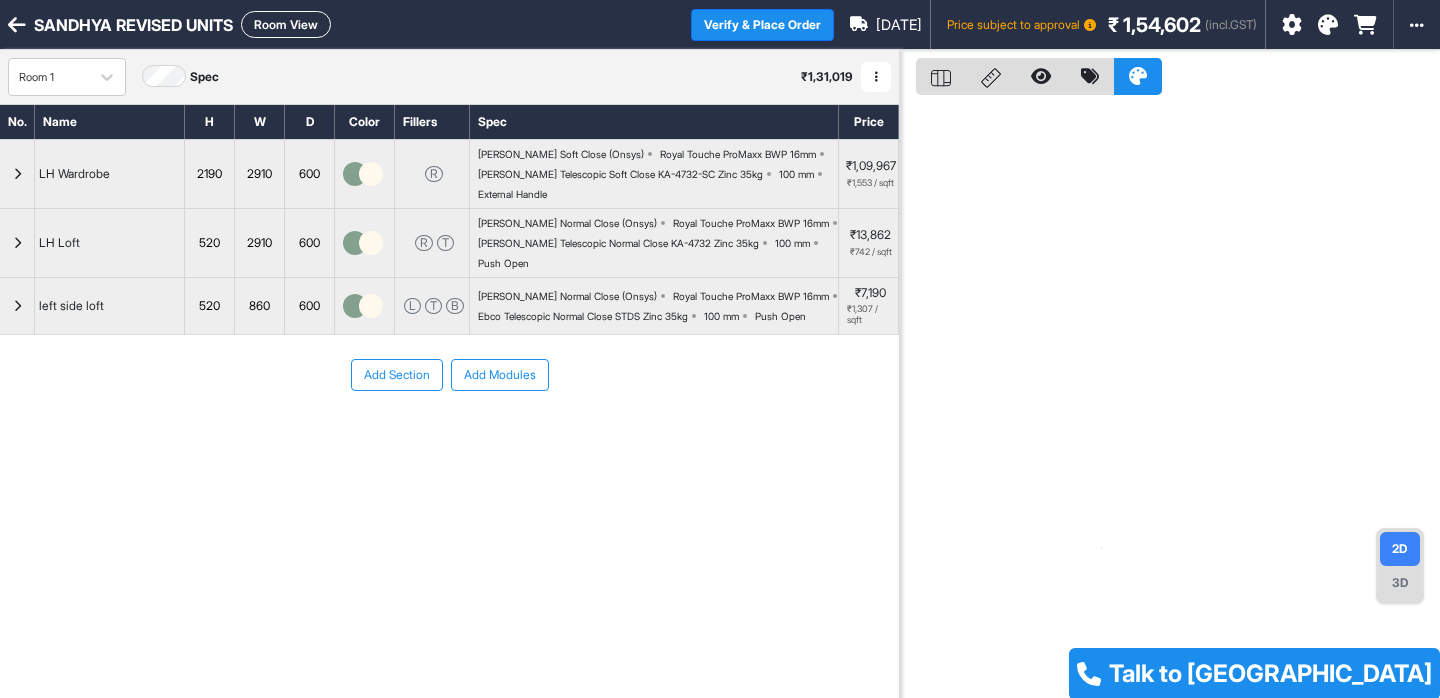 click at bounding box center (876, 77) 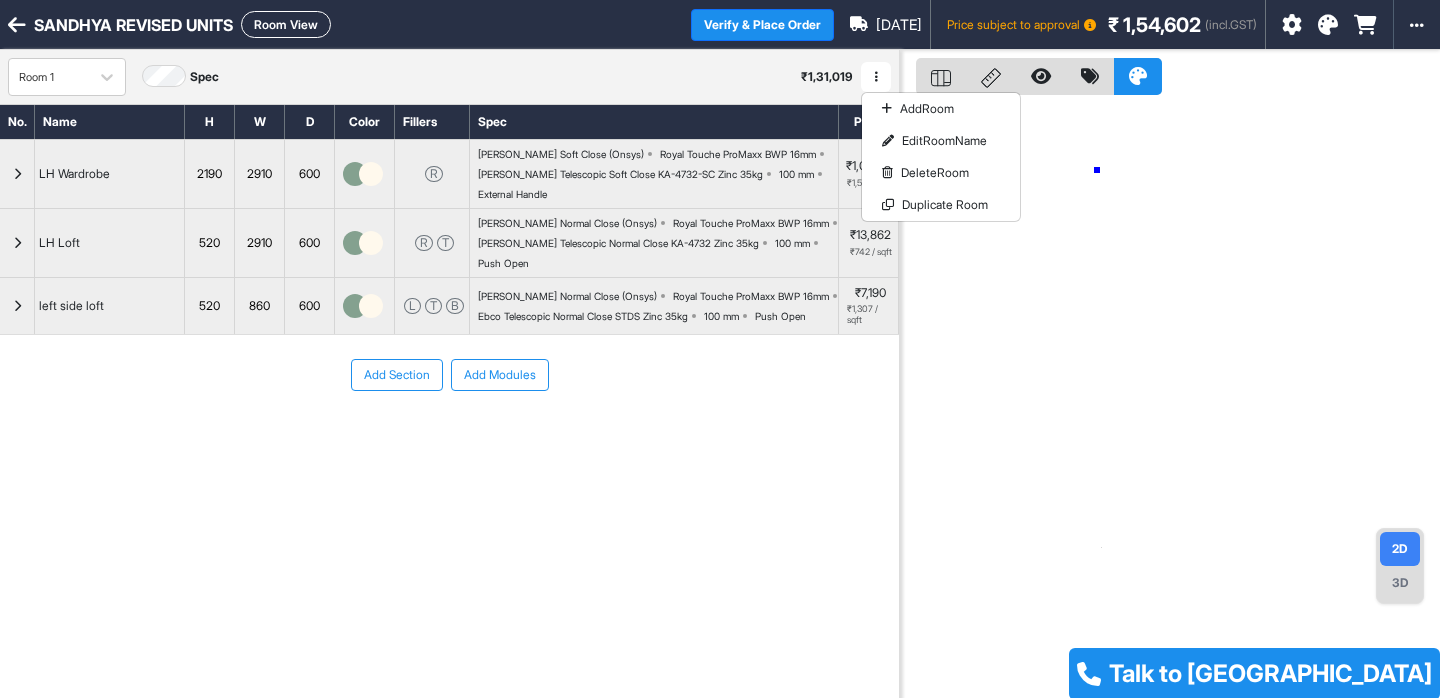 click at bounding box center [1170, 399] 